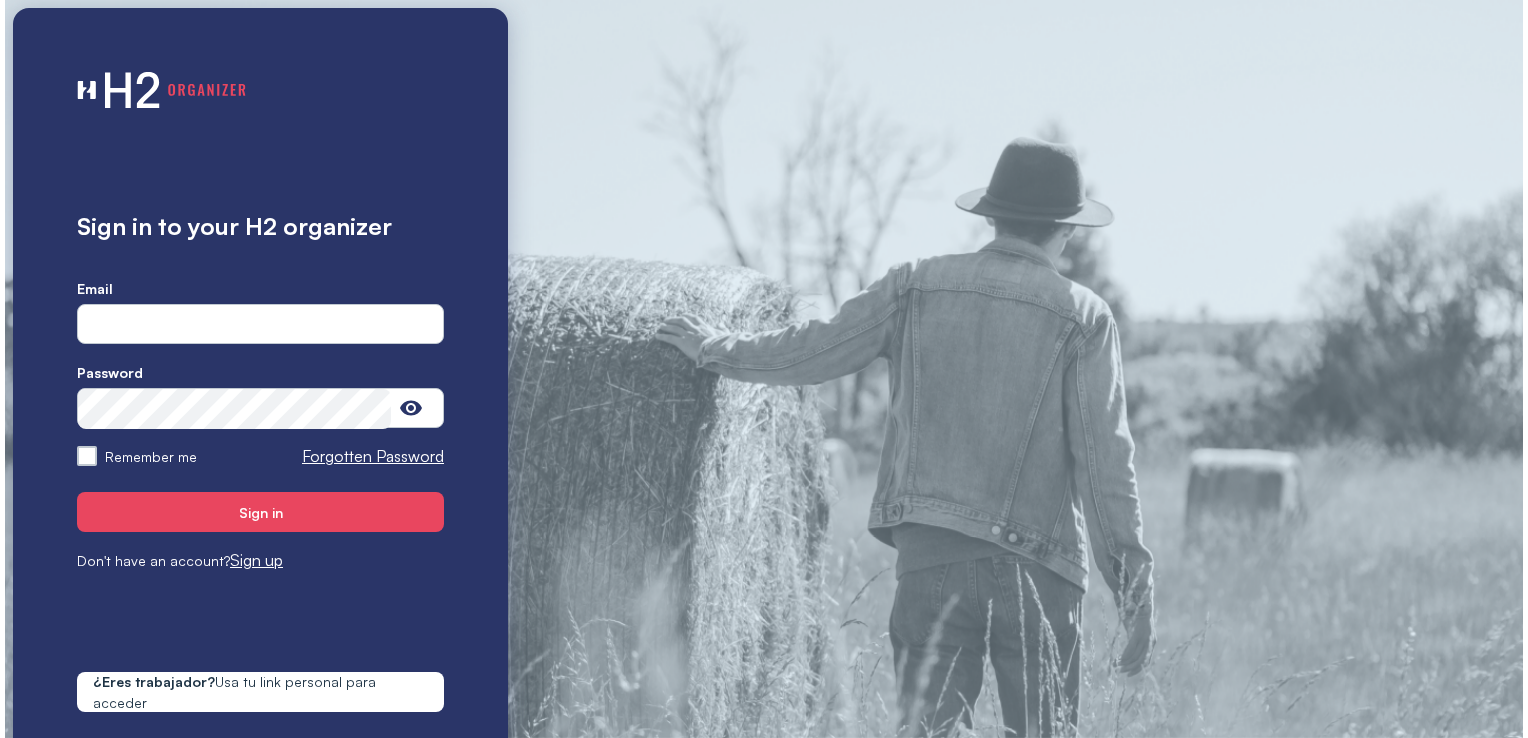 scroll, scrollTop: 0, scrollLeft: 0, axis: both 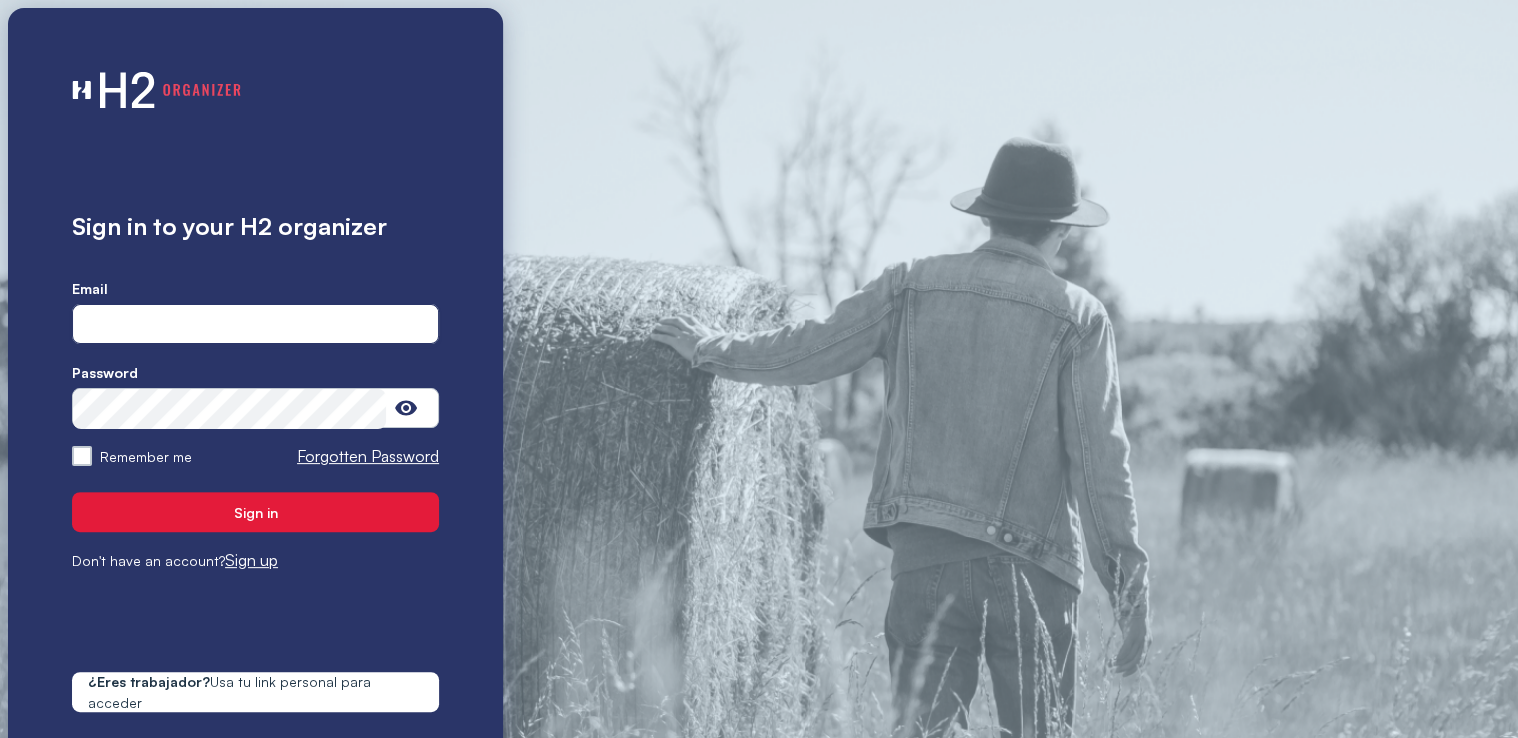 type on "**********" 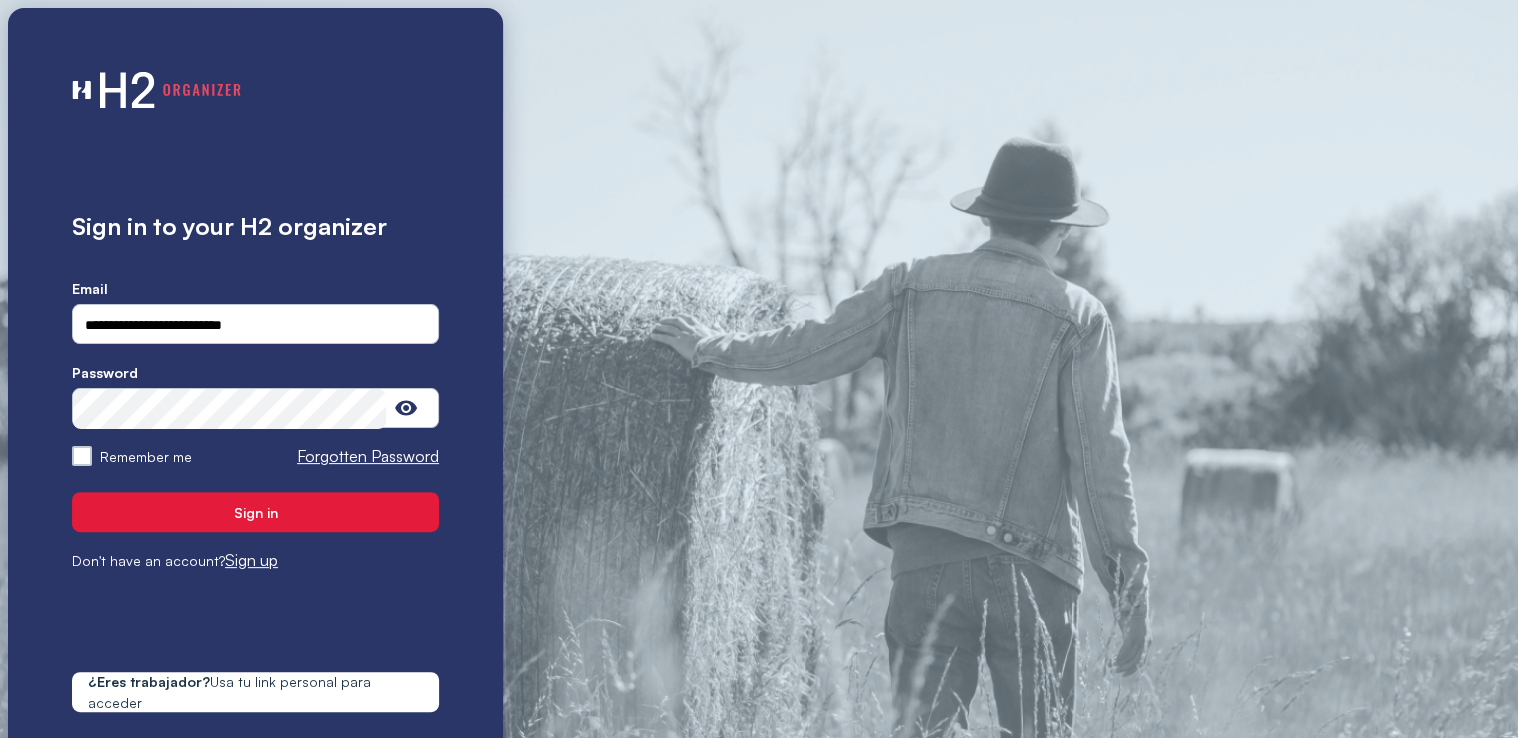 click on "Sign in" at bounding box center (256, 512) 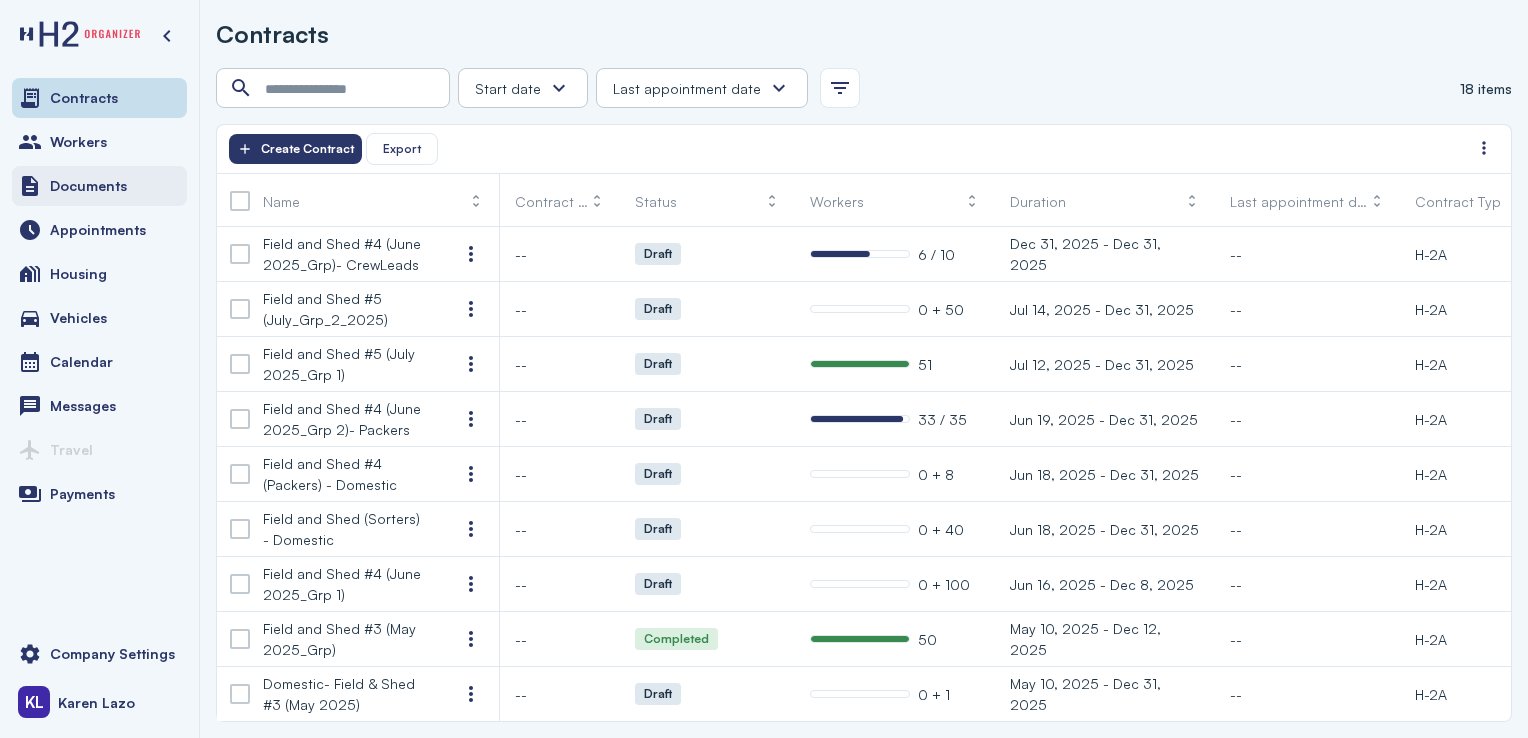 click on "Documents" at bounding box center [99, 186] 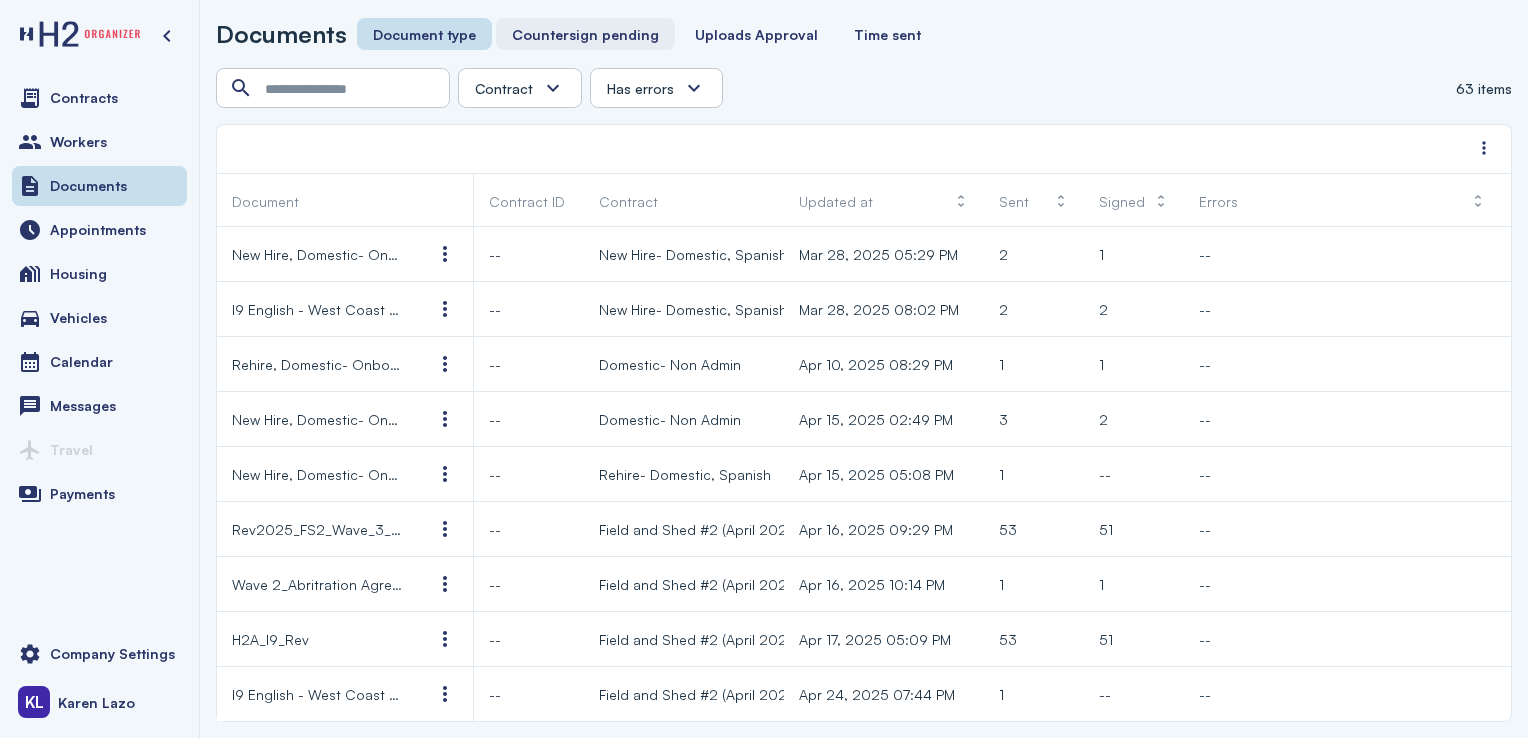 click on "Countersign pending" at bounding box center (585, 34) 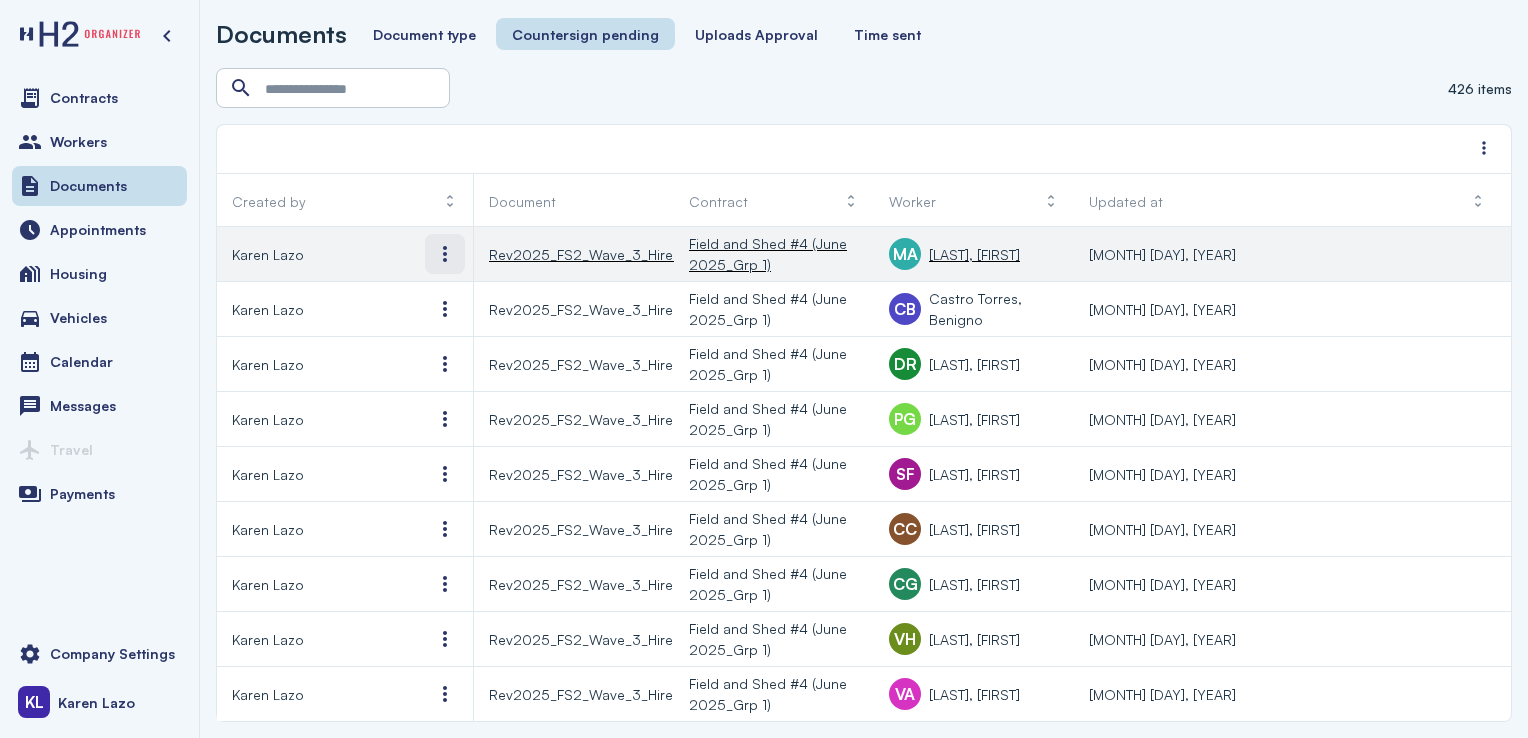 click at bounding box center [445, 254] 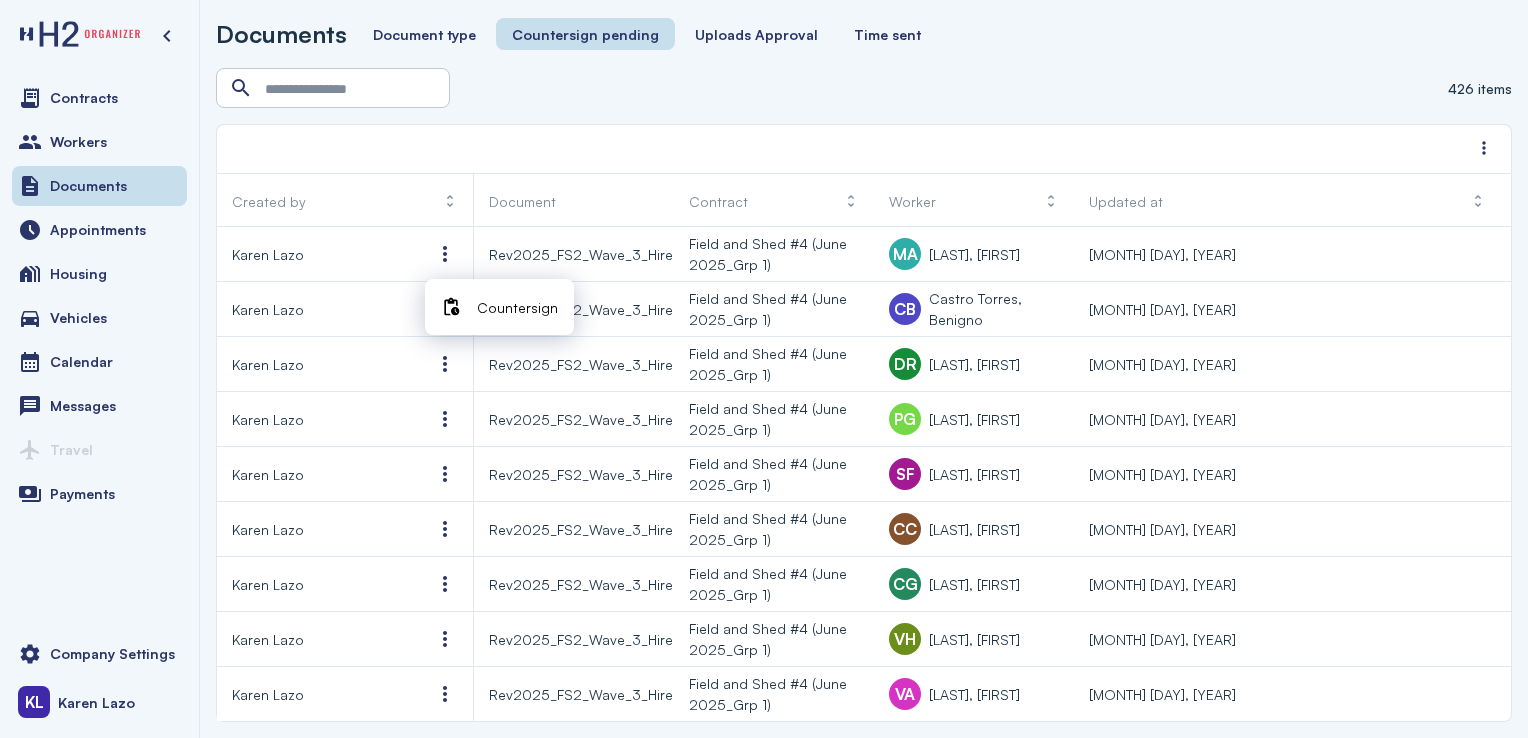 click on "Countersign" at bounding box center (517, 307) 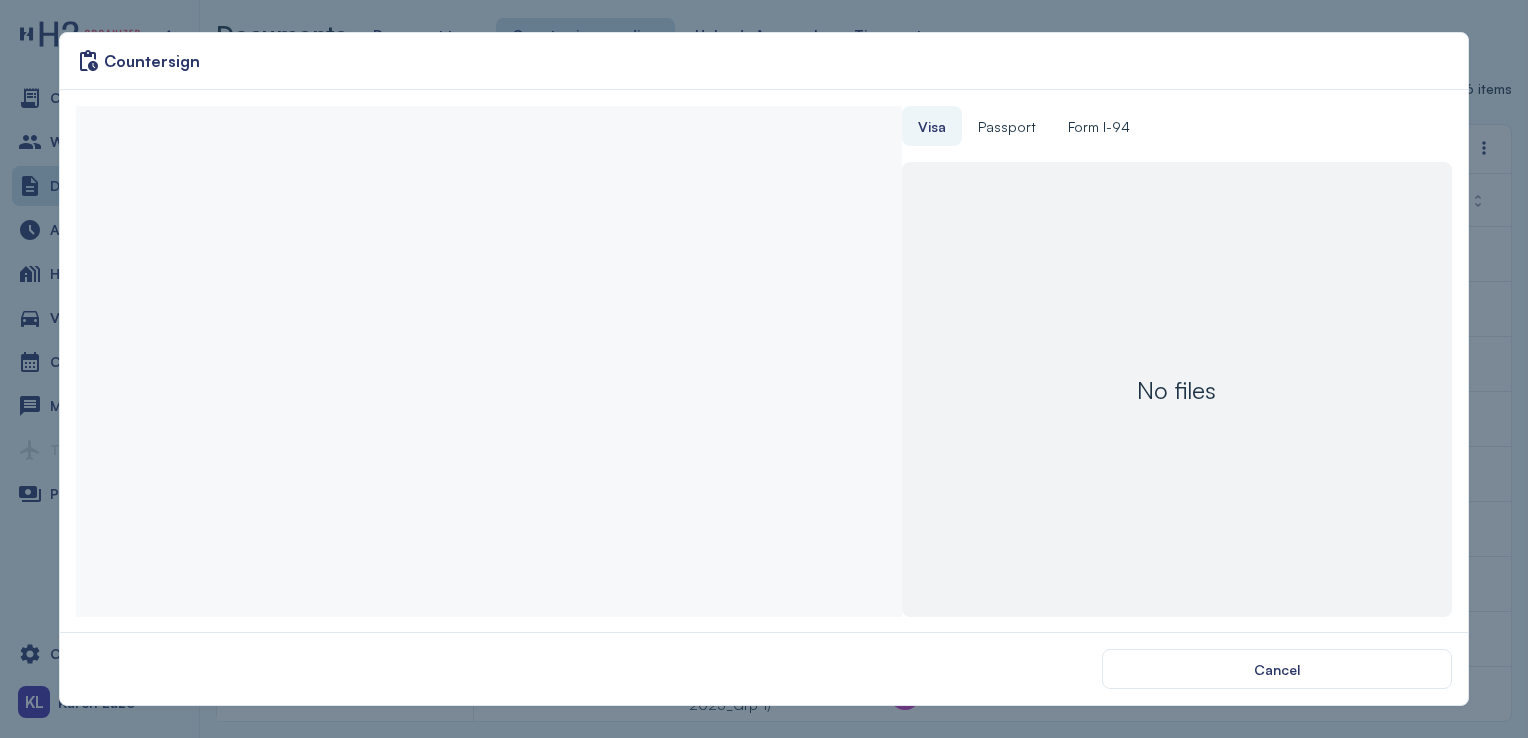 click at bounding box center [488, 361] 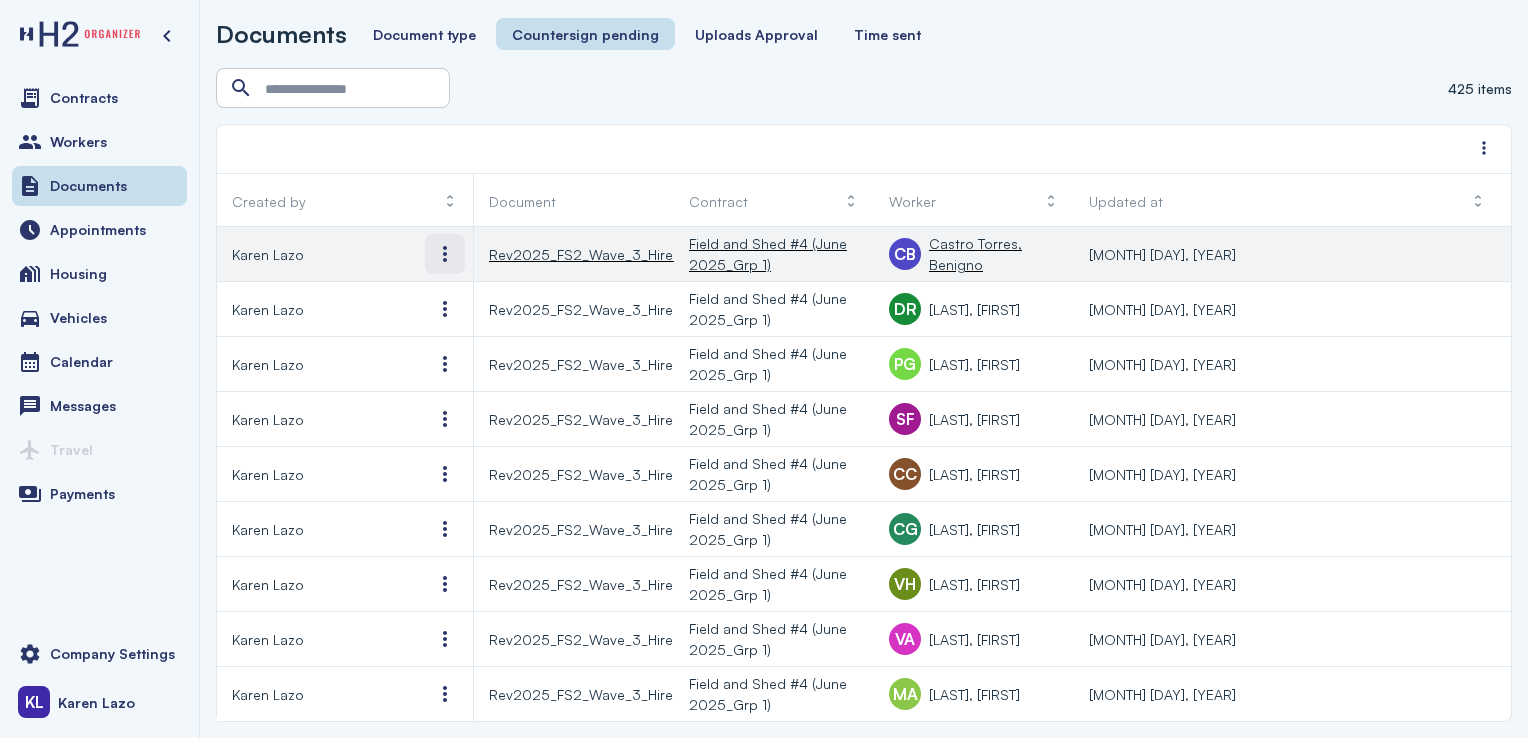 click at bounding box center [445, 254] 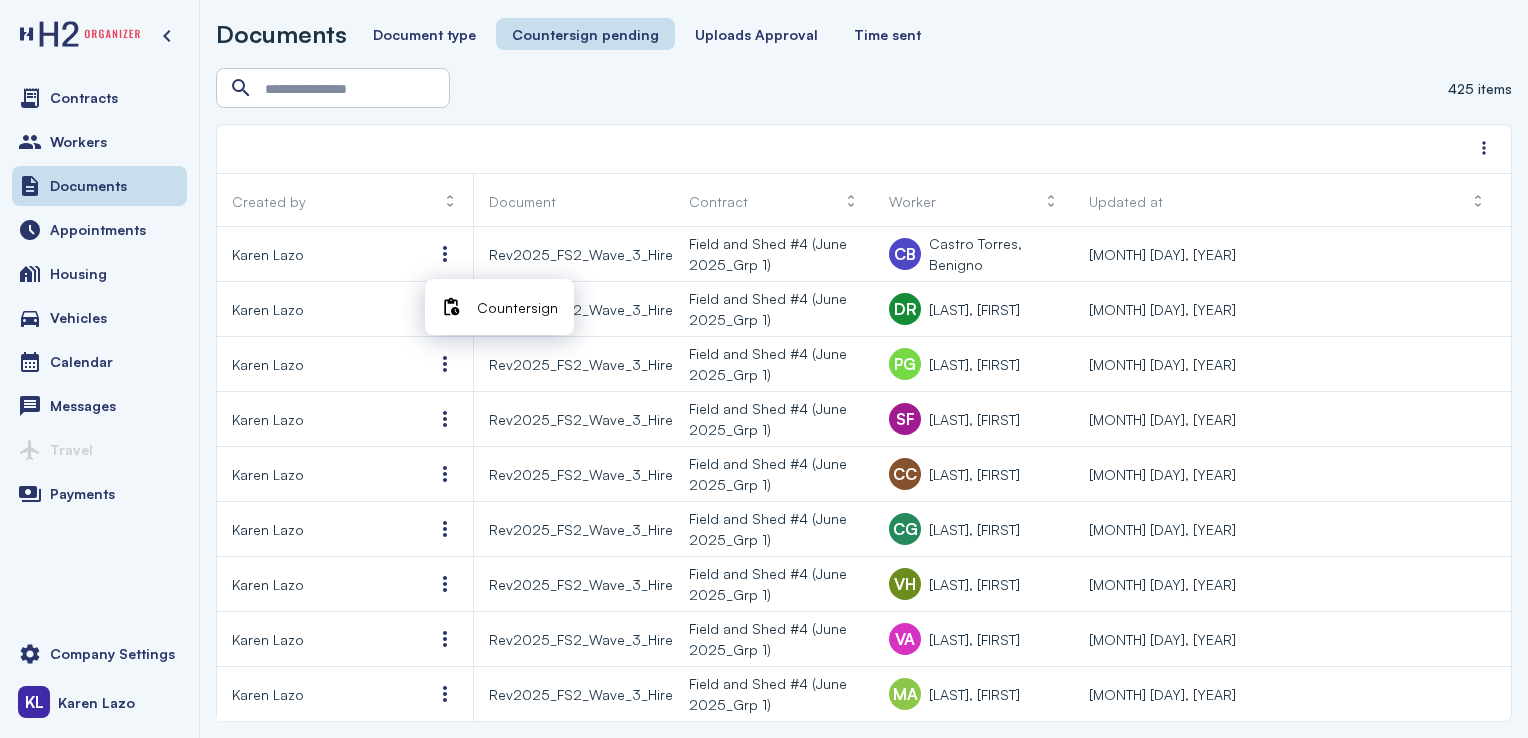 click on "Countersign" at bounding box center [517, 307] 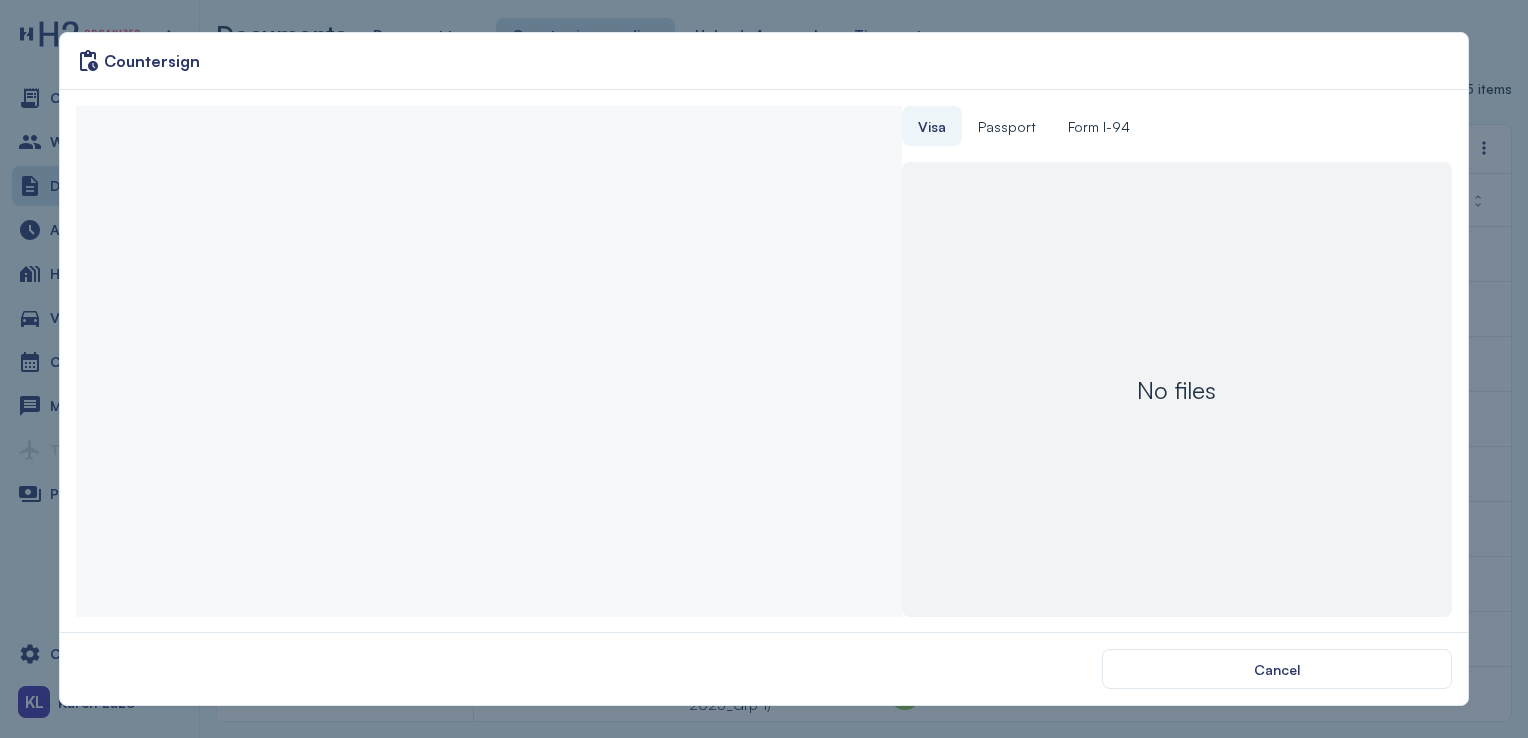 click at bounding box center (488, 361) 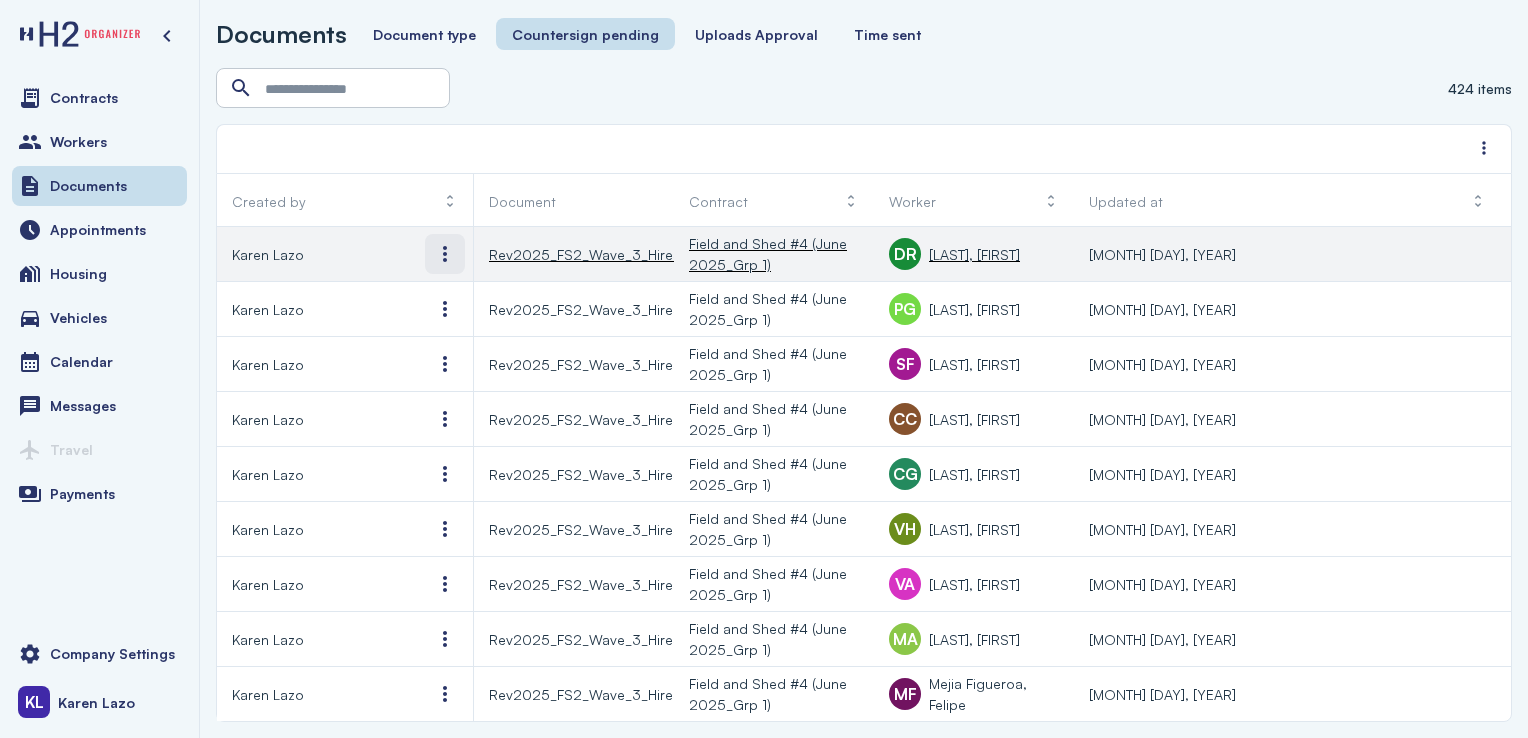click at bounding box center [445, 254] 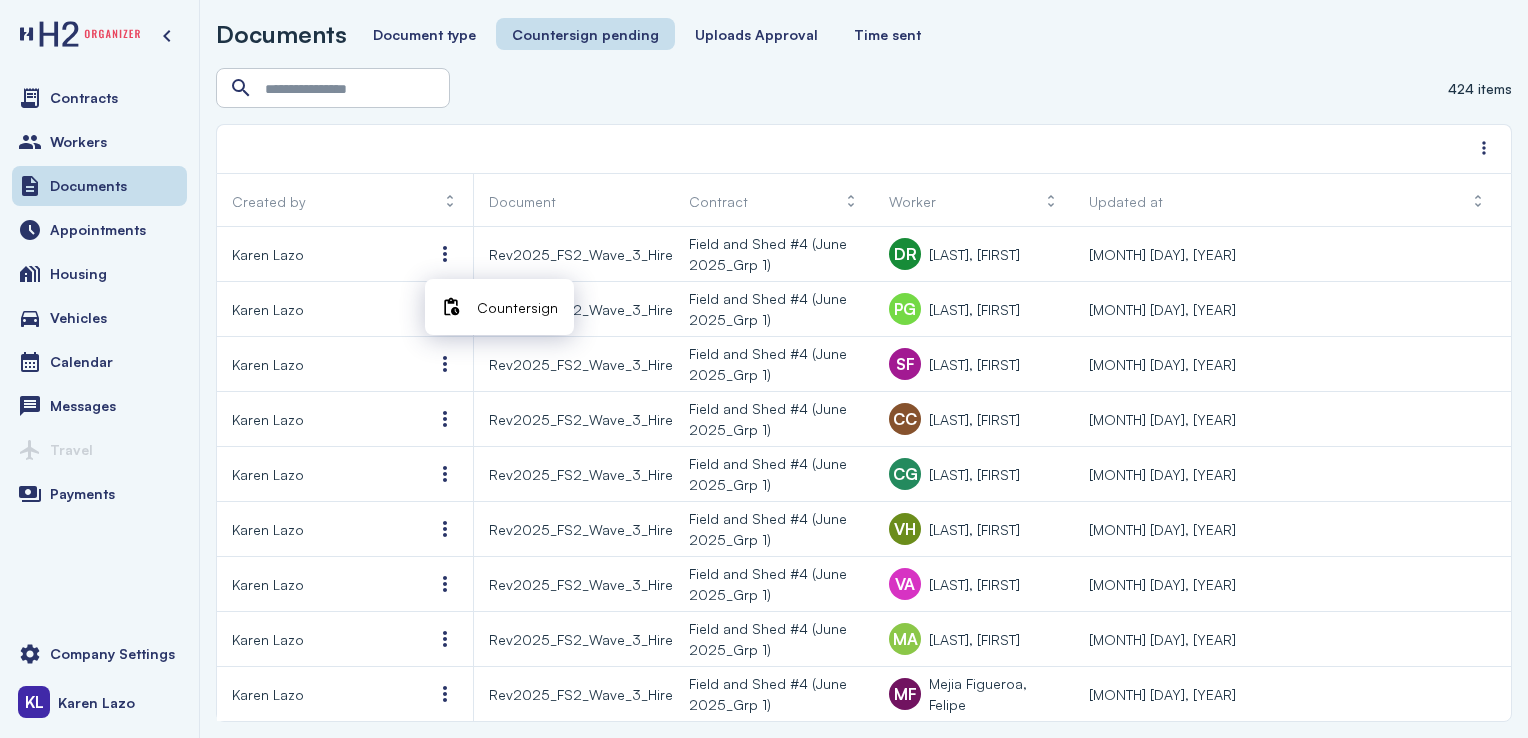 click on "Countersign" at bounding box center [517, 307] 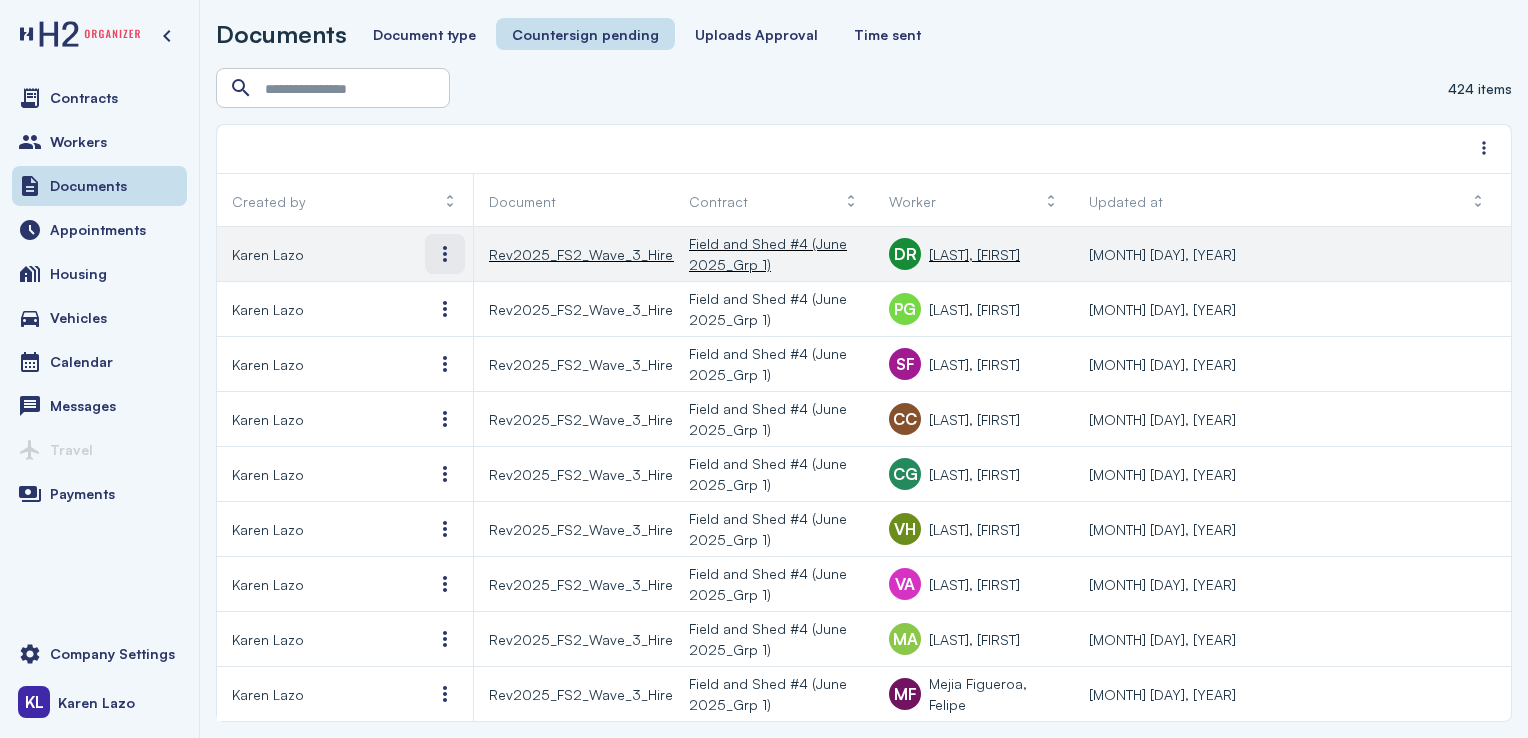 click at bounding box center [445, 254] 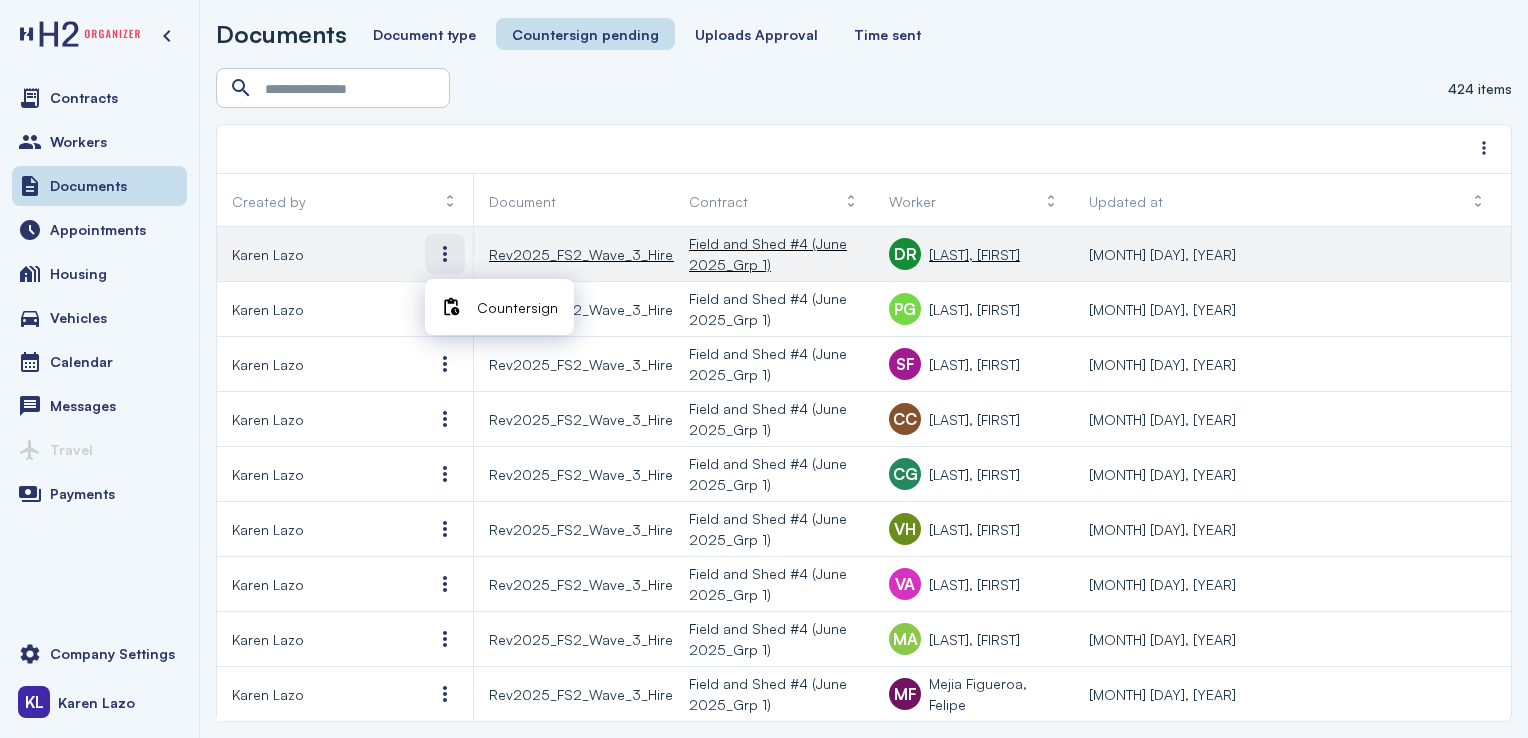 click on "Countersign" at bounding box center (517, 307) 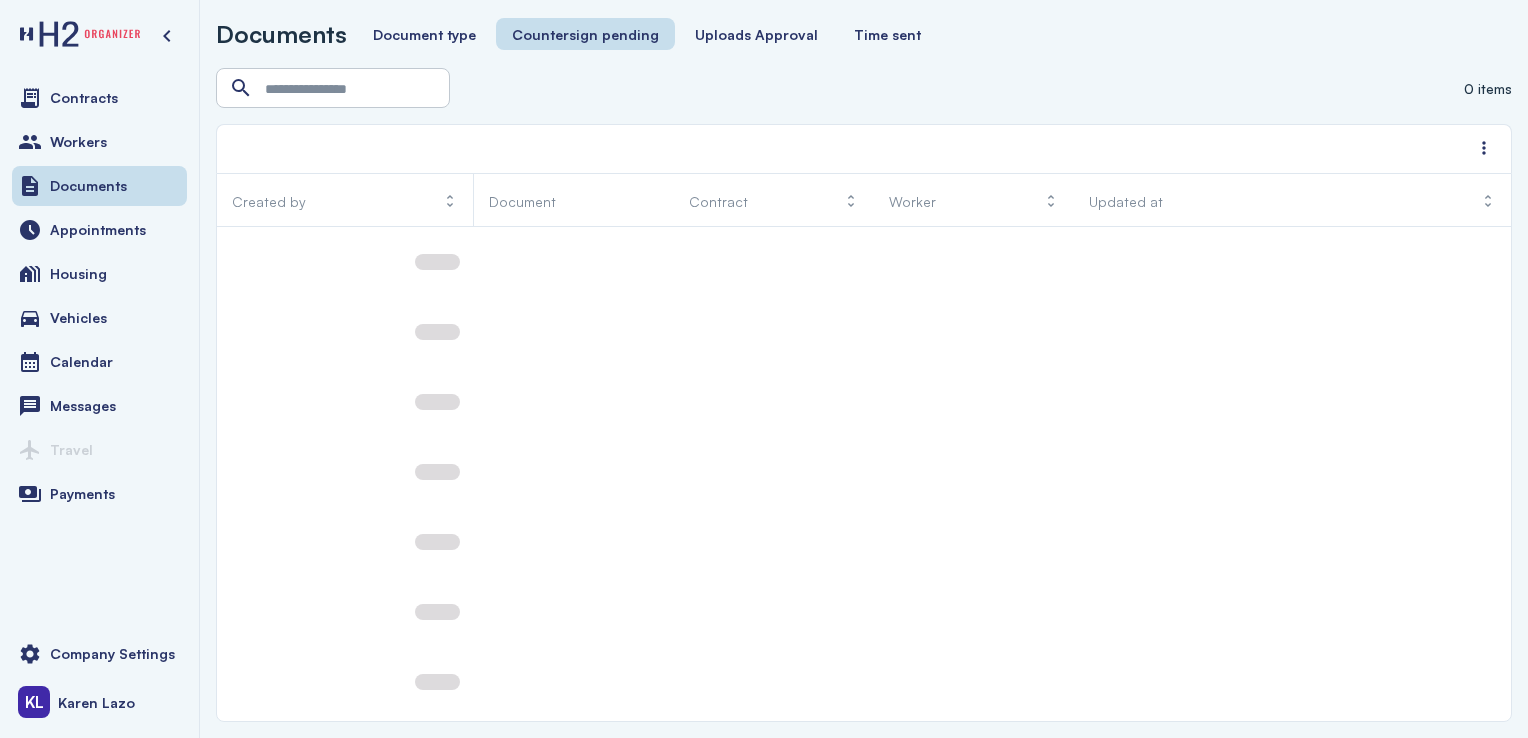 scroll, scrollTop: 0, scrollLeft: 0, axis: both 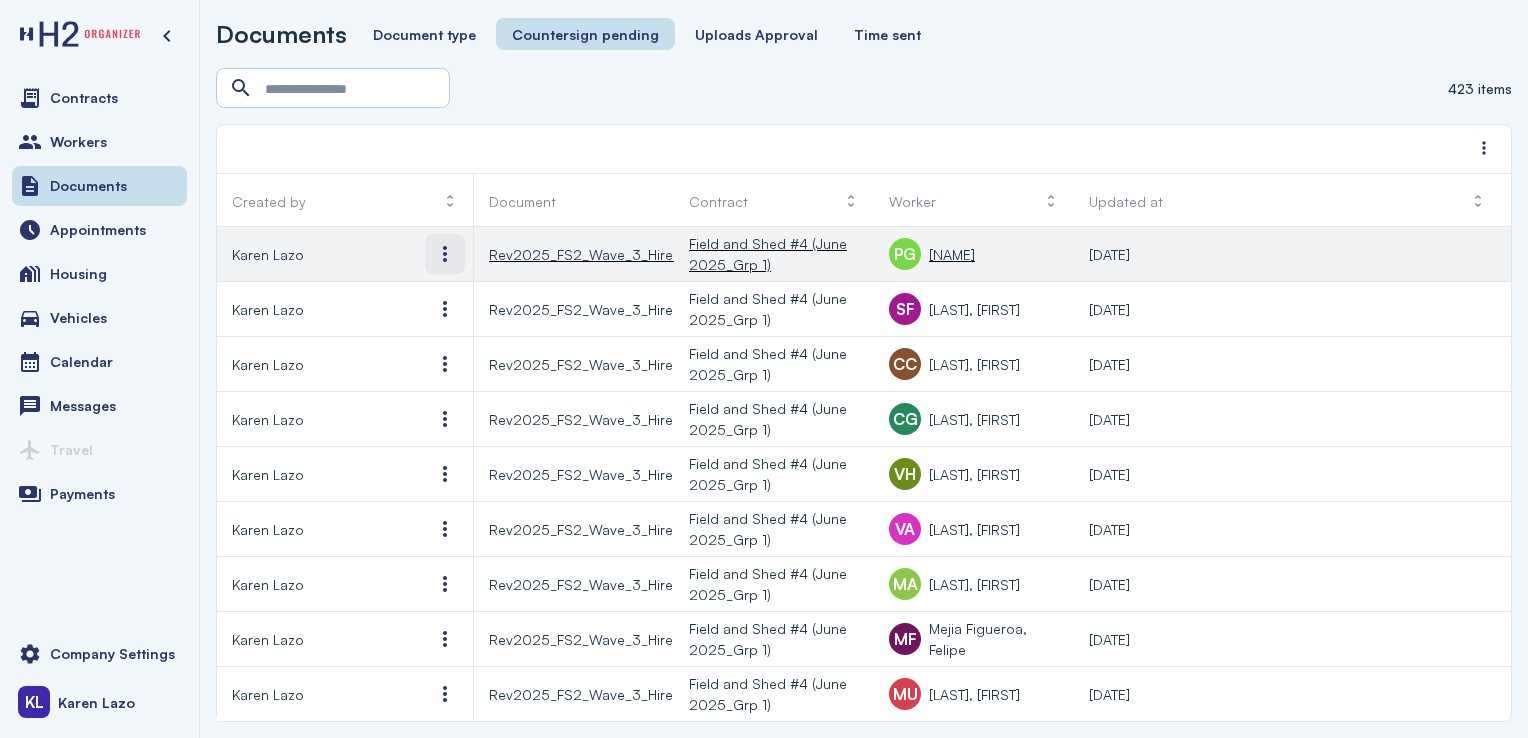 click at bounding box center (445, 254) 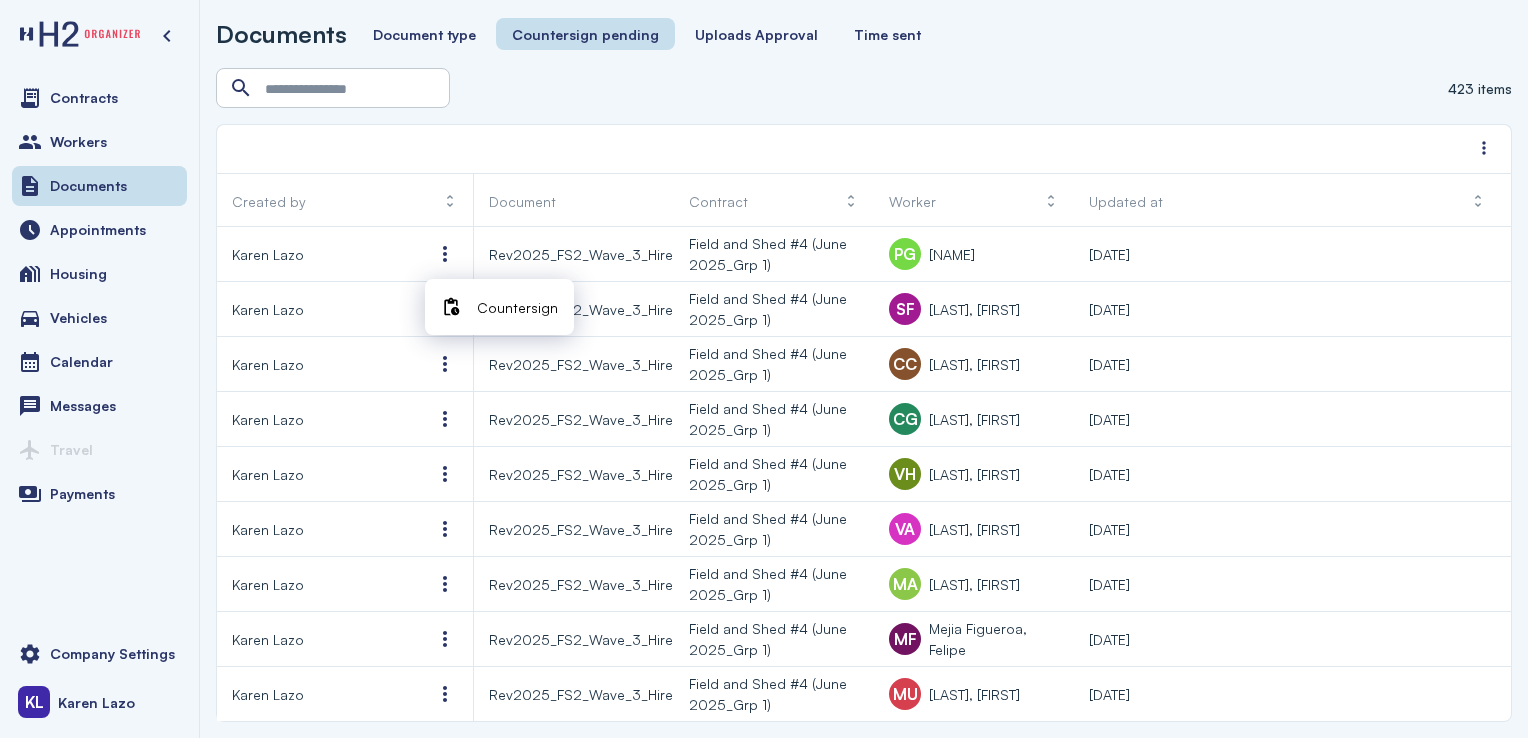 click on "Countersign" at bounding box center (517, 307) 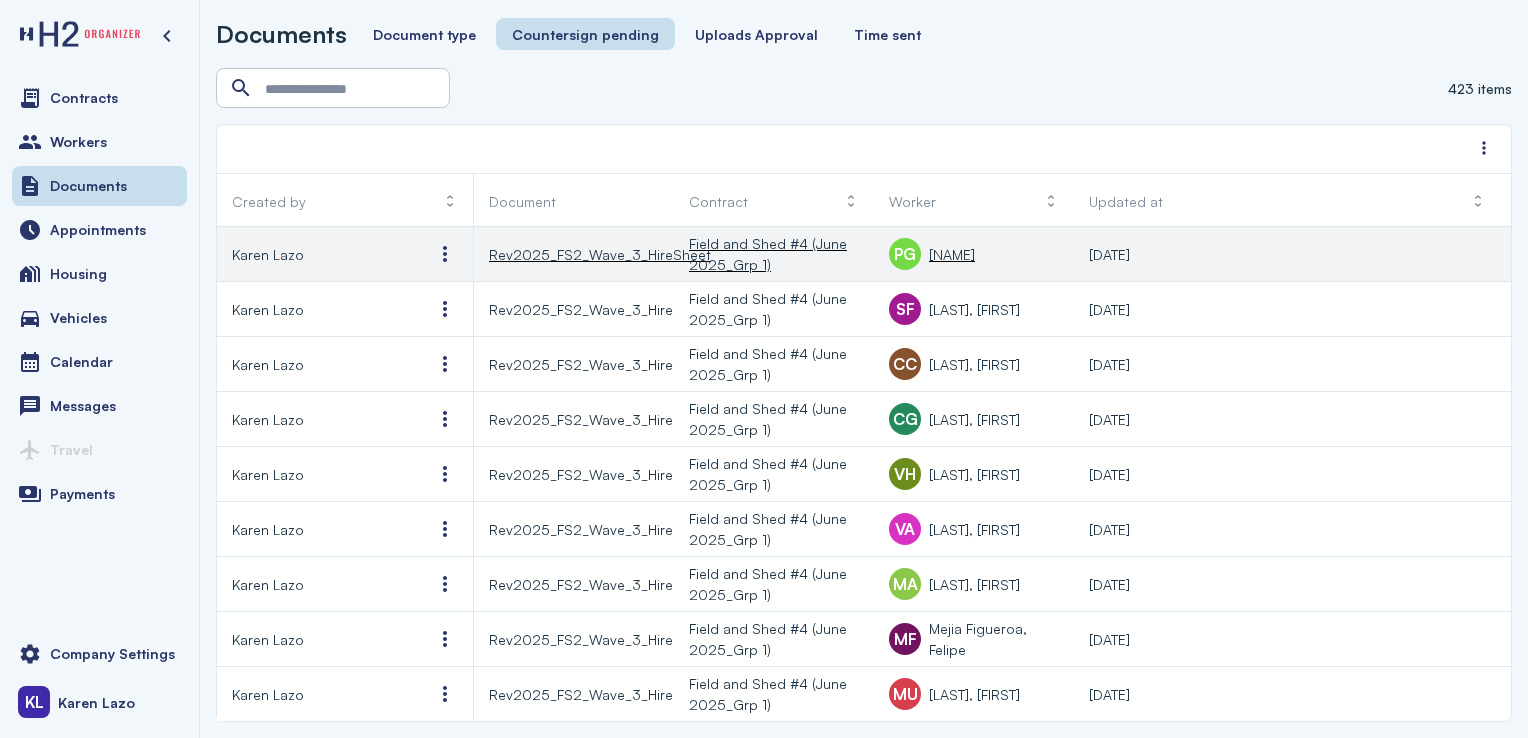 click on "Rev2025_FS2_Wave_3_HireSheet" at bounding box center [574, 254] 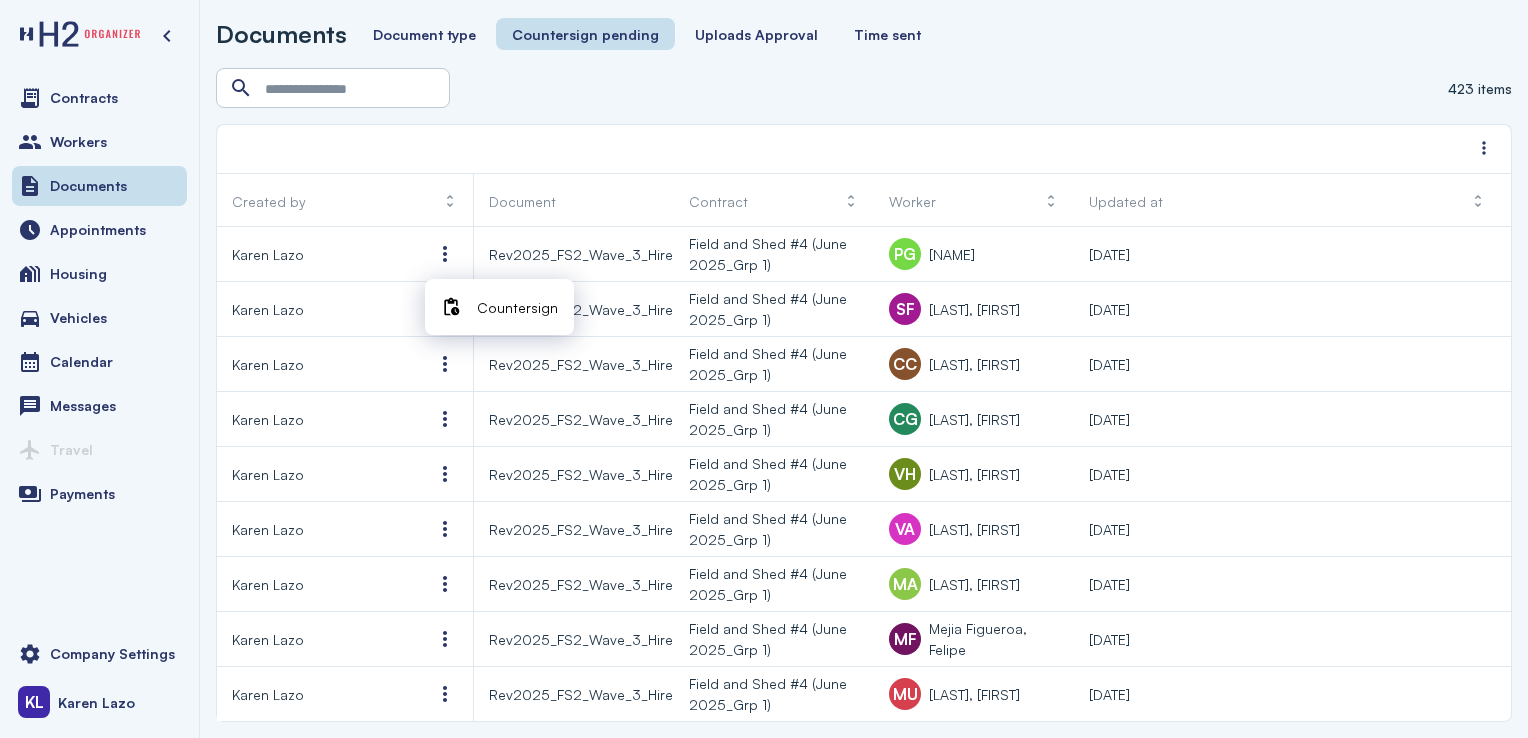 click on "Countersign" at bounding box center (517, 307) 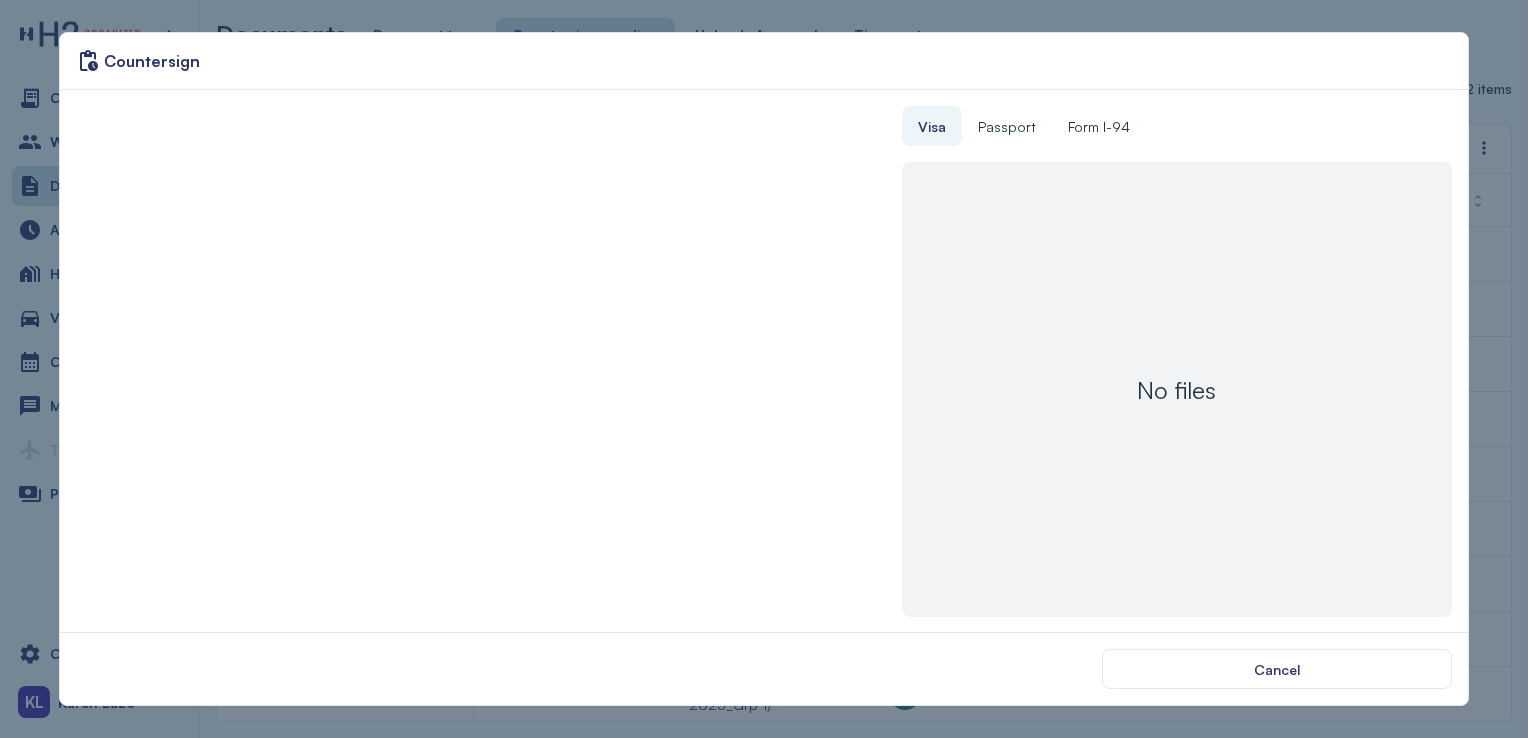 click on "No files" at bounding box center (1177, 389) 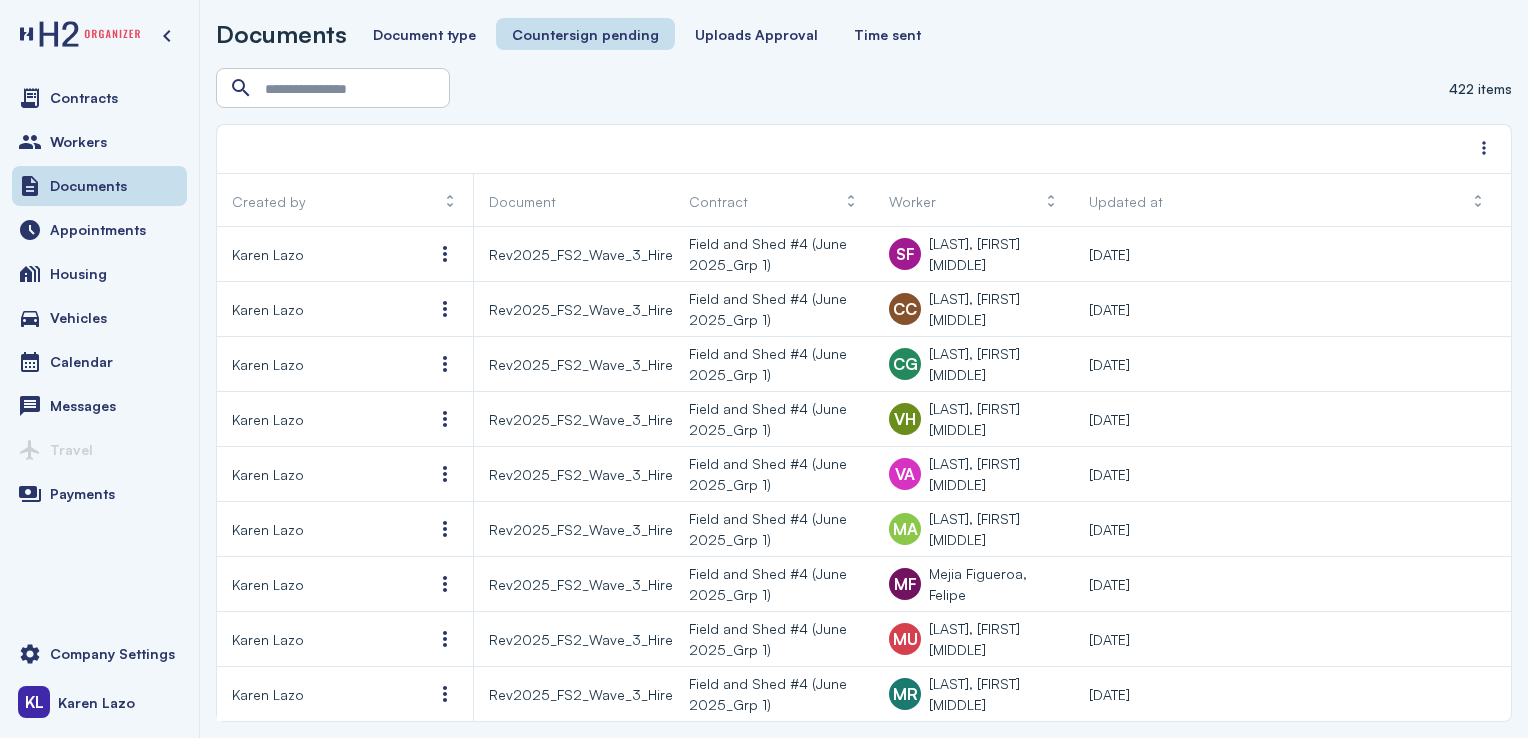 scroll, scrollTop: 0, scrollLeft: 0, axis: both 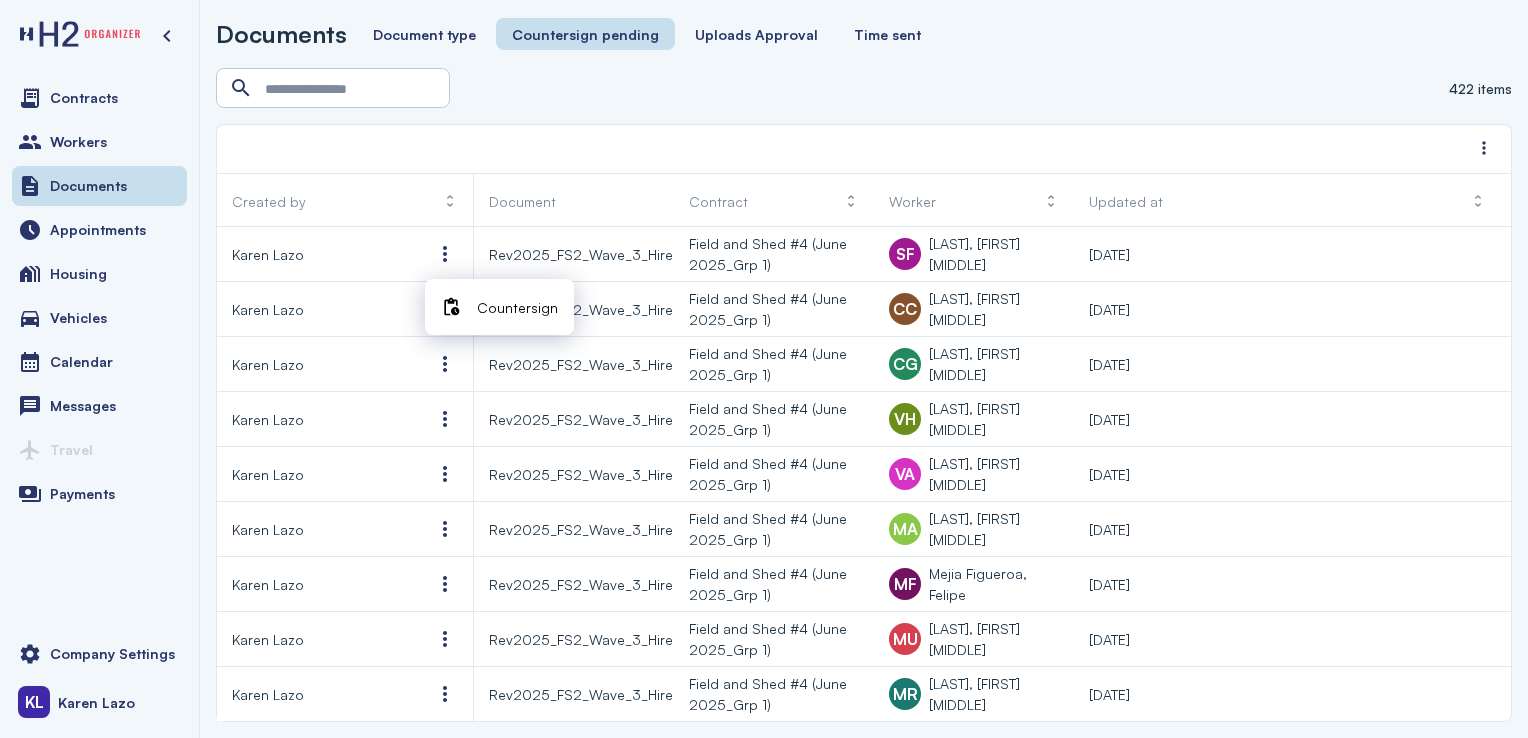 click on "Countersign" at bounding box center (517, 307) 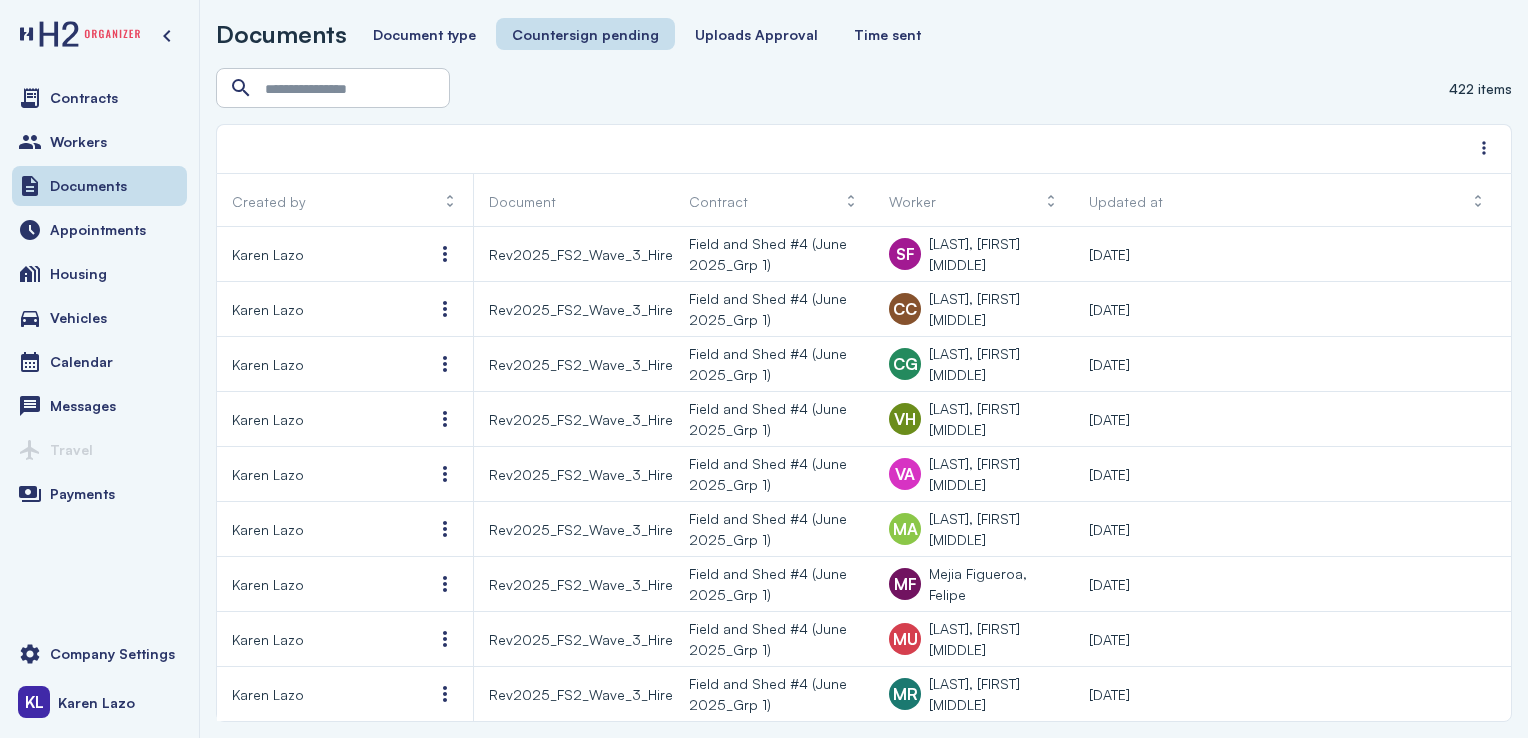 click at bounding box center [445, 254] 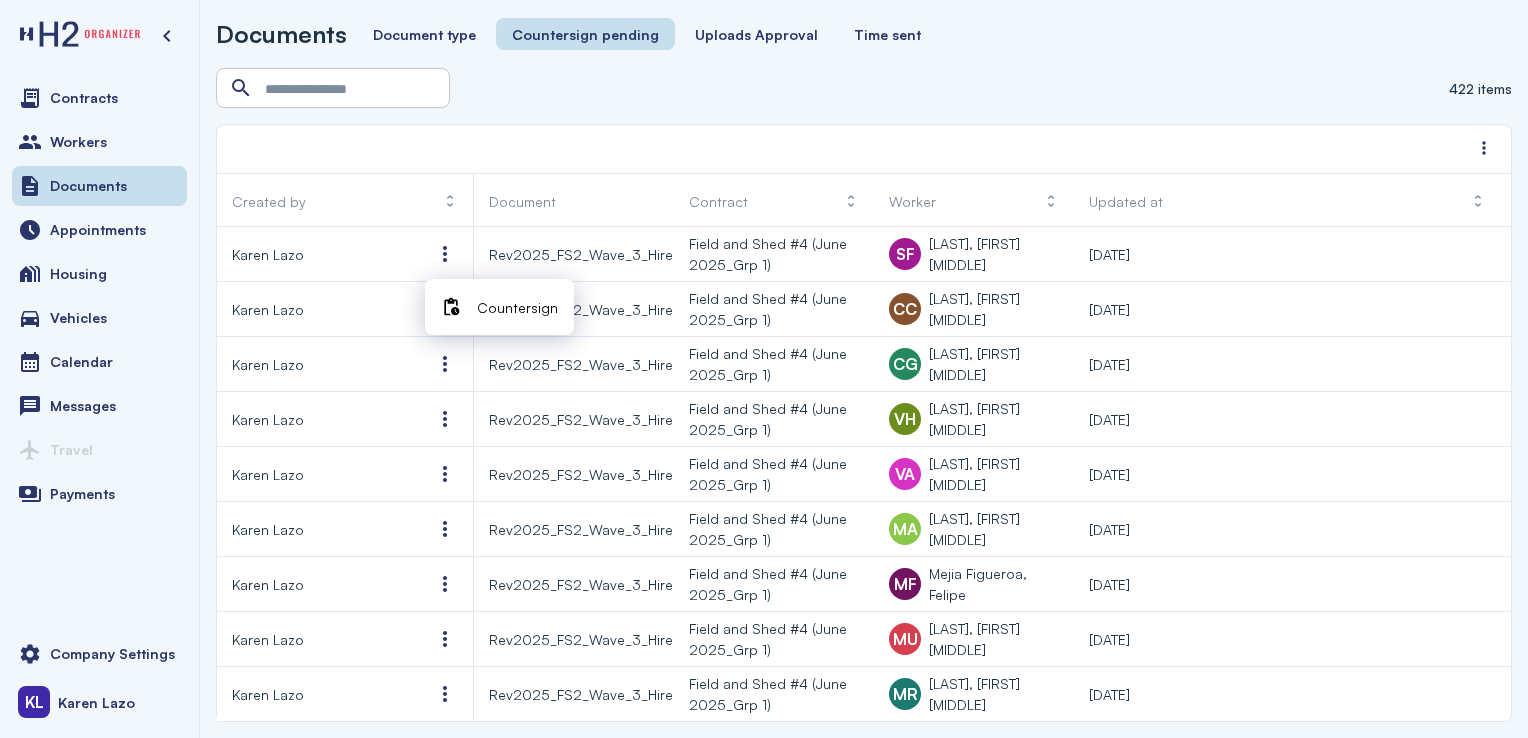click on "Countersign" at bounding box center [517, 307] 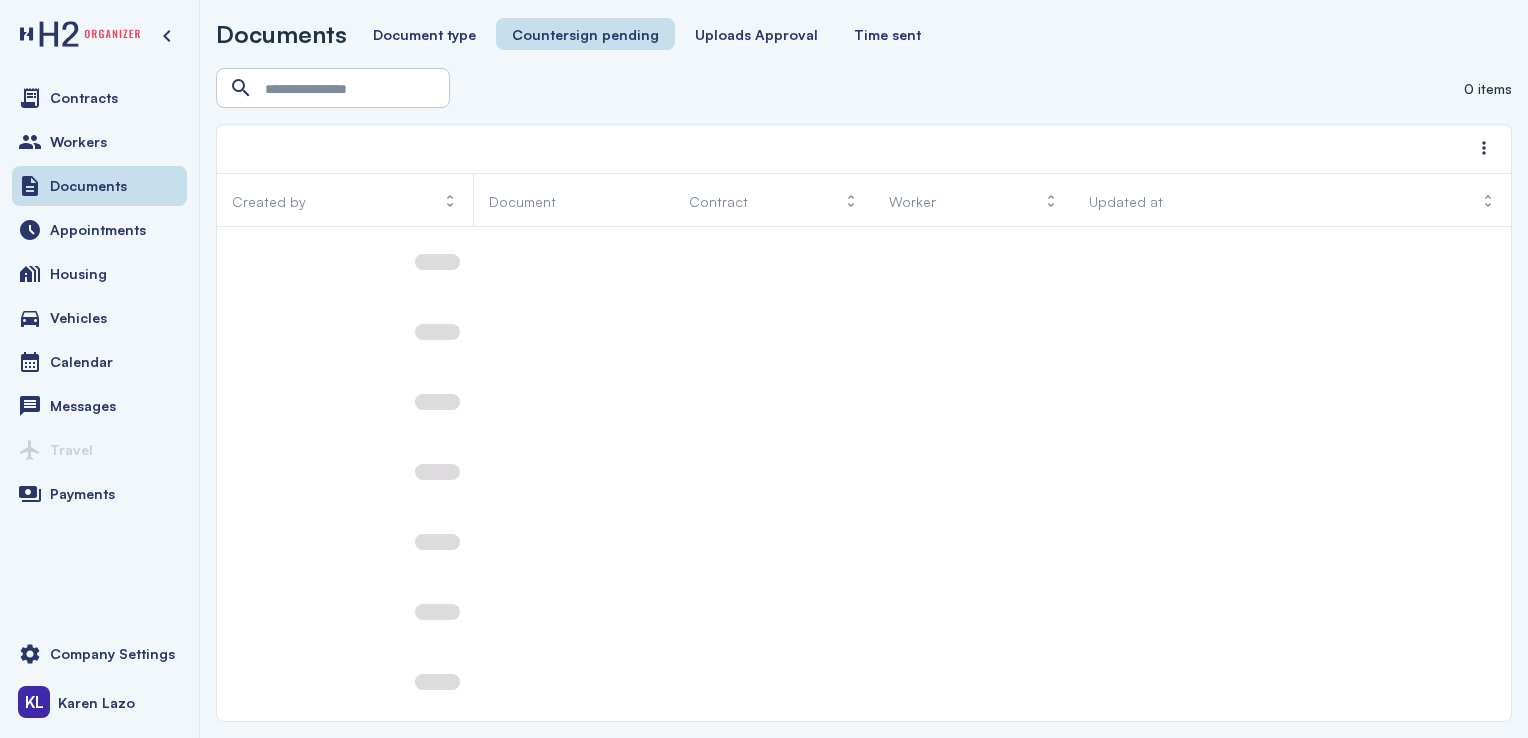 scroll, scrollTop: 0, scrollLeft: 0, axis: both 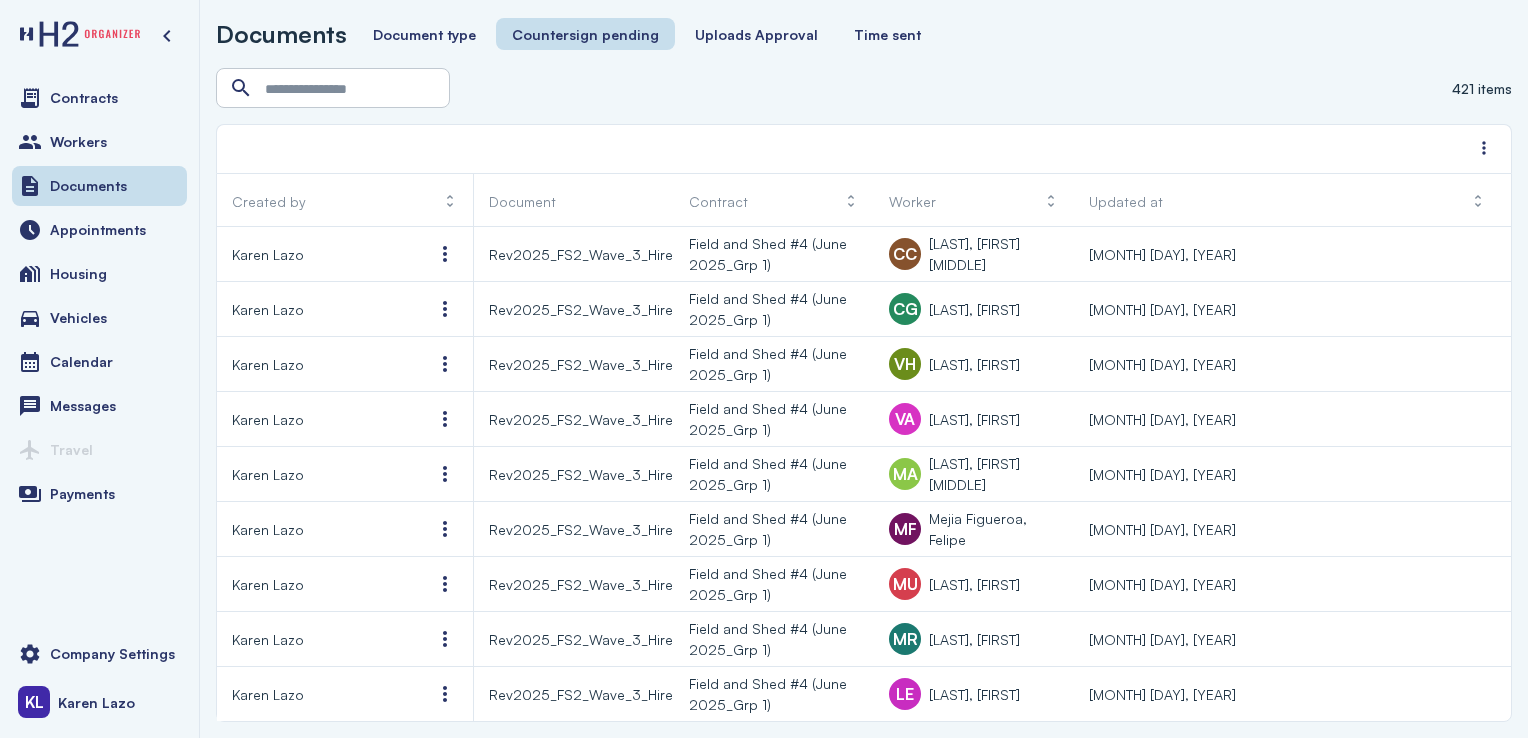 click at bounding box center [445, 254] 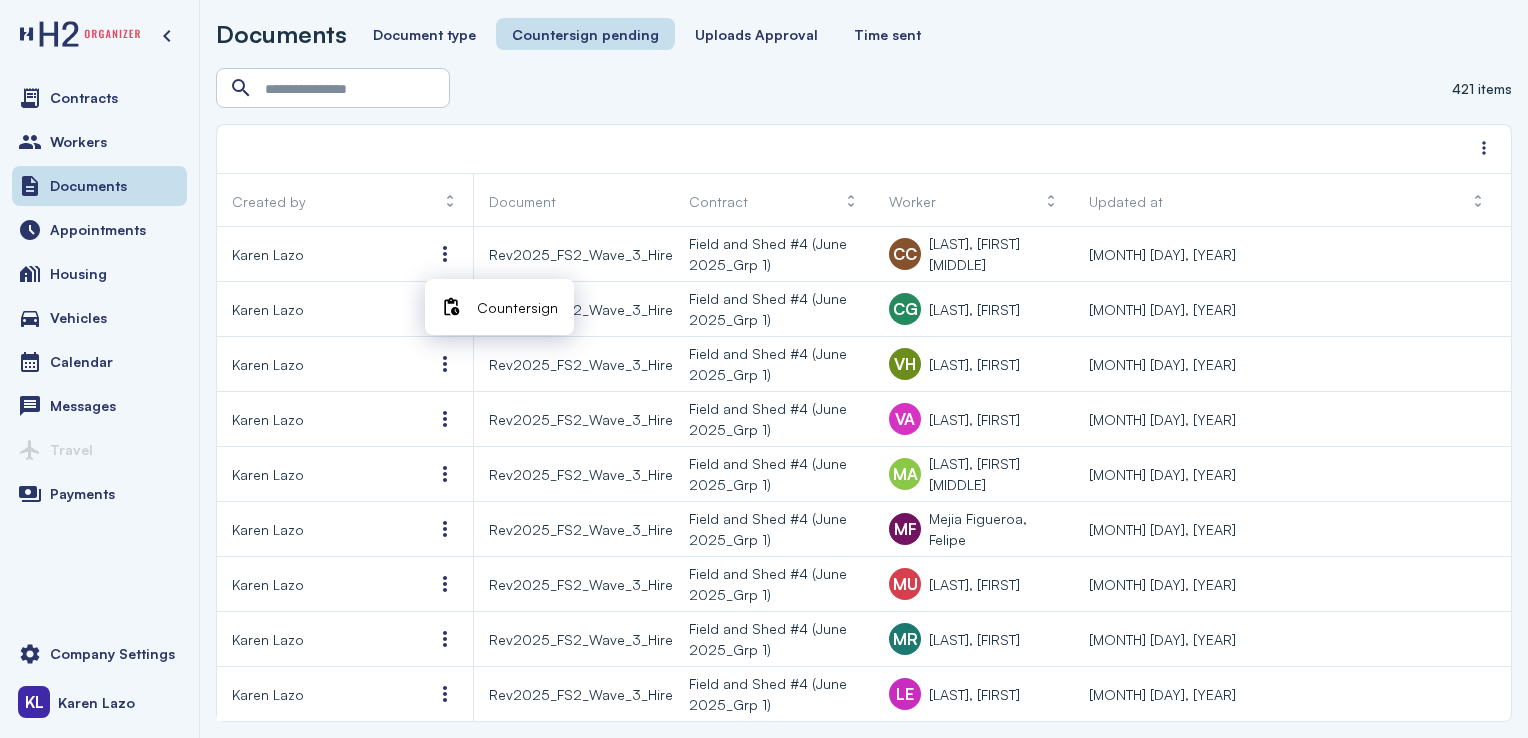 click on "Countersign" at bounding box center (517, 307) 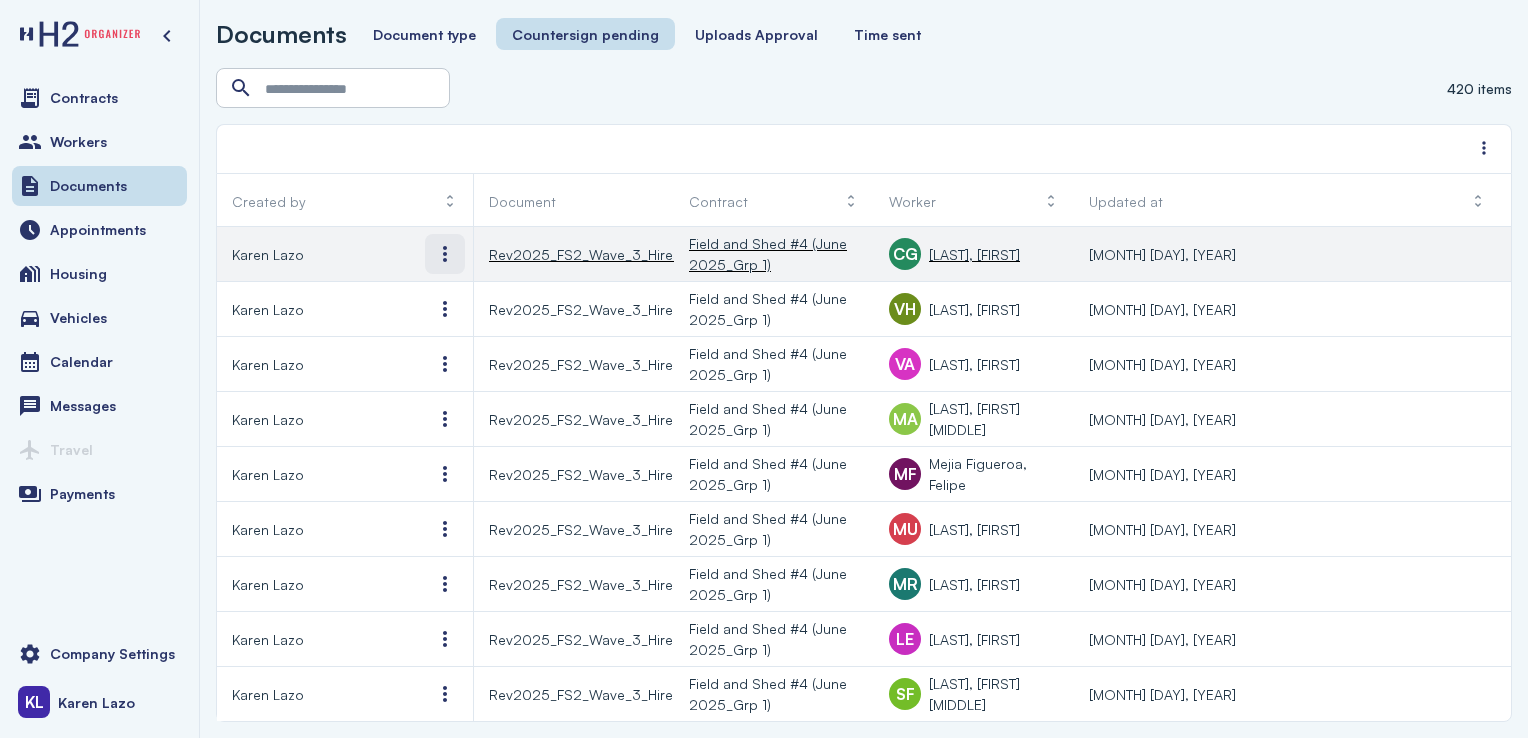 click at bounding box center (445, 254) 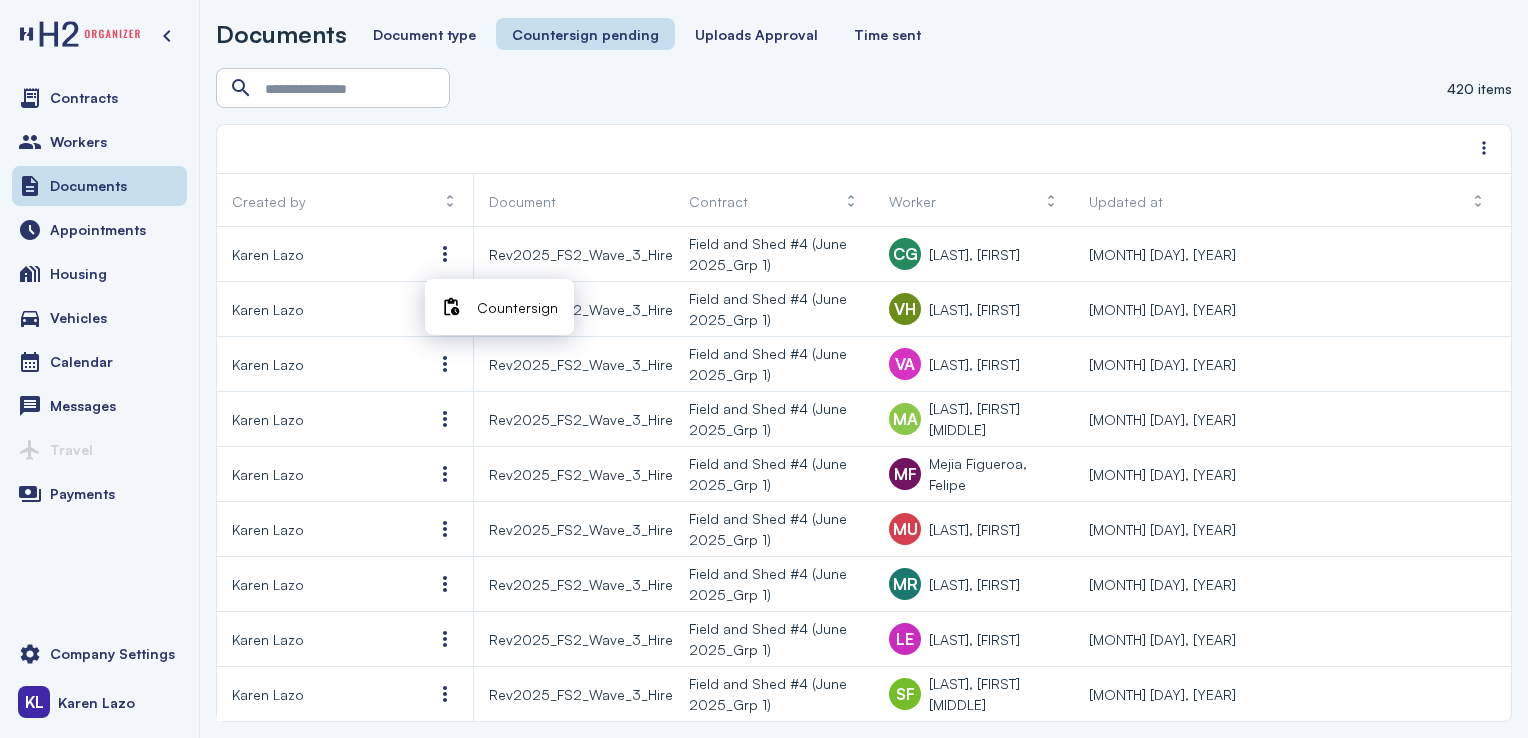 click on "Countersign" at bounding box center [499, 307] 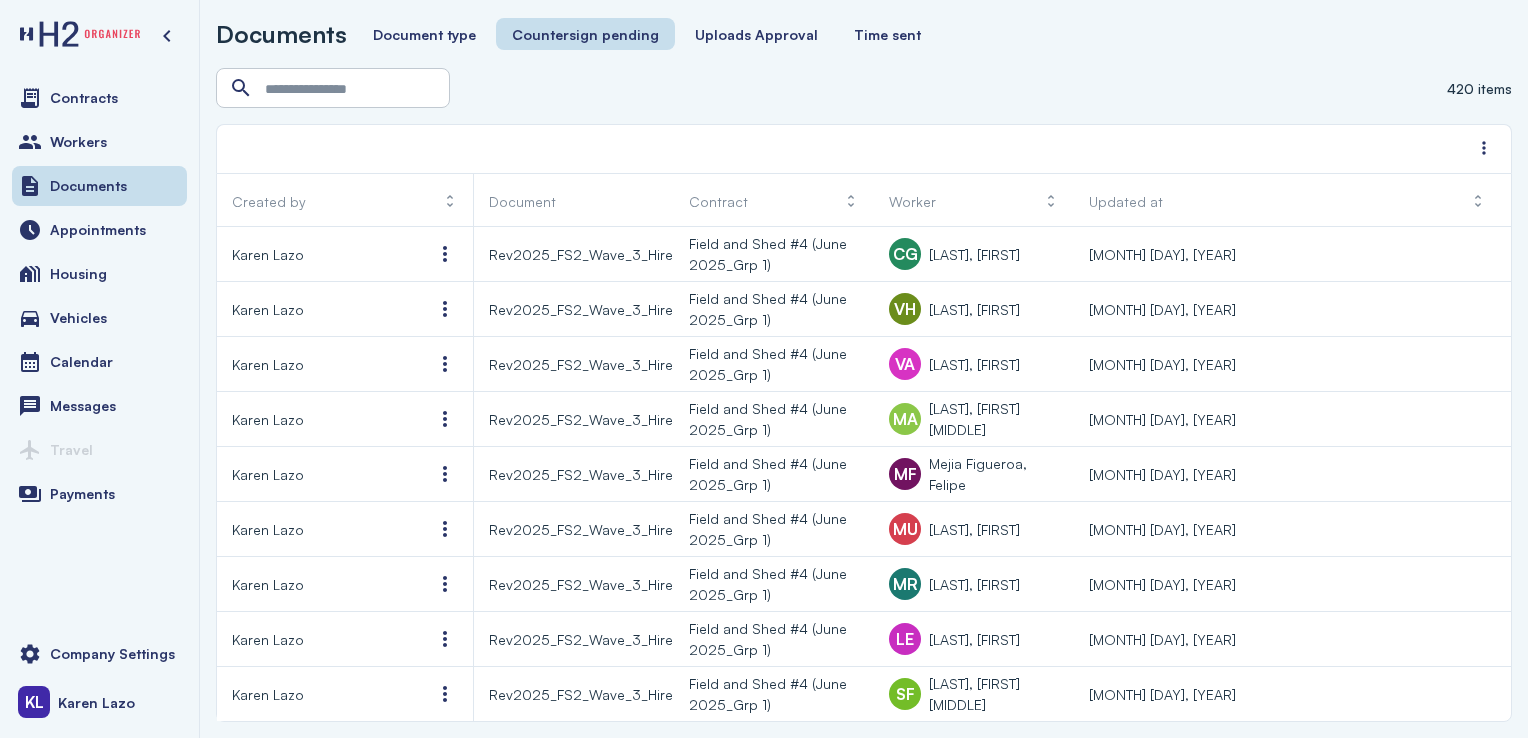 click at bounding box center (445, 254) 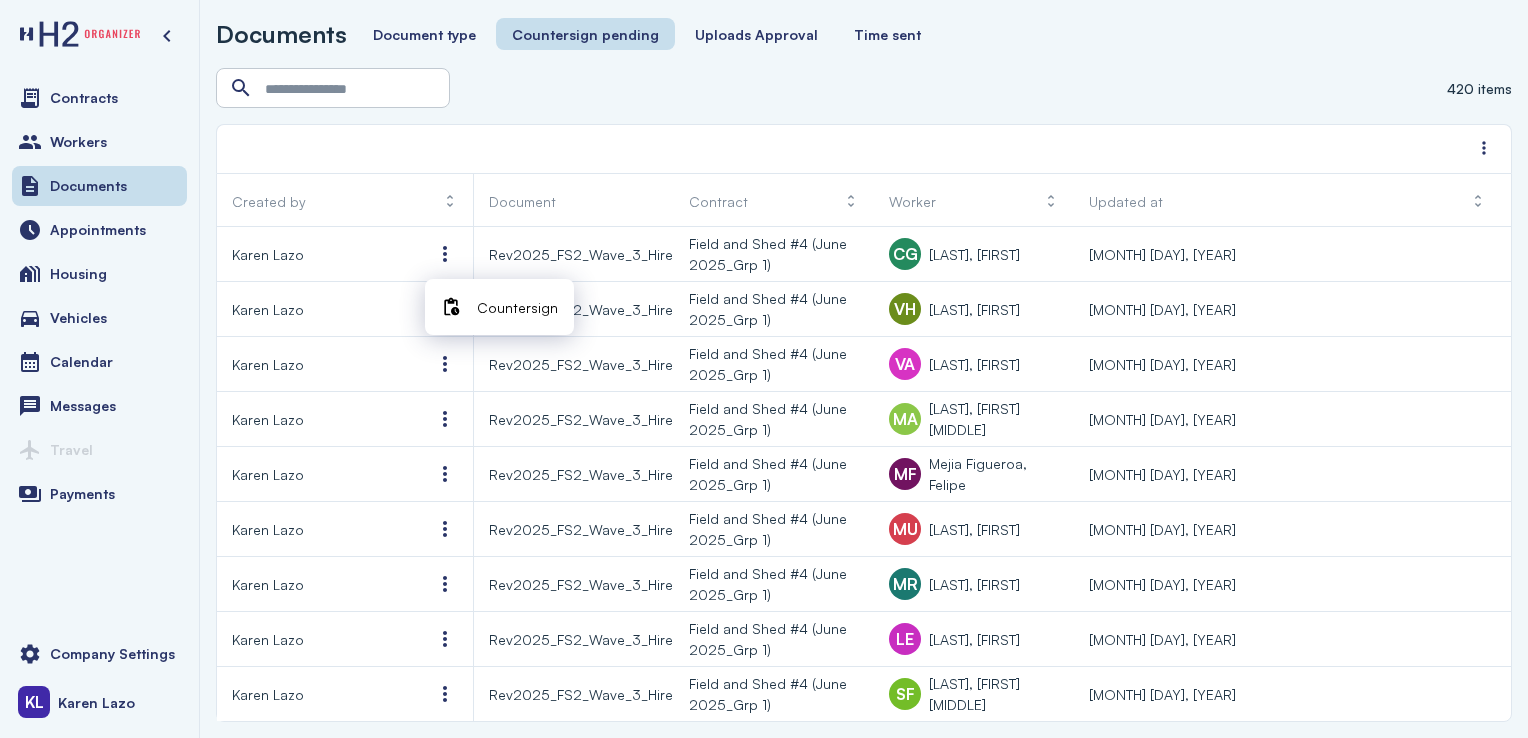 click on "Countersign" at bounding box center (517, 307) 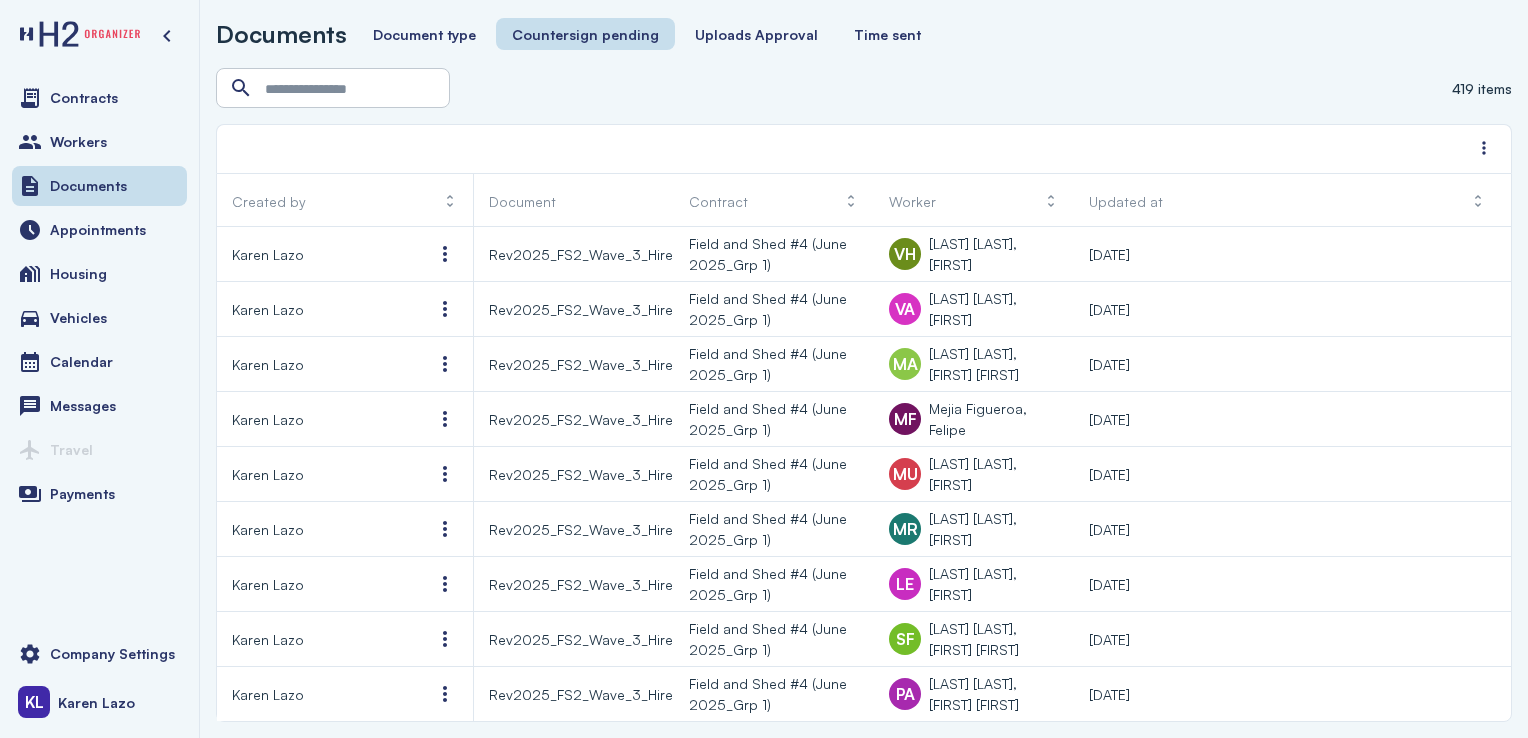 scroll, scrollTop: 0, scrollLeft: 0, axis: both 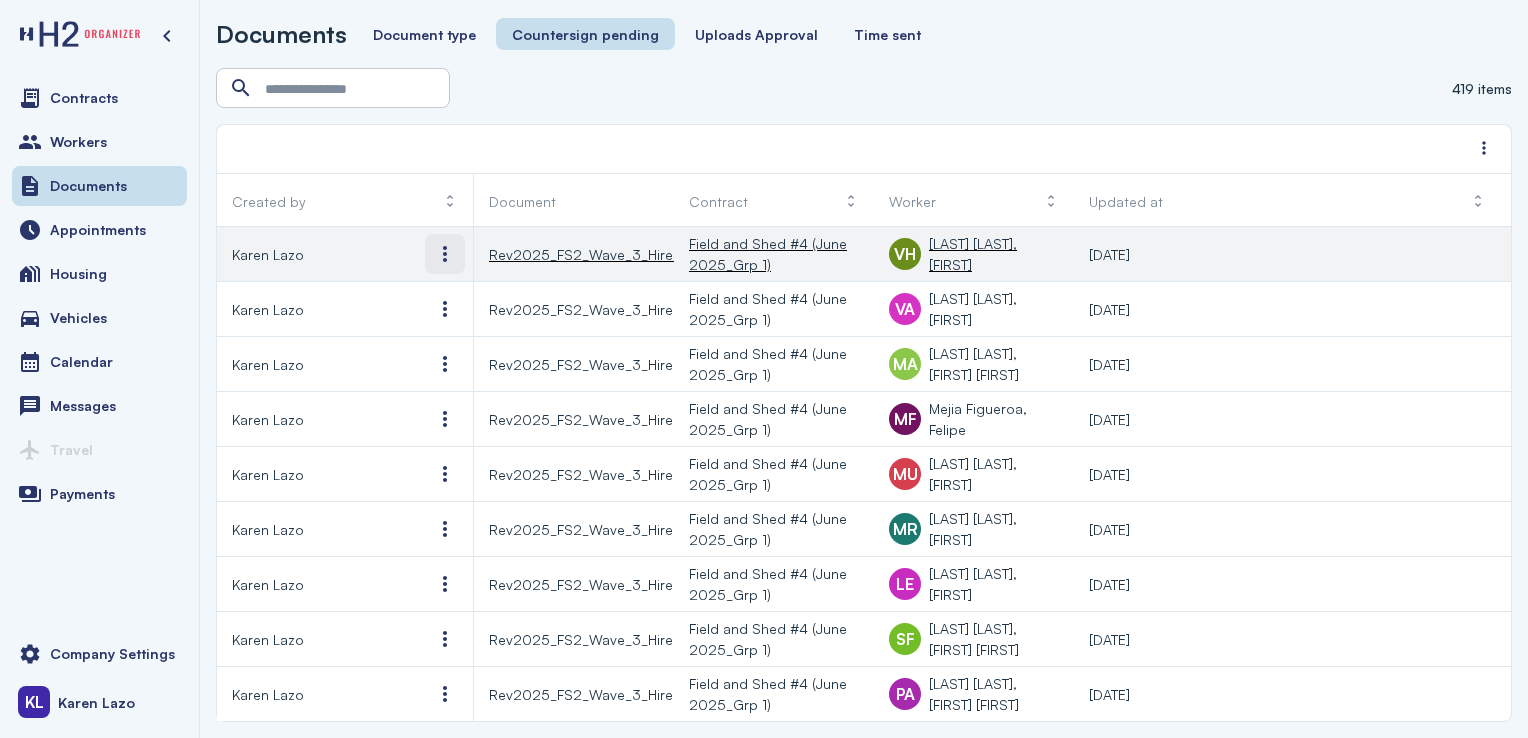 click at bounding box center [445, 254] 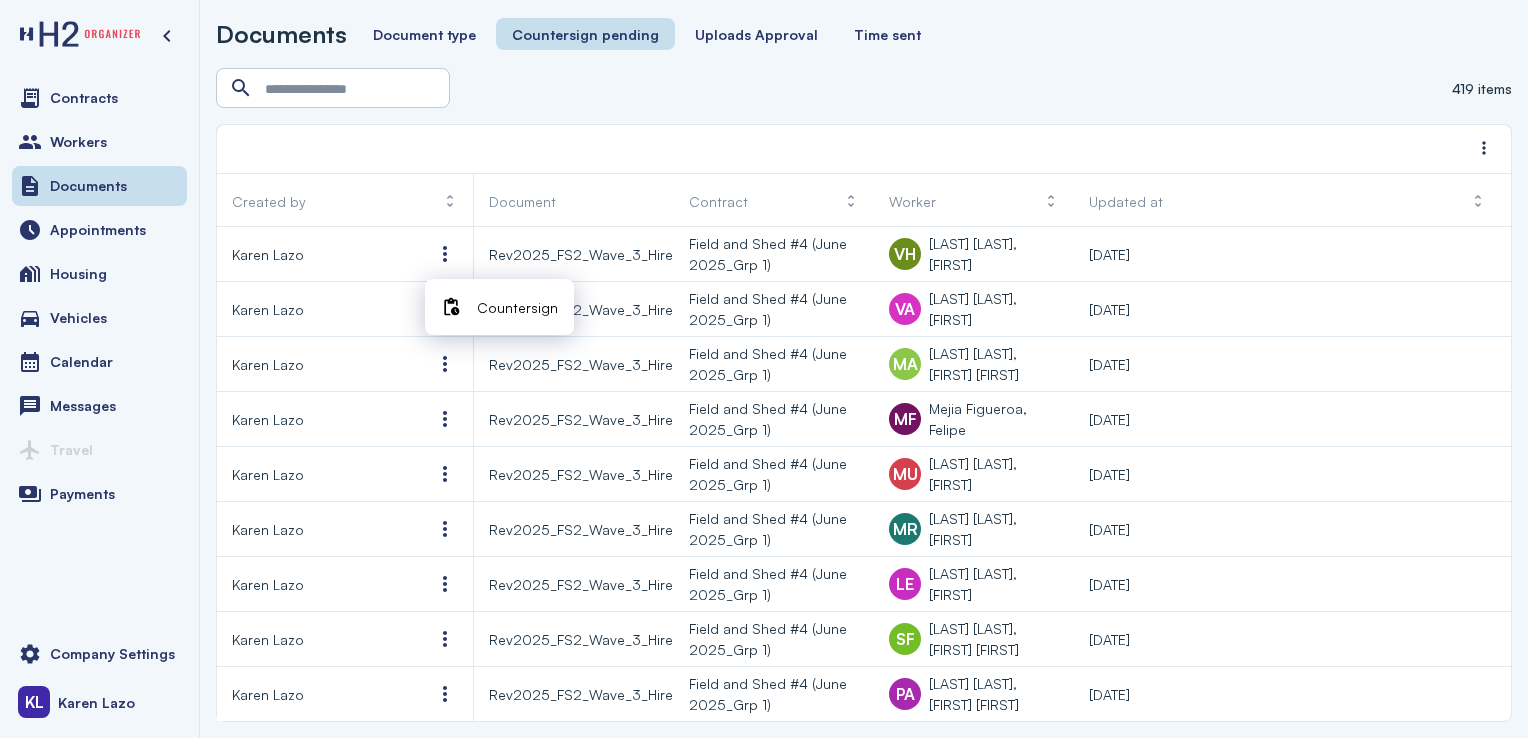 click on "Countersign" at bounding box center [517, 307] 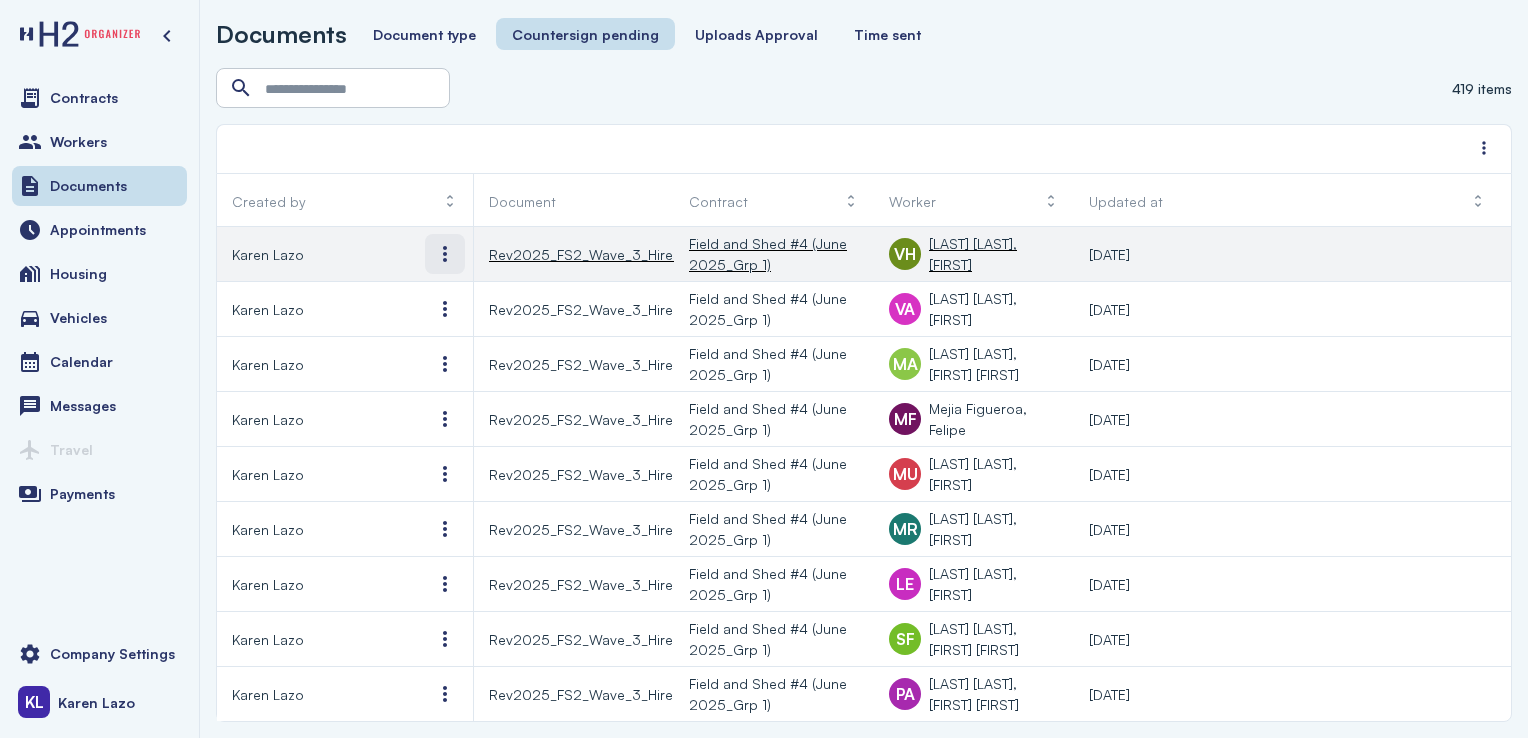 click at bounding box center [445, 254] 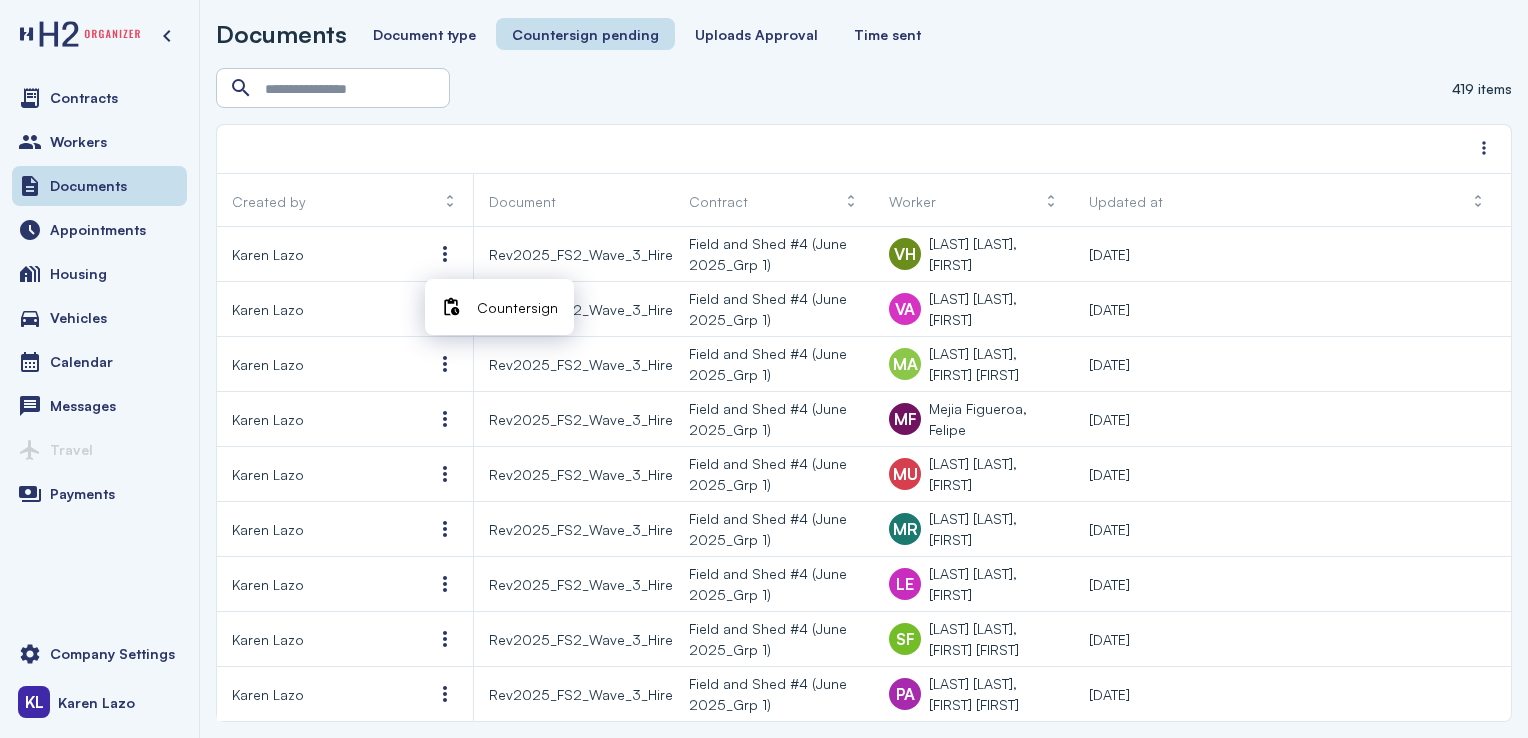 click on "Countersign" at bounding box center (517, 307) 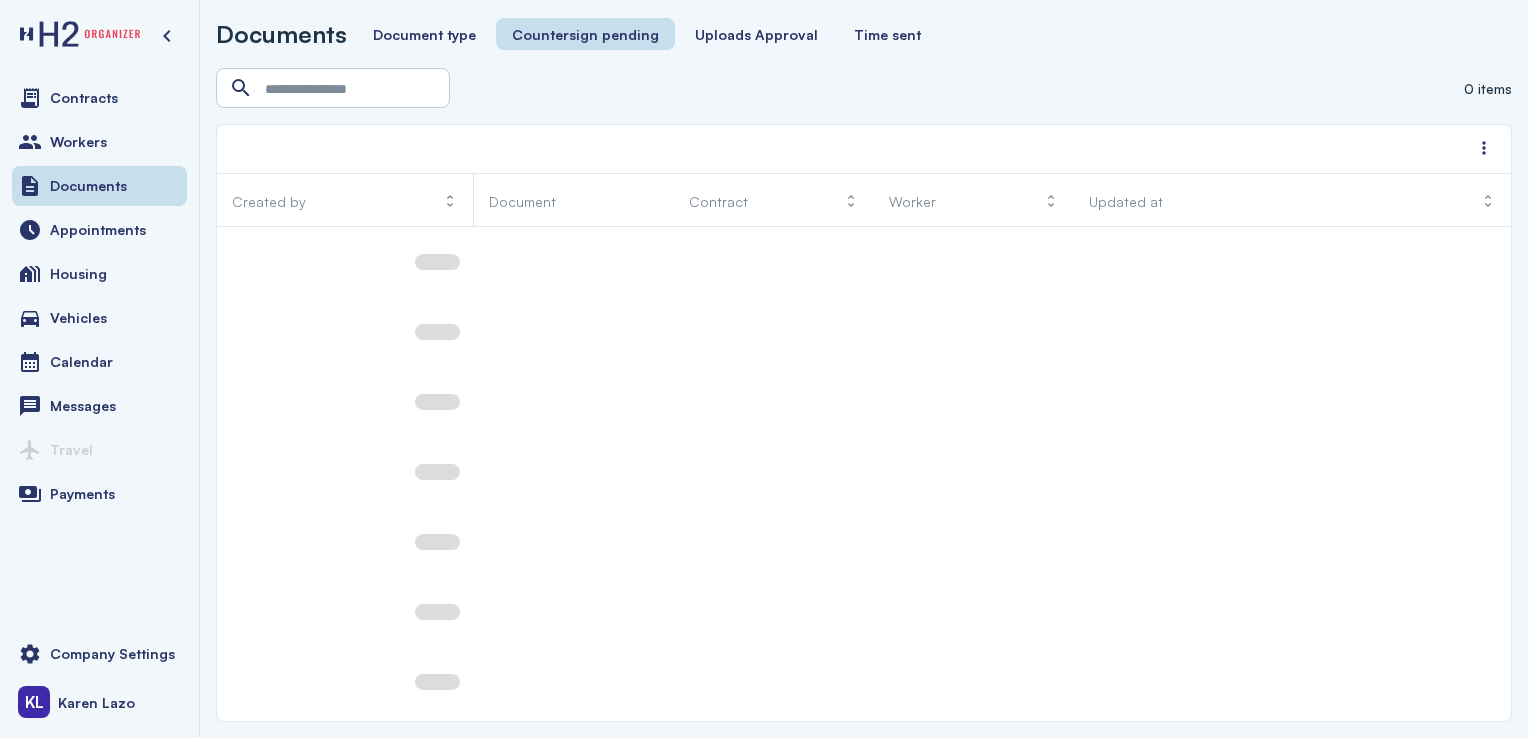 scroll, scrollTop: 0, scrollLeft: 0, axis: both 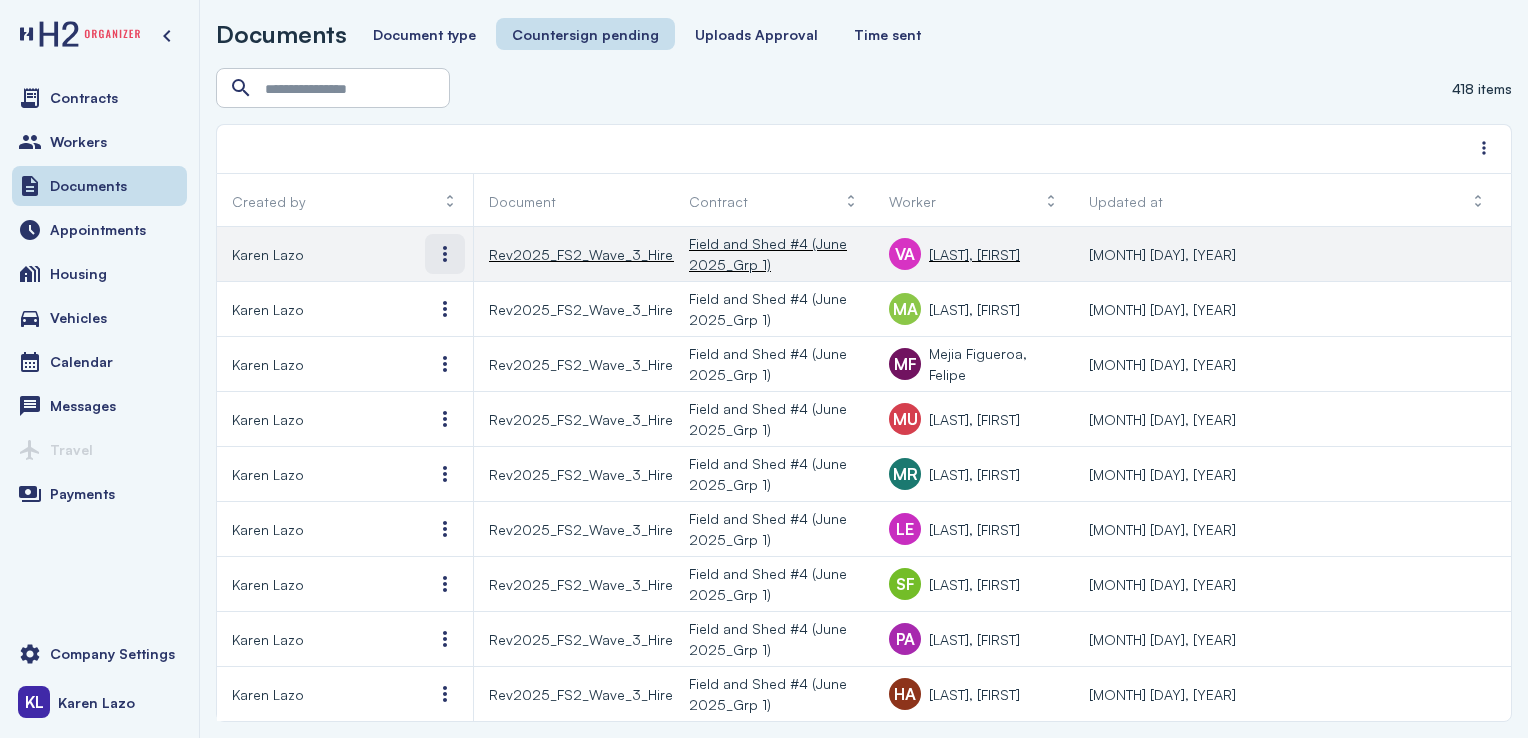 click at bounding box center (445, 254) 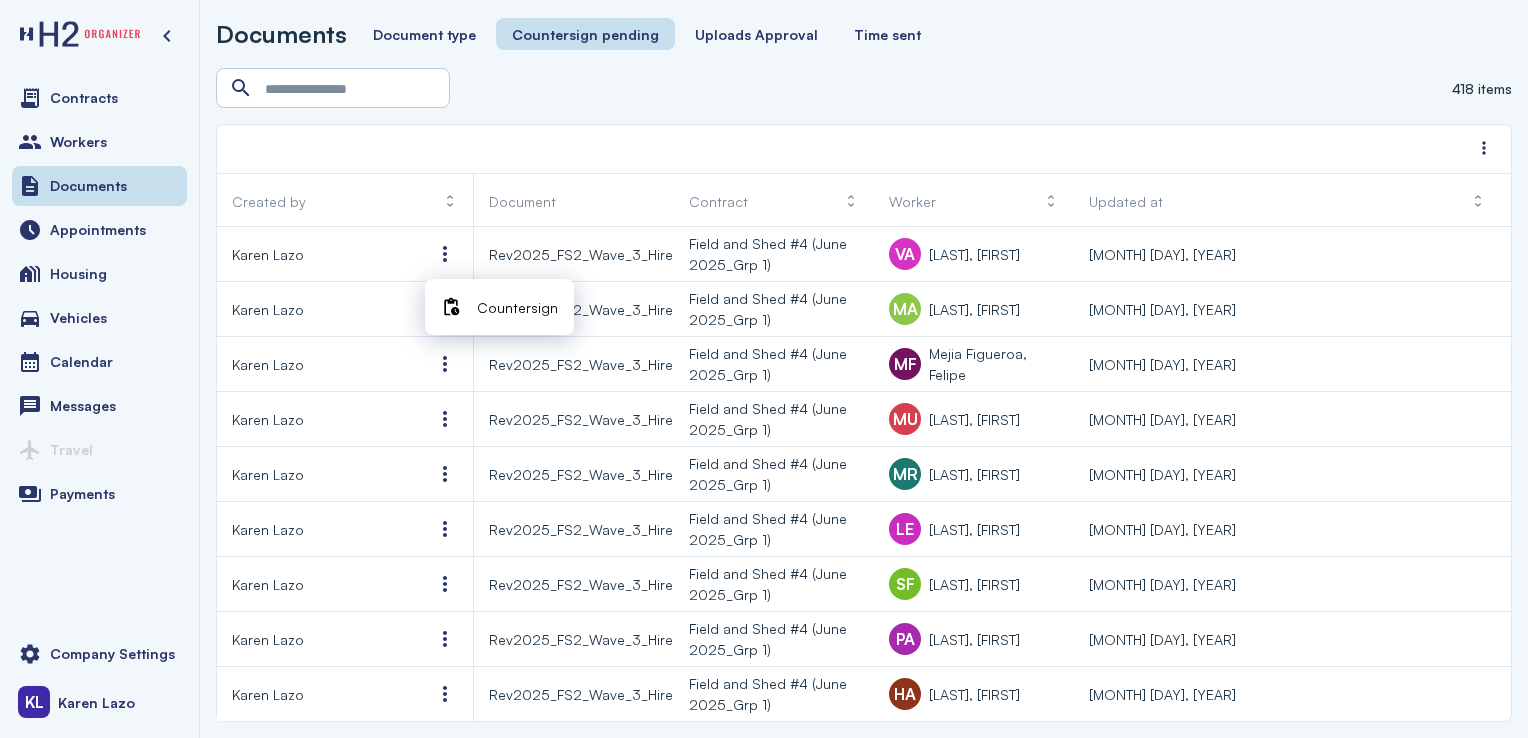 click on "Countersign" at bounding box center (517, 307) 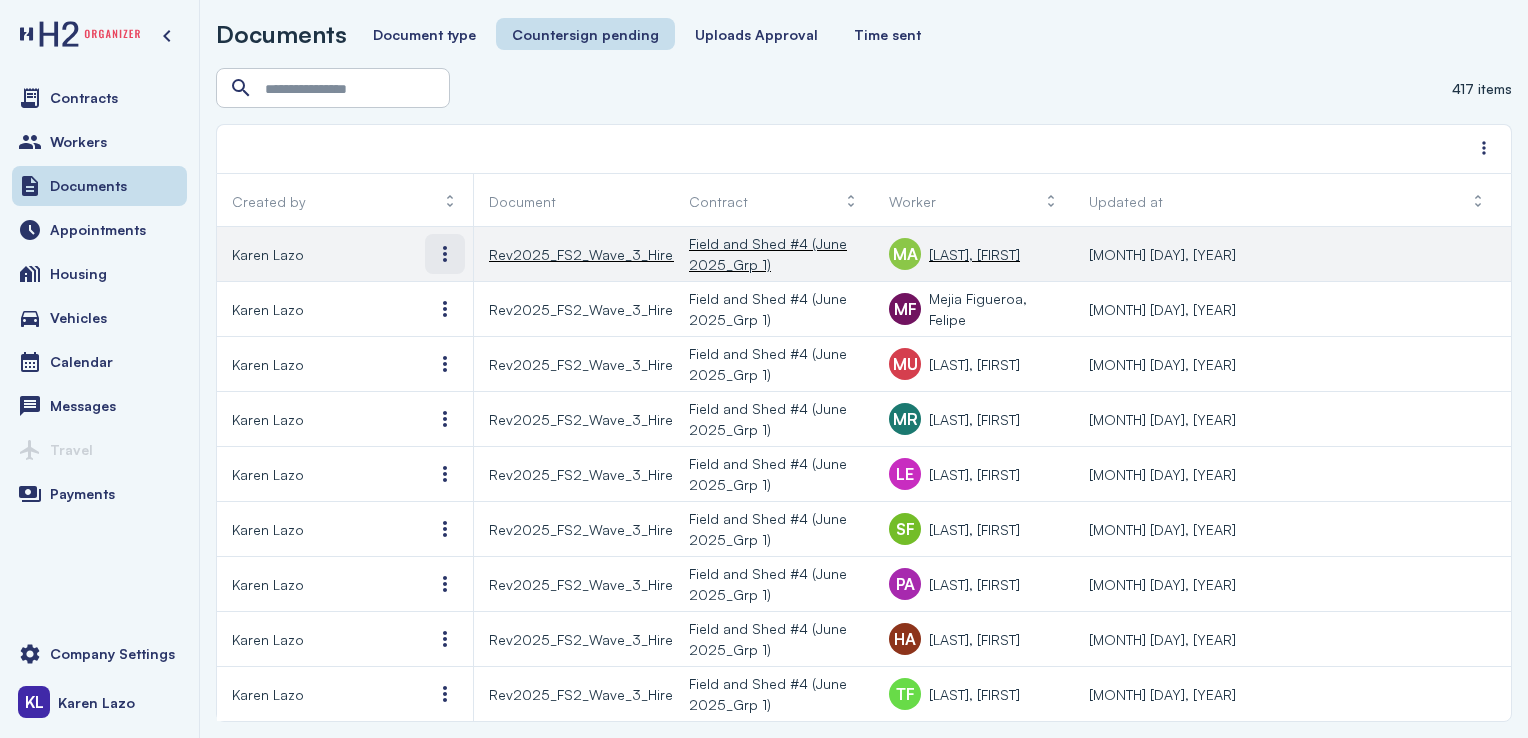 click at bounding box center [445, 254] 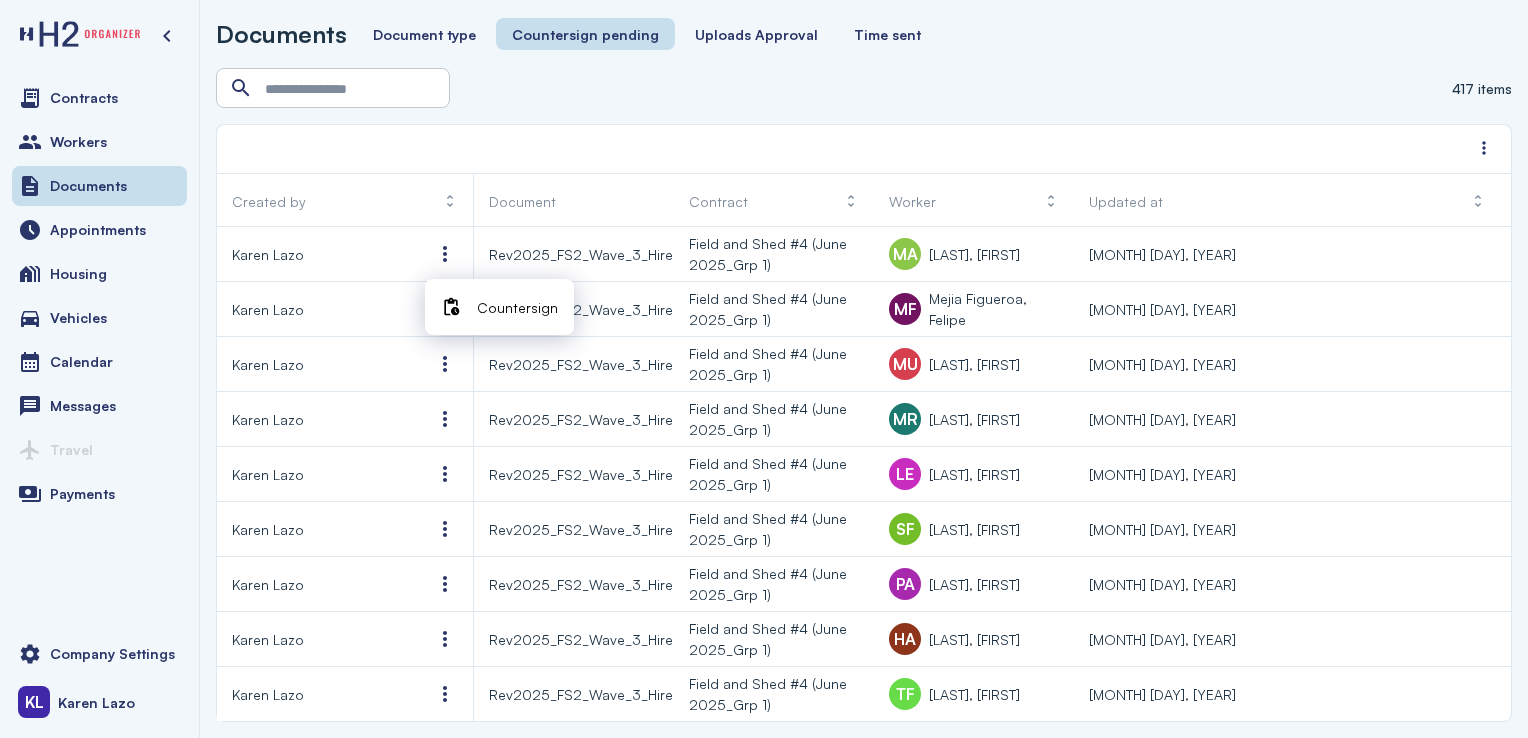 click at bounding box center [451, 307] 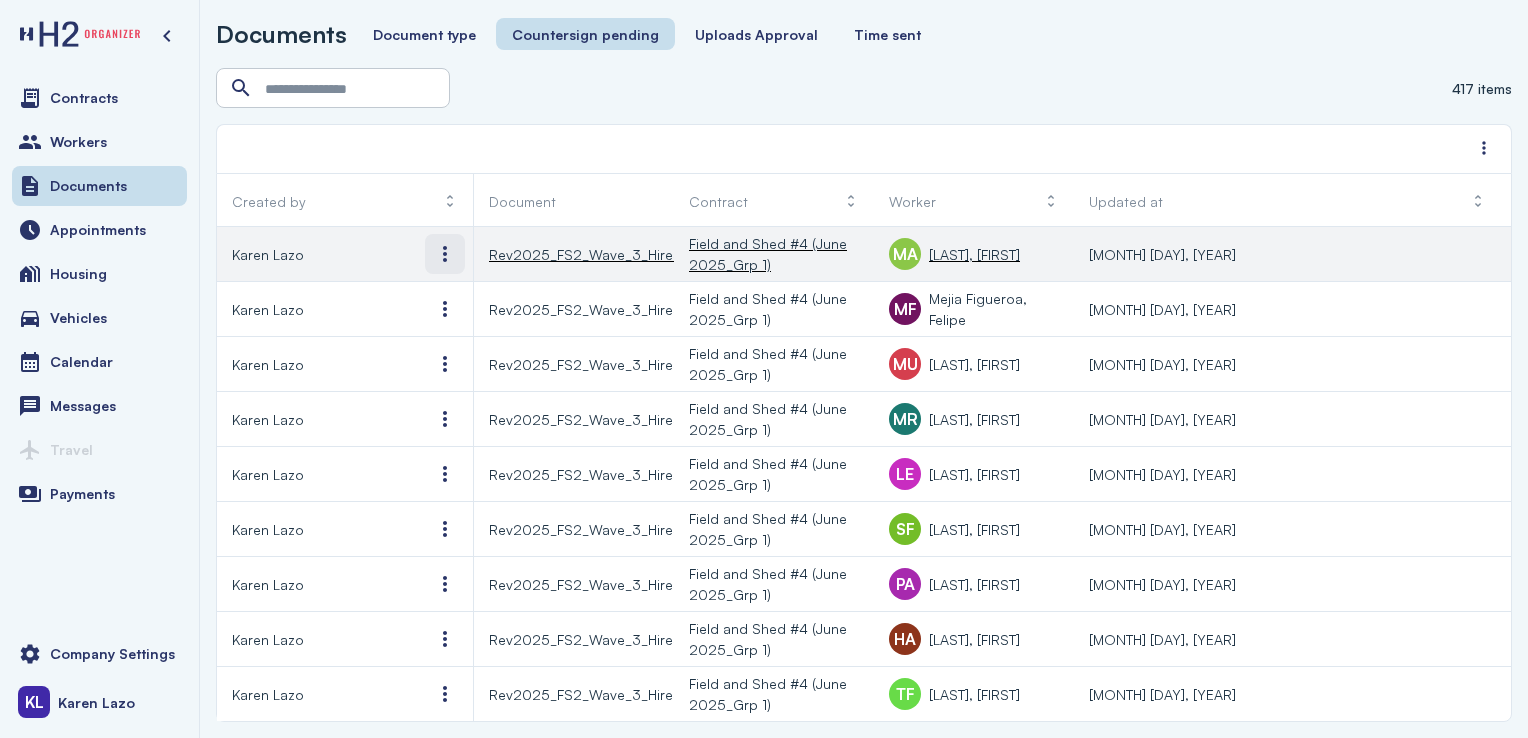 click at bounding box center (445, 254) 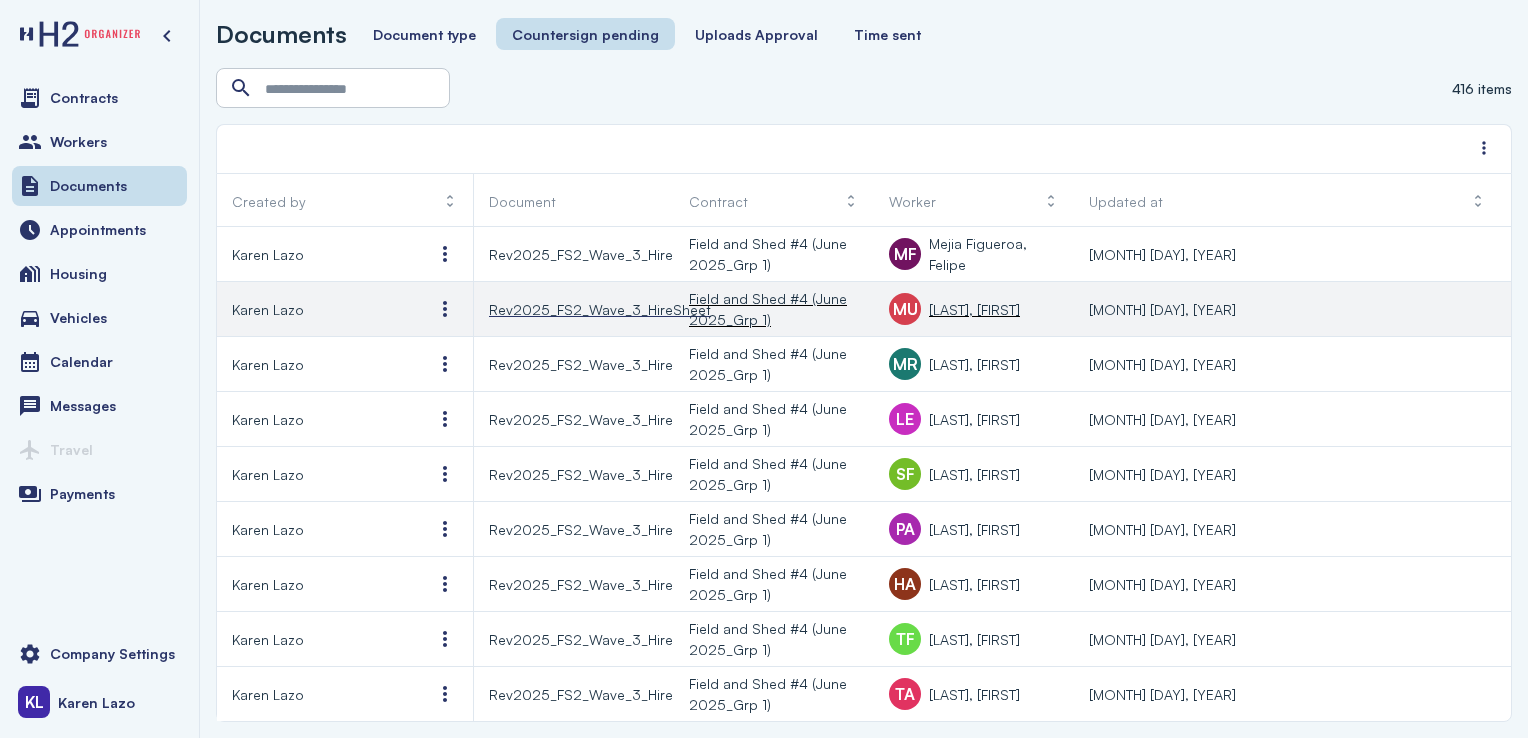 click on "Rev2025_FS2_Wave_3_HireSheet" at bounding box center (574, 309) 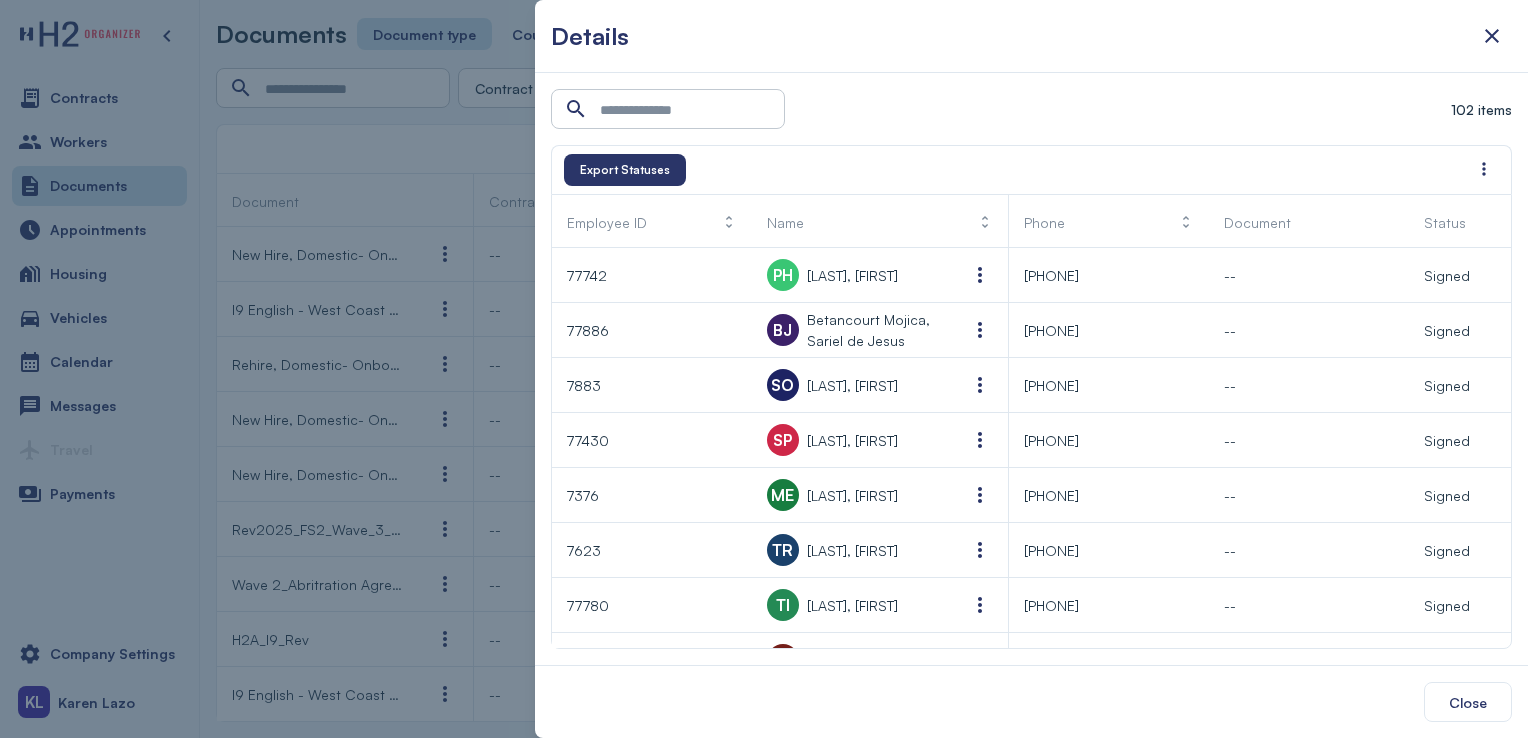 click at bounding box center (764, 369) 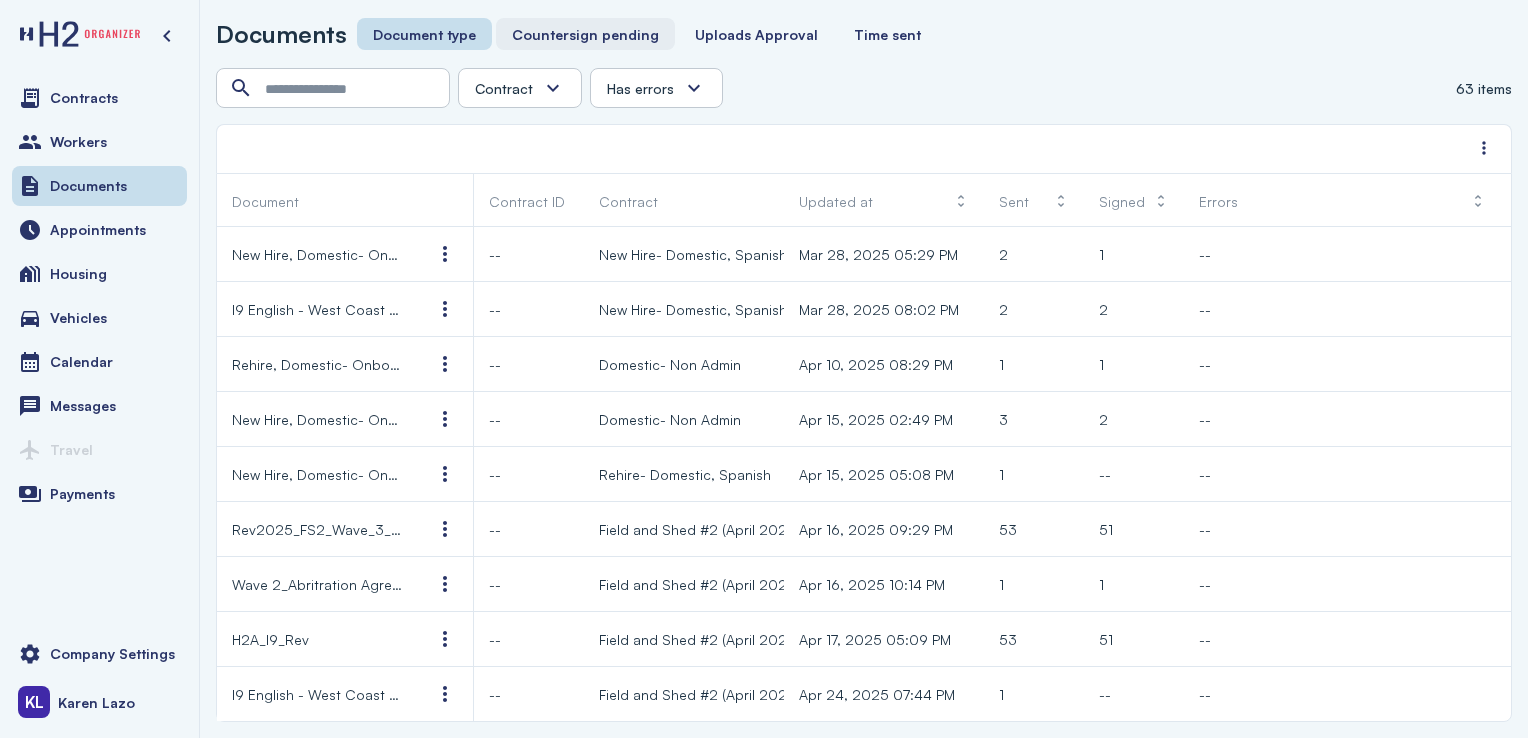 click on "Countersign pending" at bounding box center [585, 34] 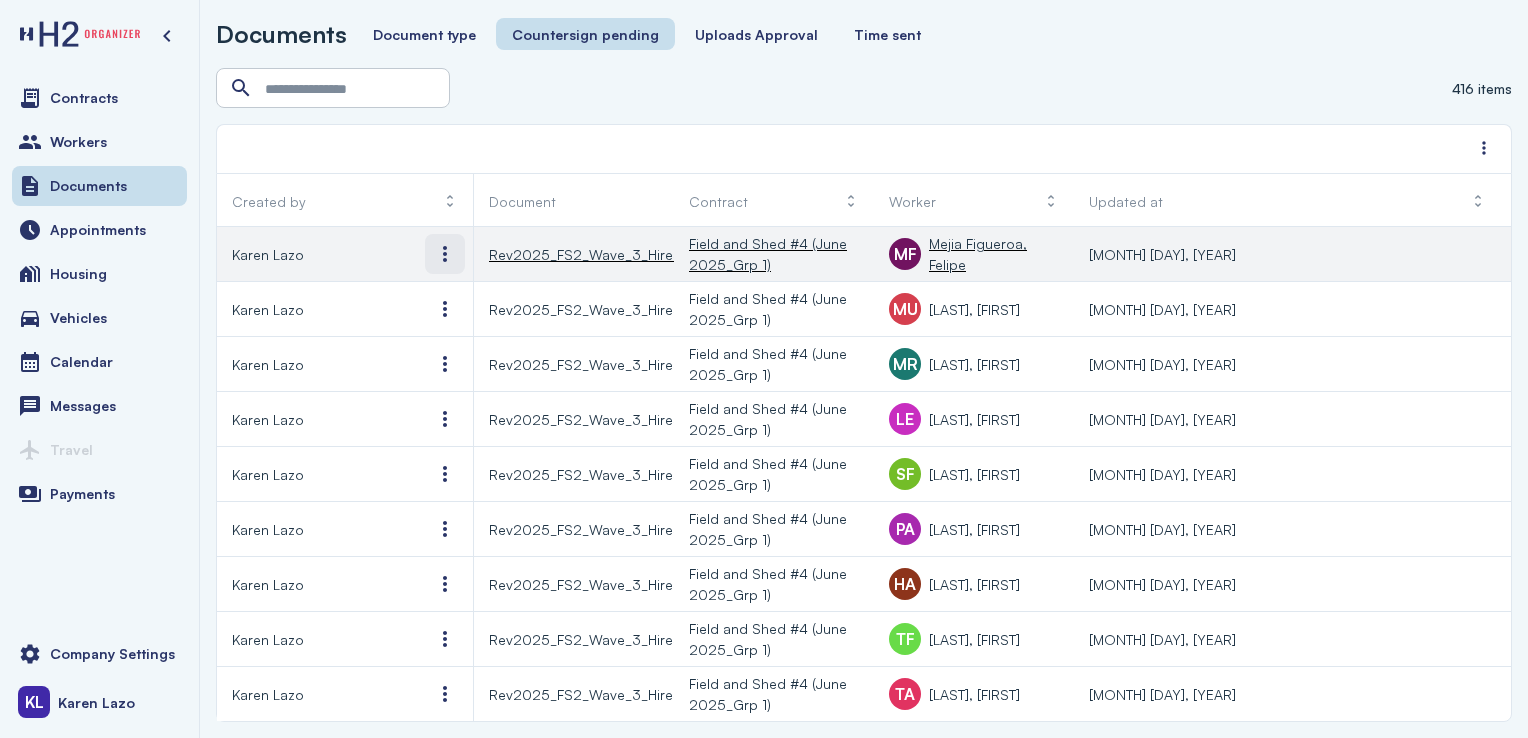 click at bounding box center (445, 254) 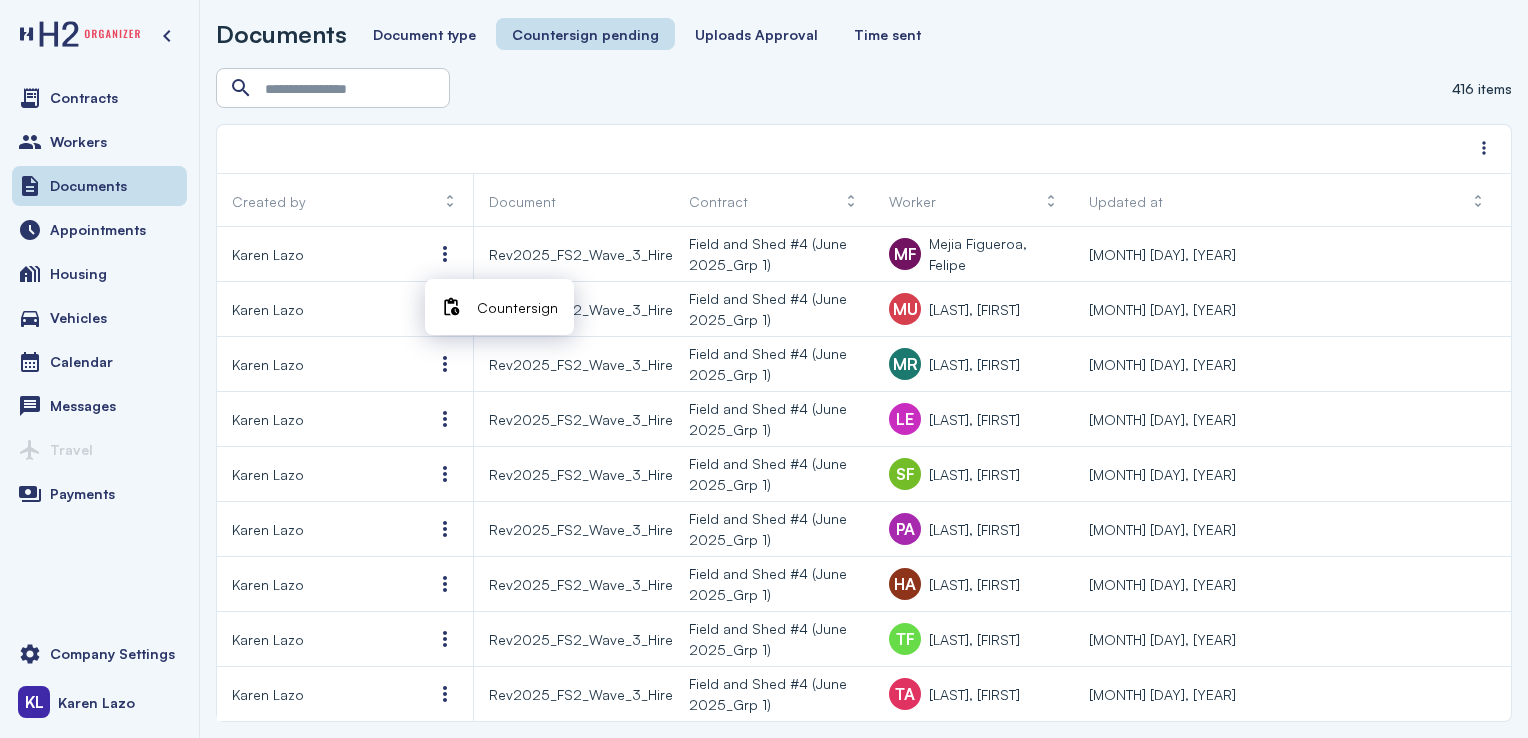 click on "Countersign" at bounding box center (517, 307) 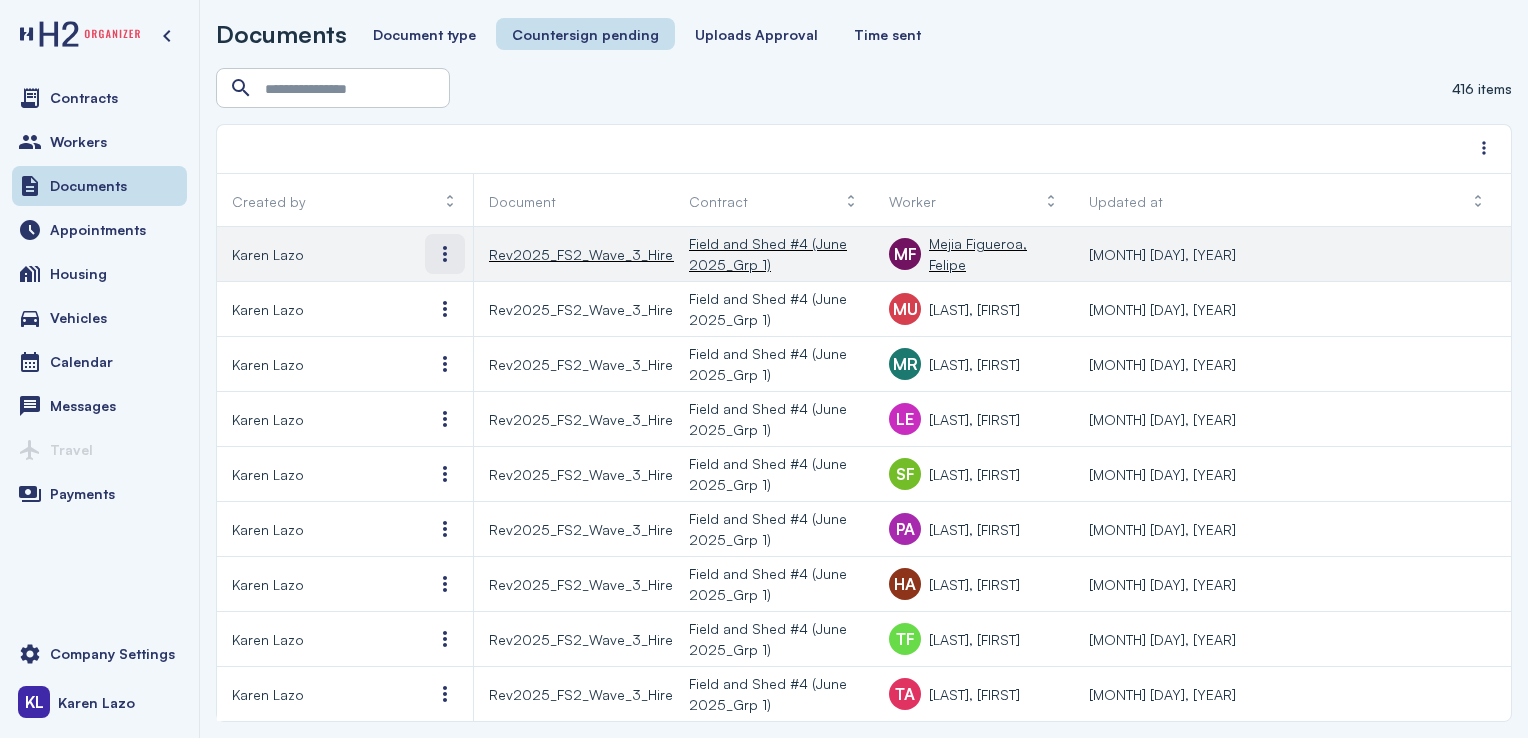 click at bounding box center [445, 254] 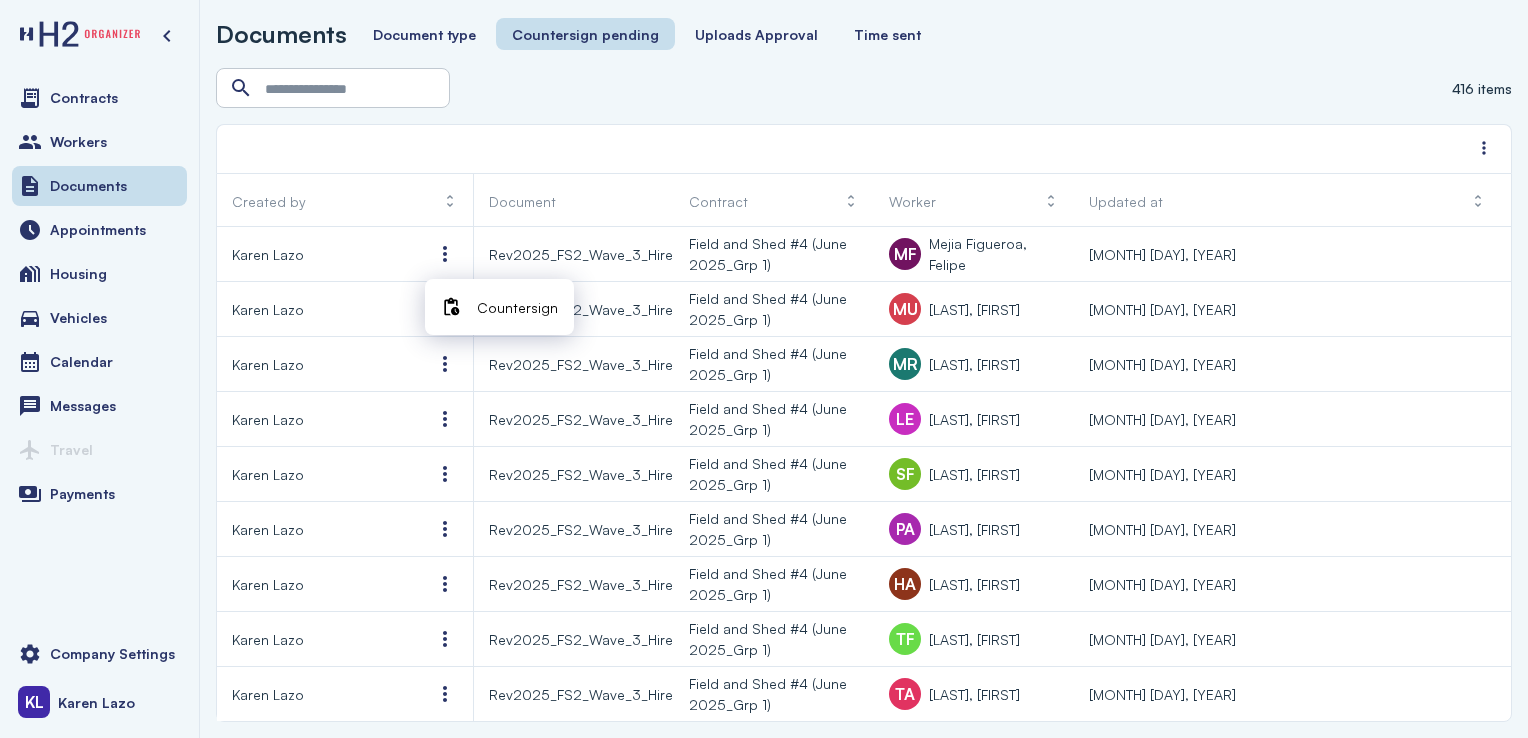 click on "Countersign" at bounding box center [499, 307] 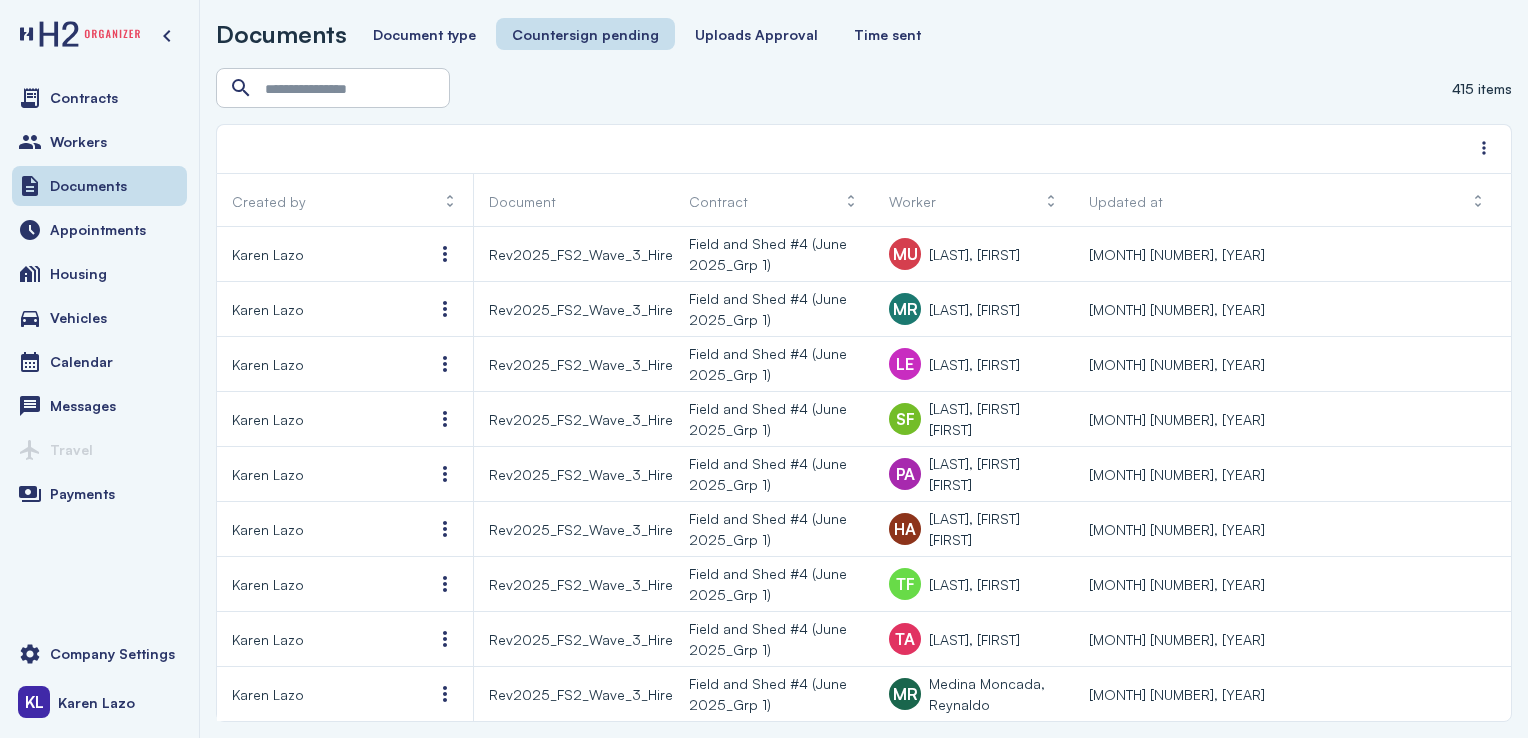 scroll, scrollTop: 0, scrollLeft: 0, axis: both 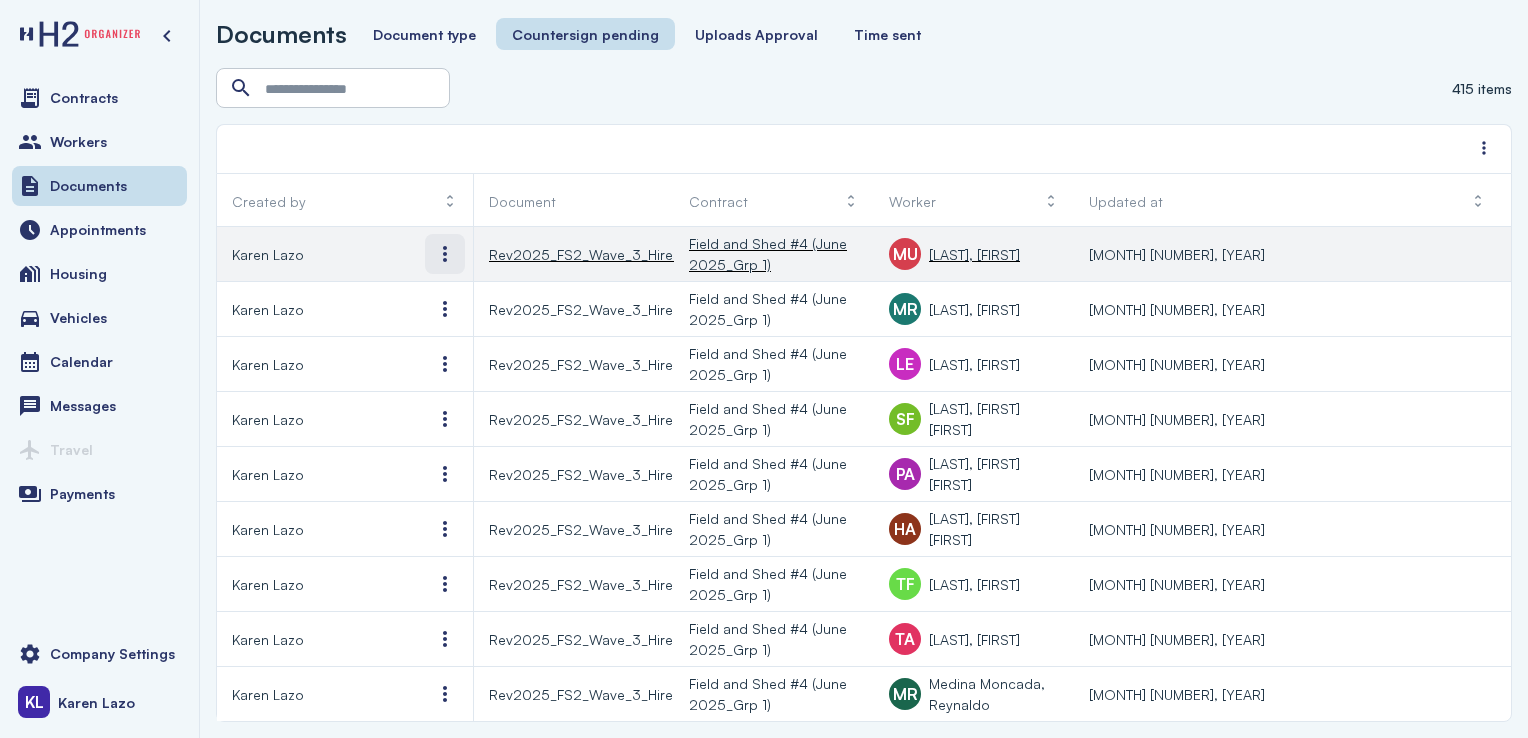 click at bounding box center (445, 254) 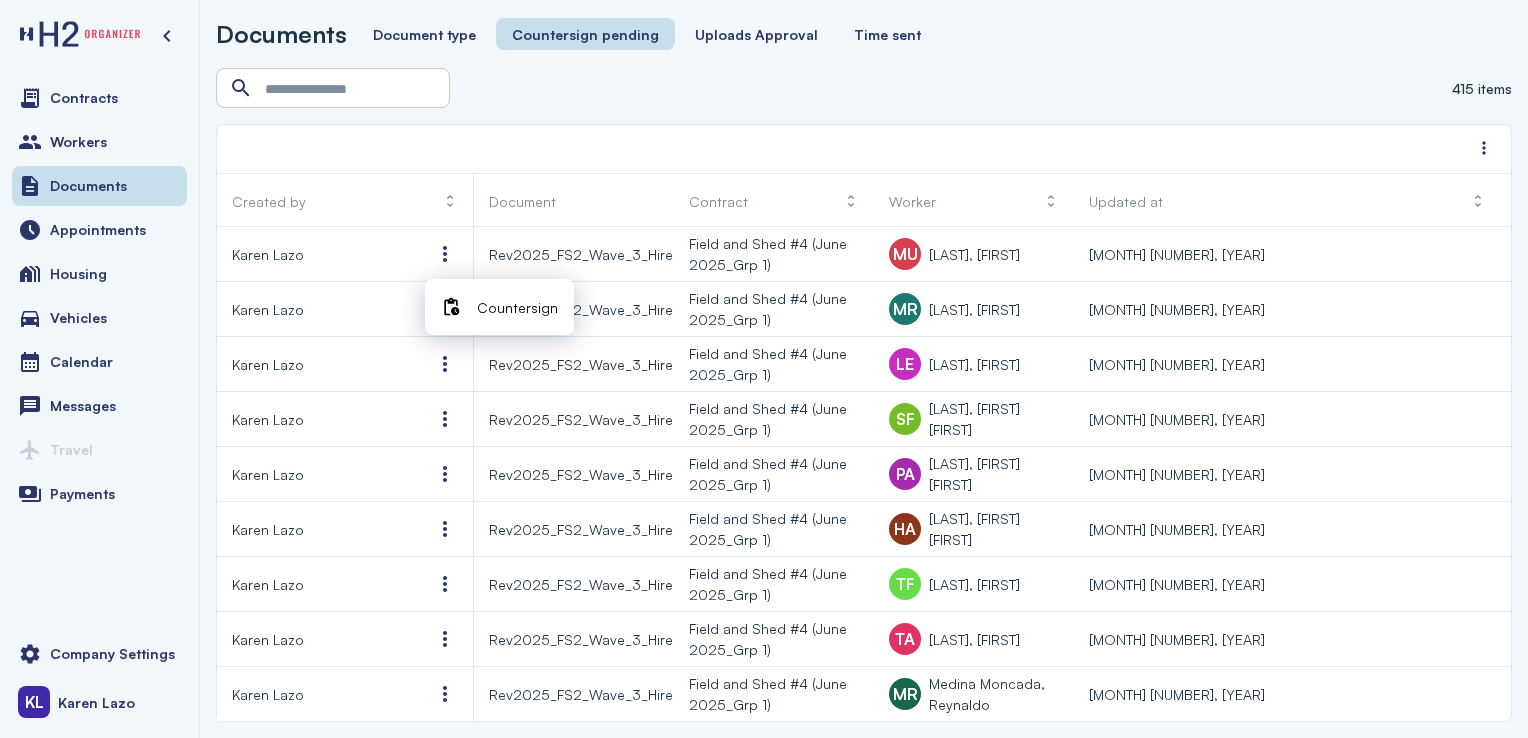 click on "Countersign" at bounding box center (517, 307) 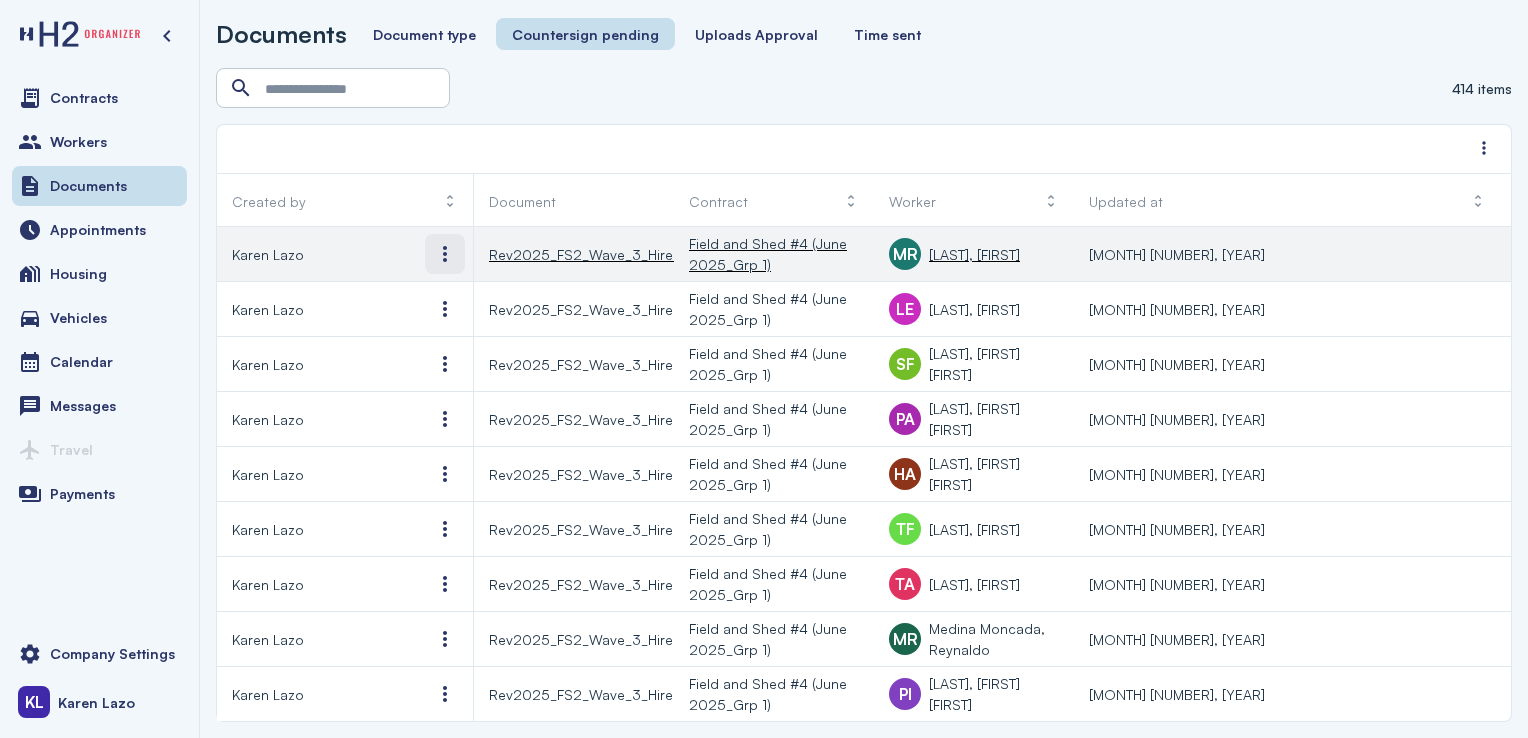 click at bounding box center [445, 254] 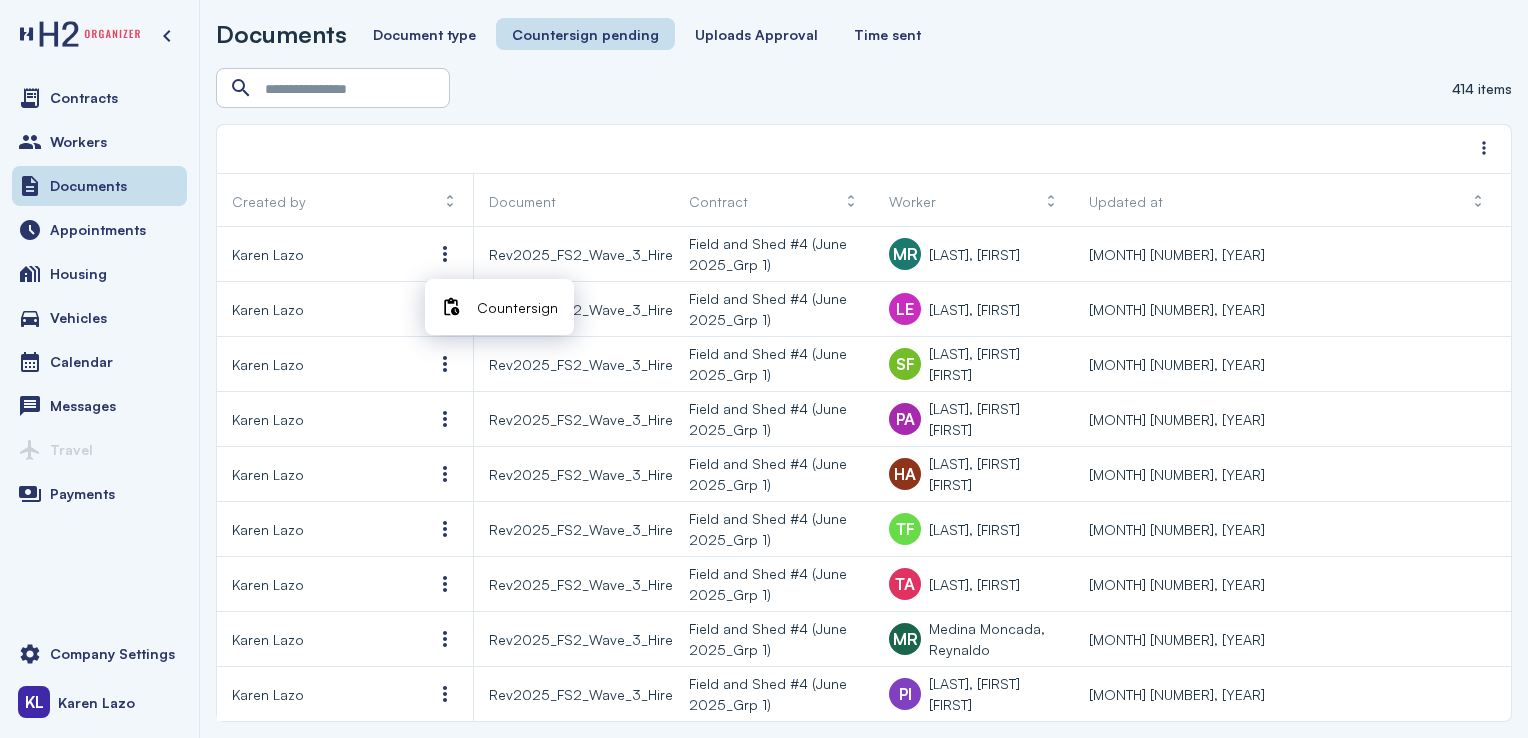 click on "Countersign" at bounding box center [517, 307] 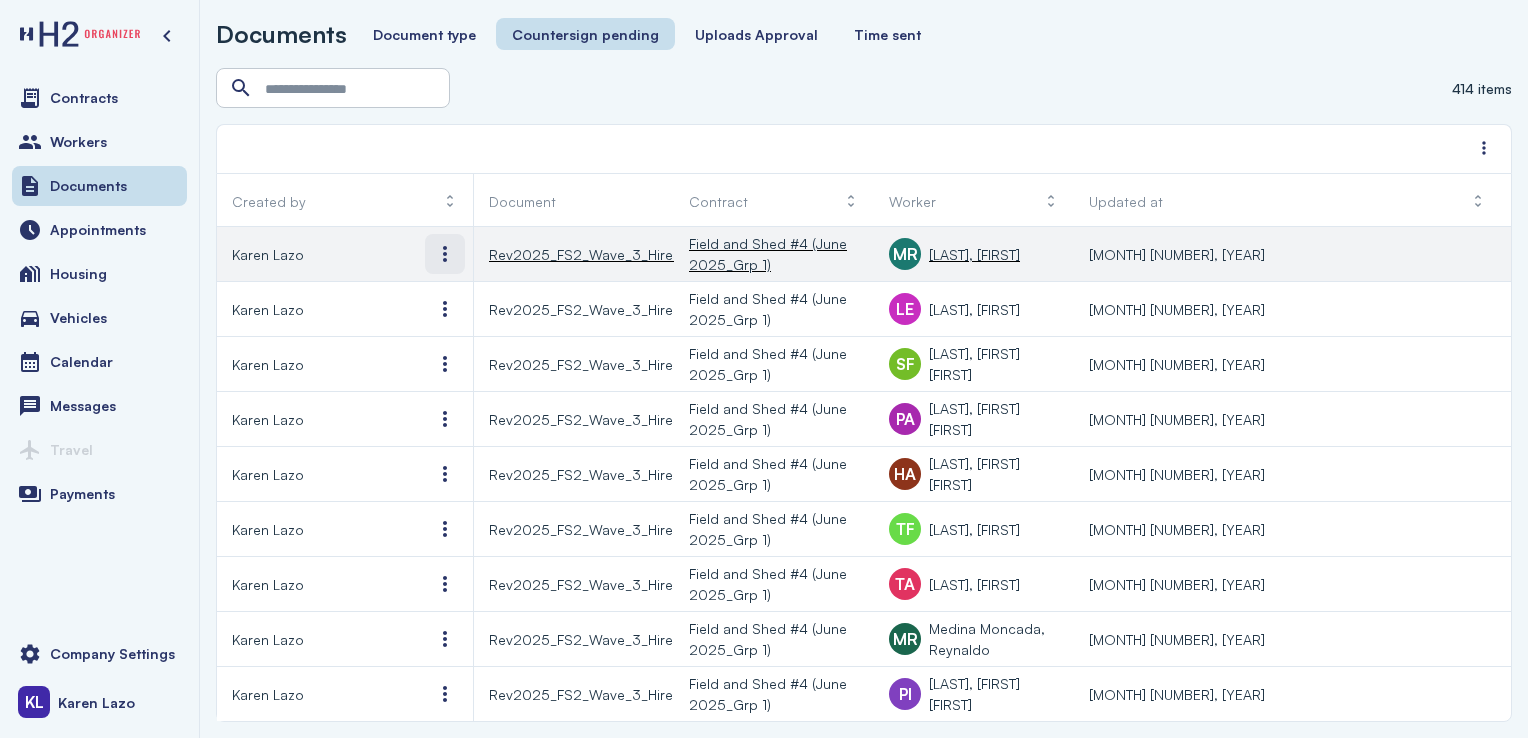 click at bounding box center [445, 254] 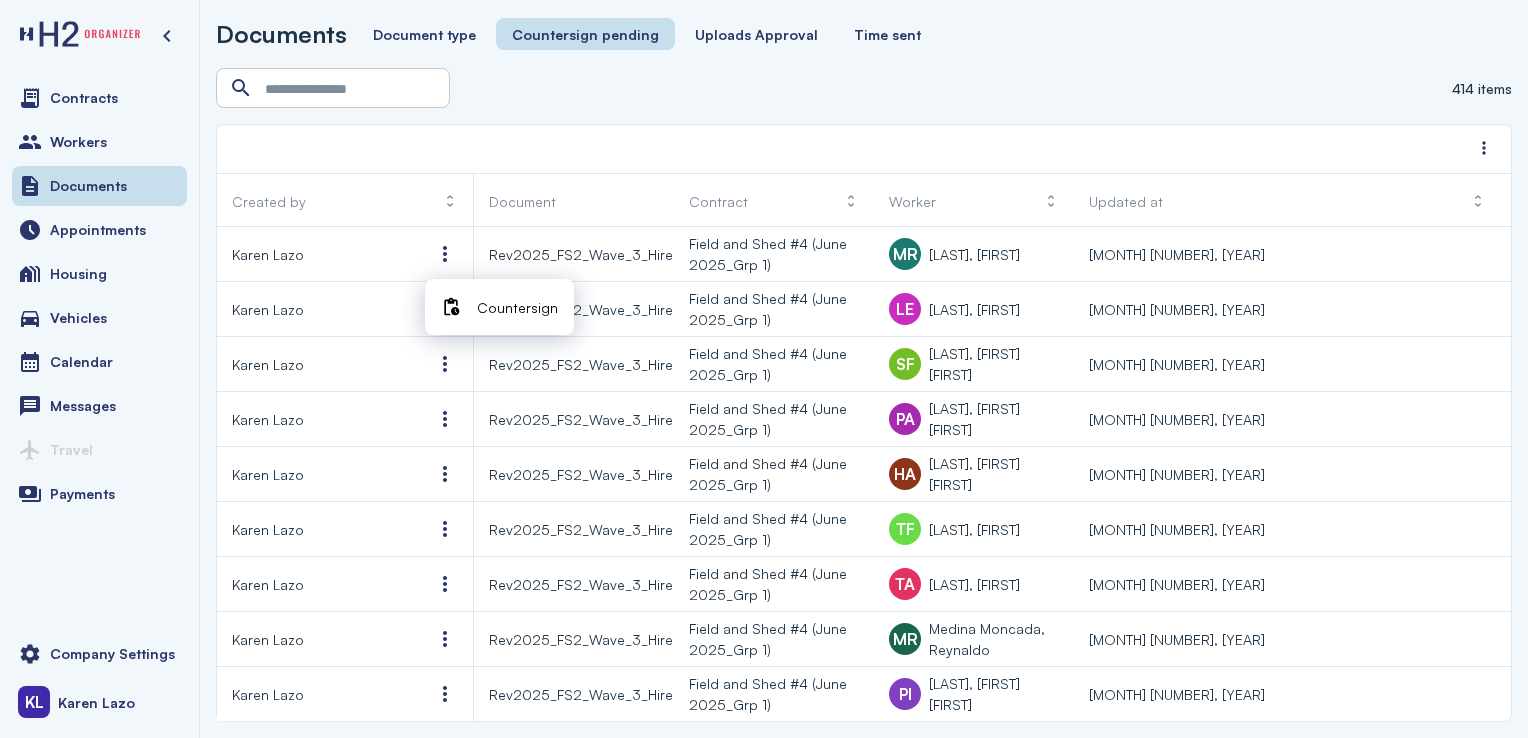 click on "Countersign" at bounding box center [517, 307] 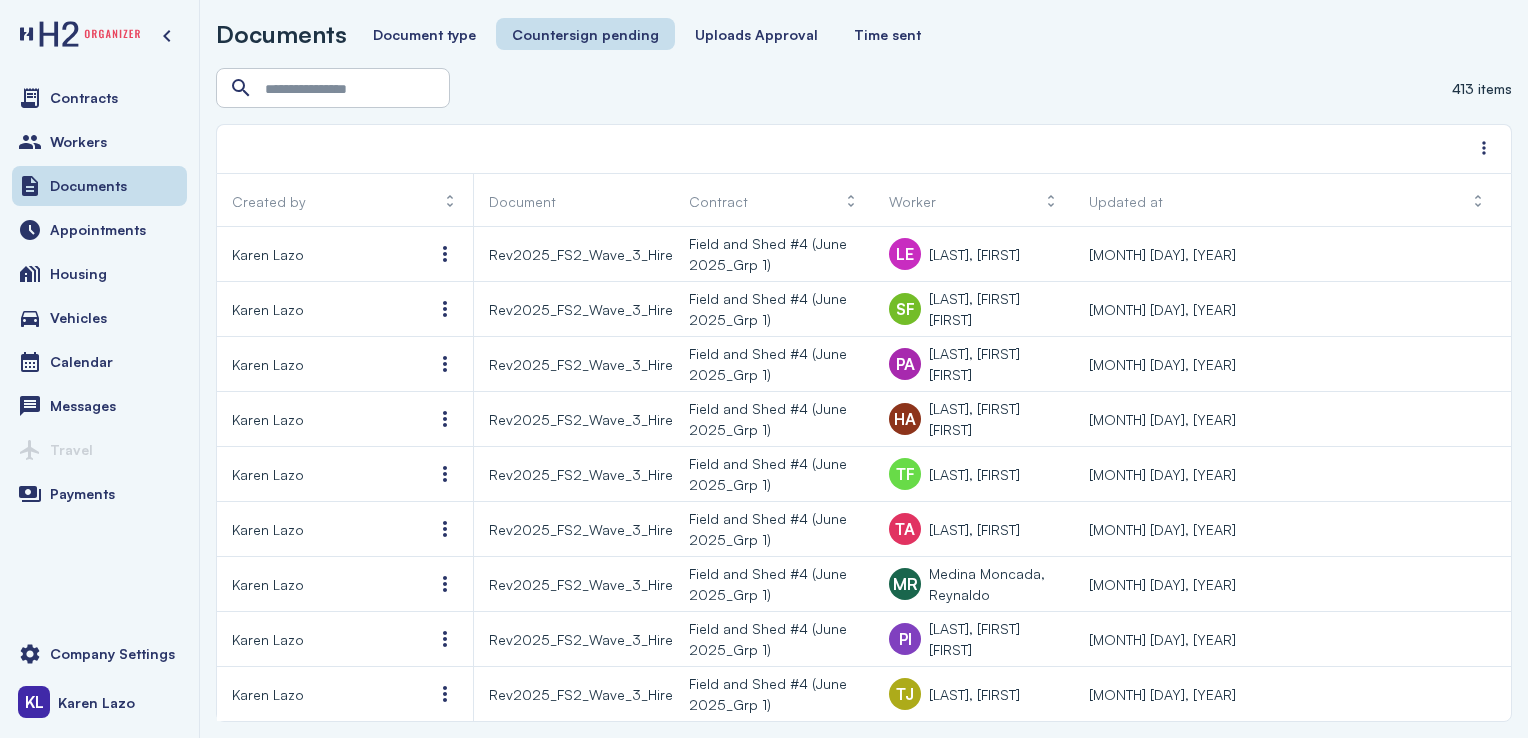 scroll, scrollTop: 0, scrollLeft: 0, axis: both 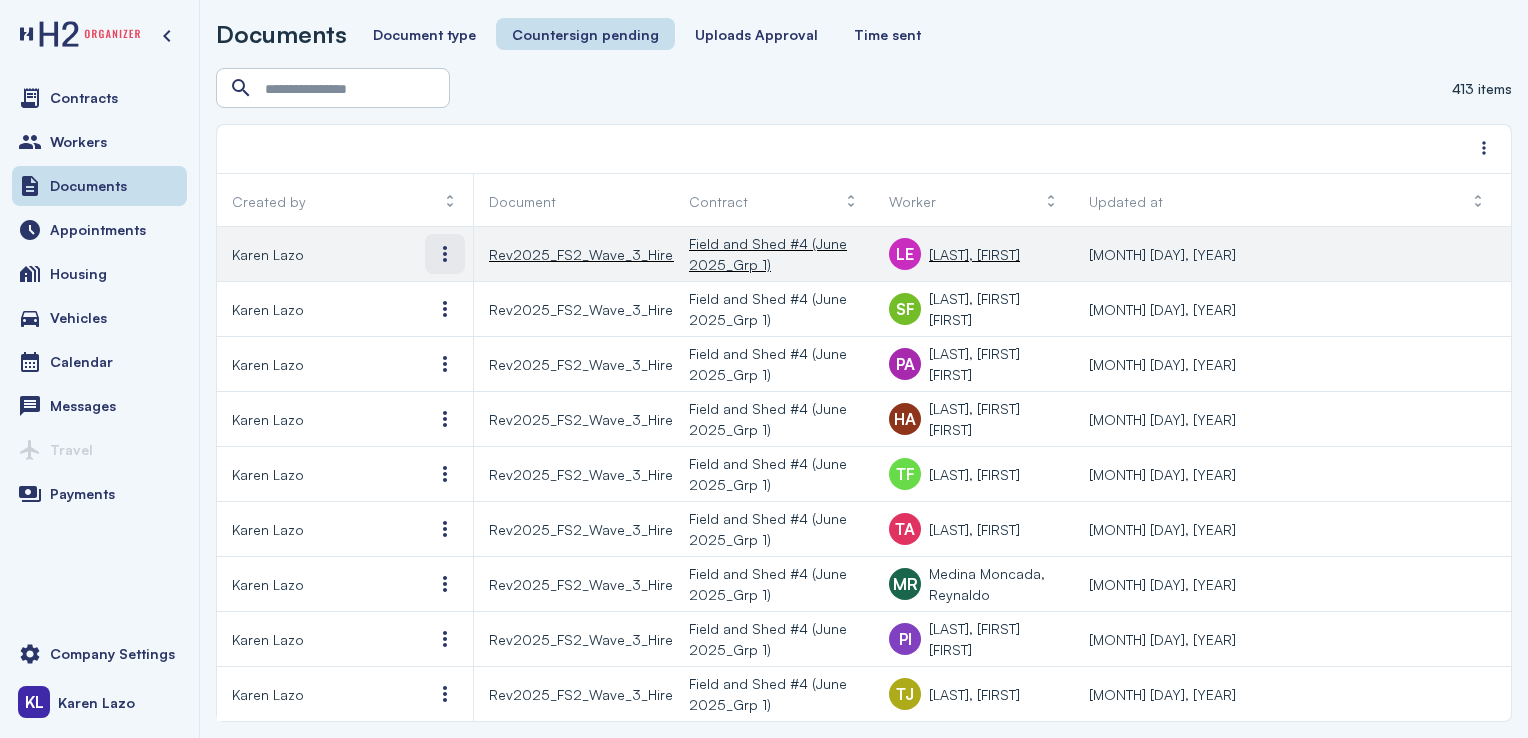 click at bounding box center [445, 254] 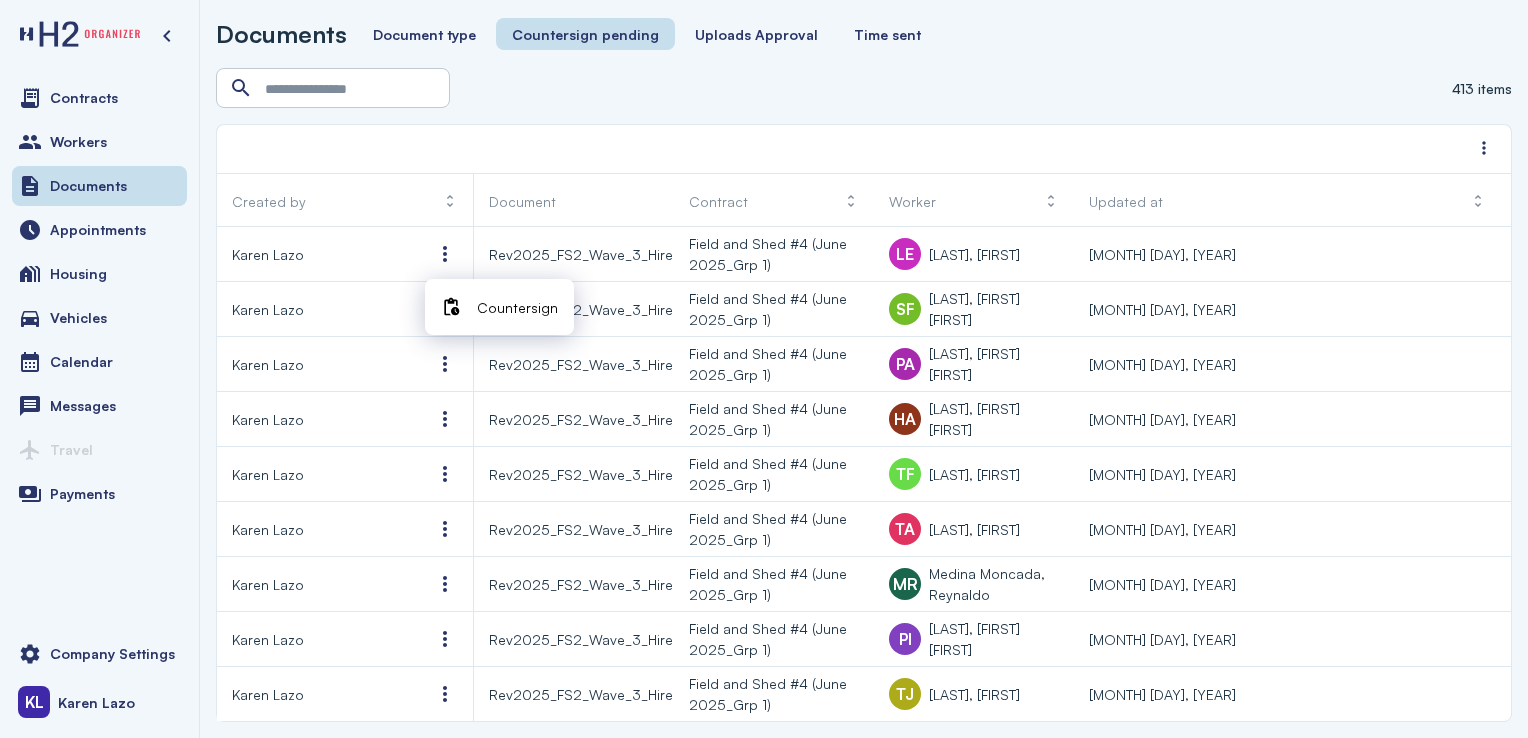 click on "Countersign" at bounding box center [517, 307] 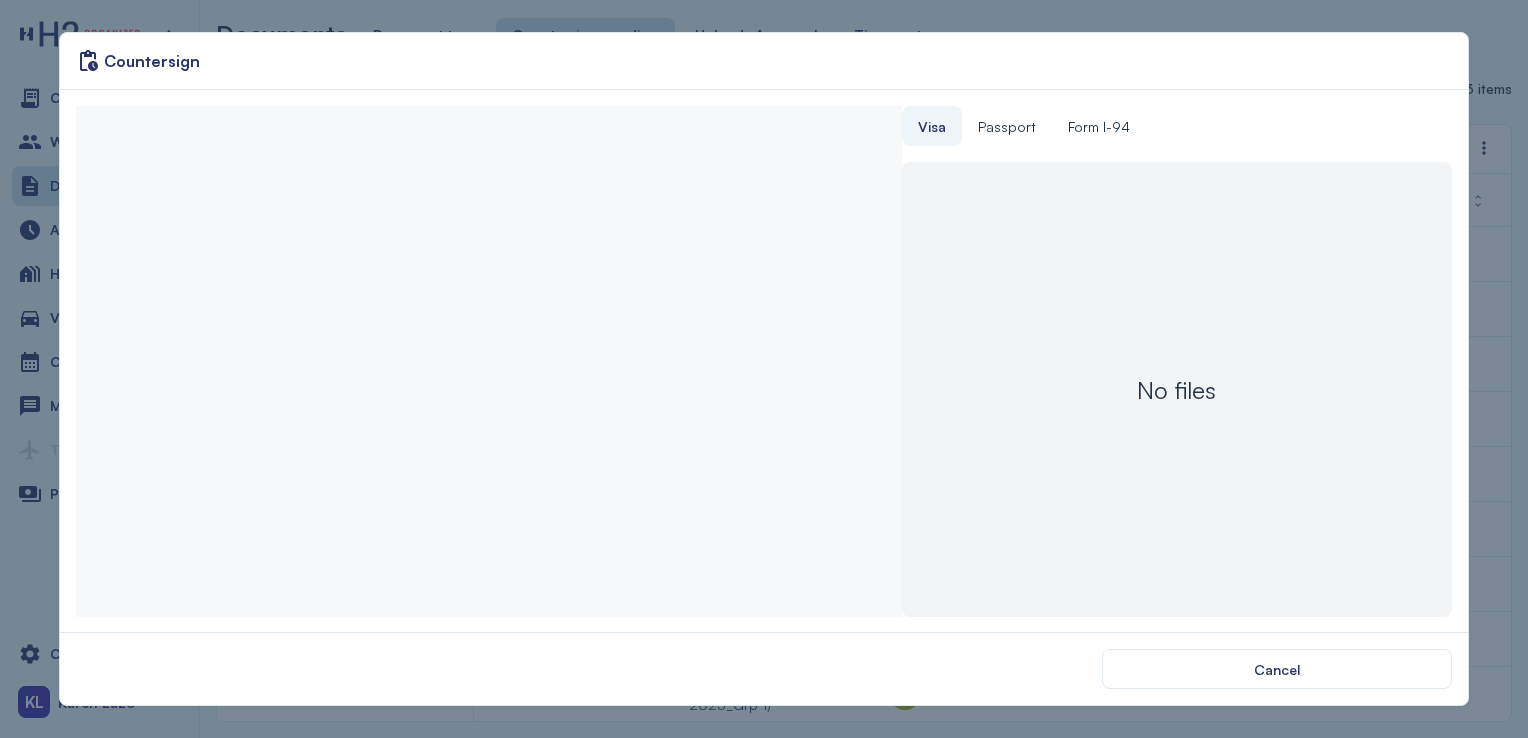 click at bounding box center (488, 361) 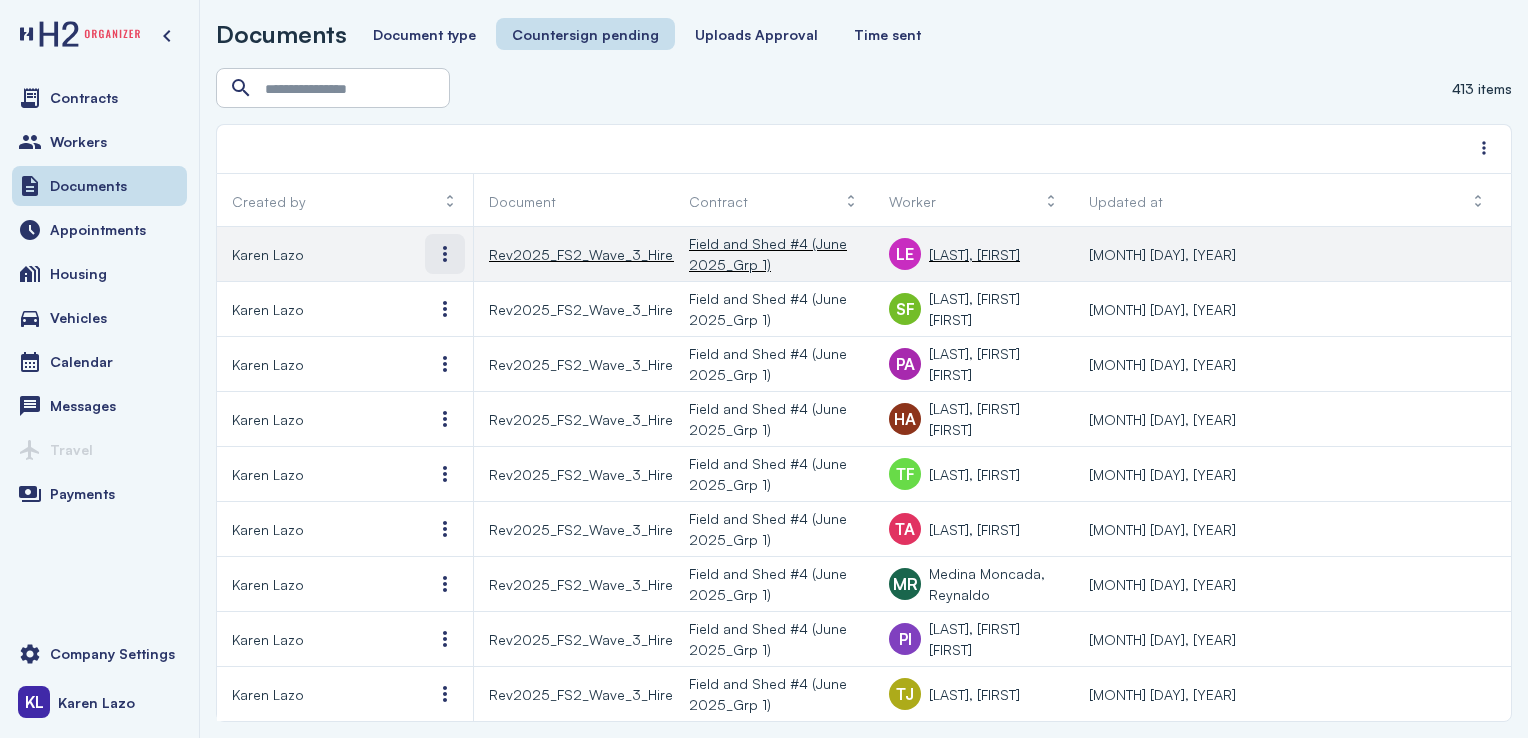 click at bounding box center [445, 254] 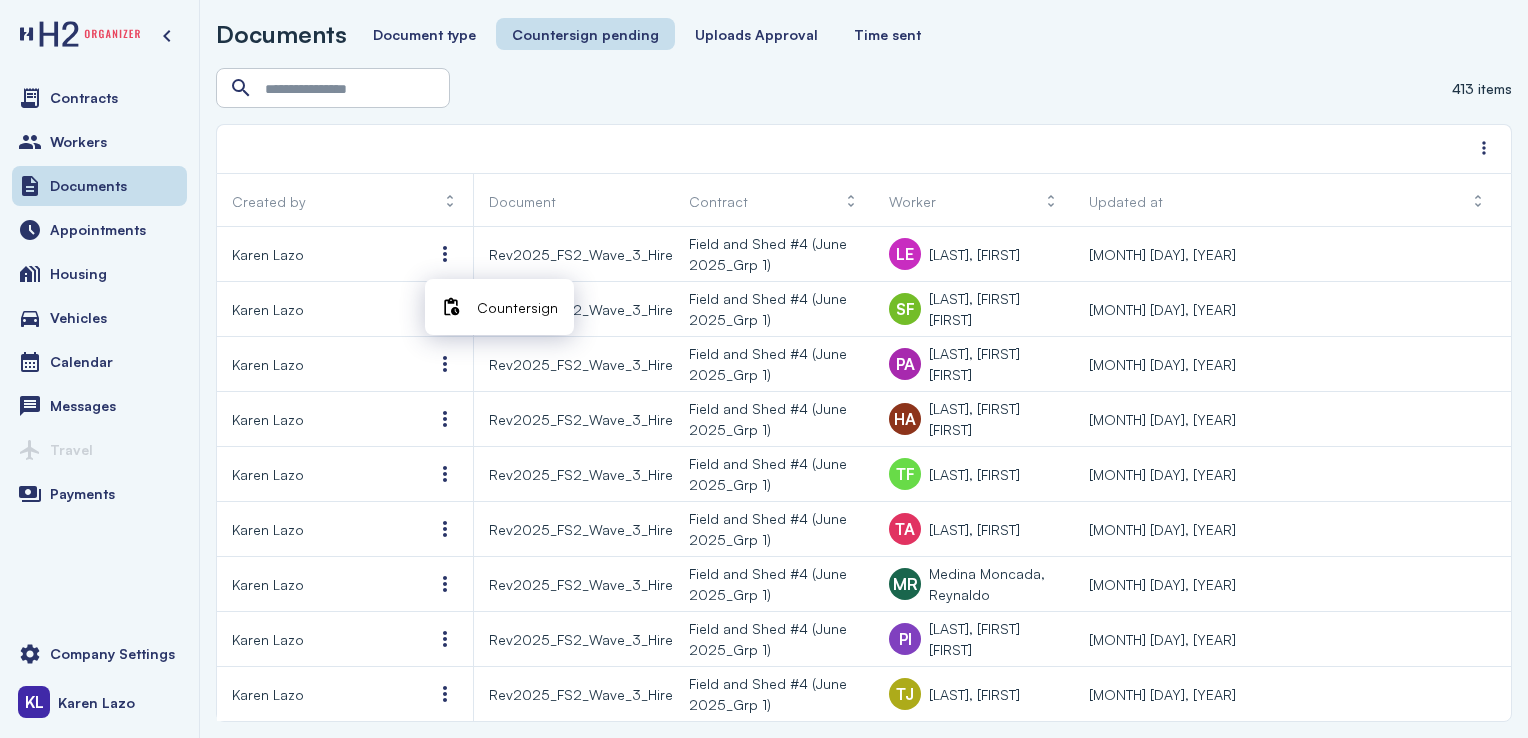 click on "Countersign" at bounding box center (517, 307) 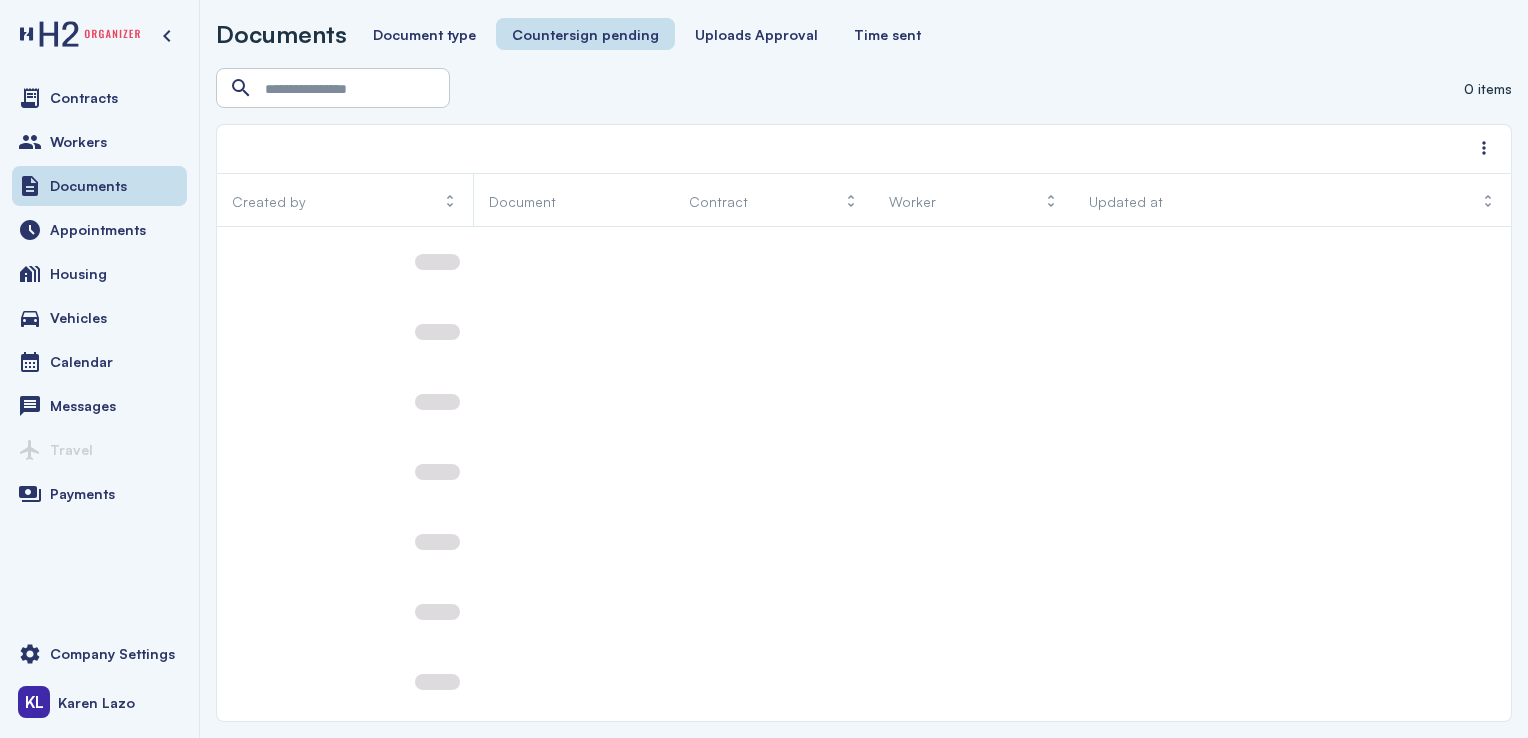 scroll, scrollTop: 0, scrollLeft: 0, axis: both 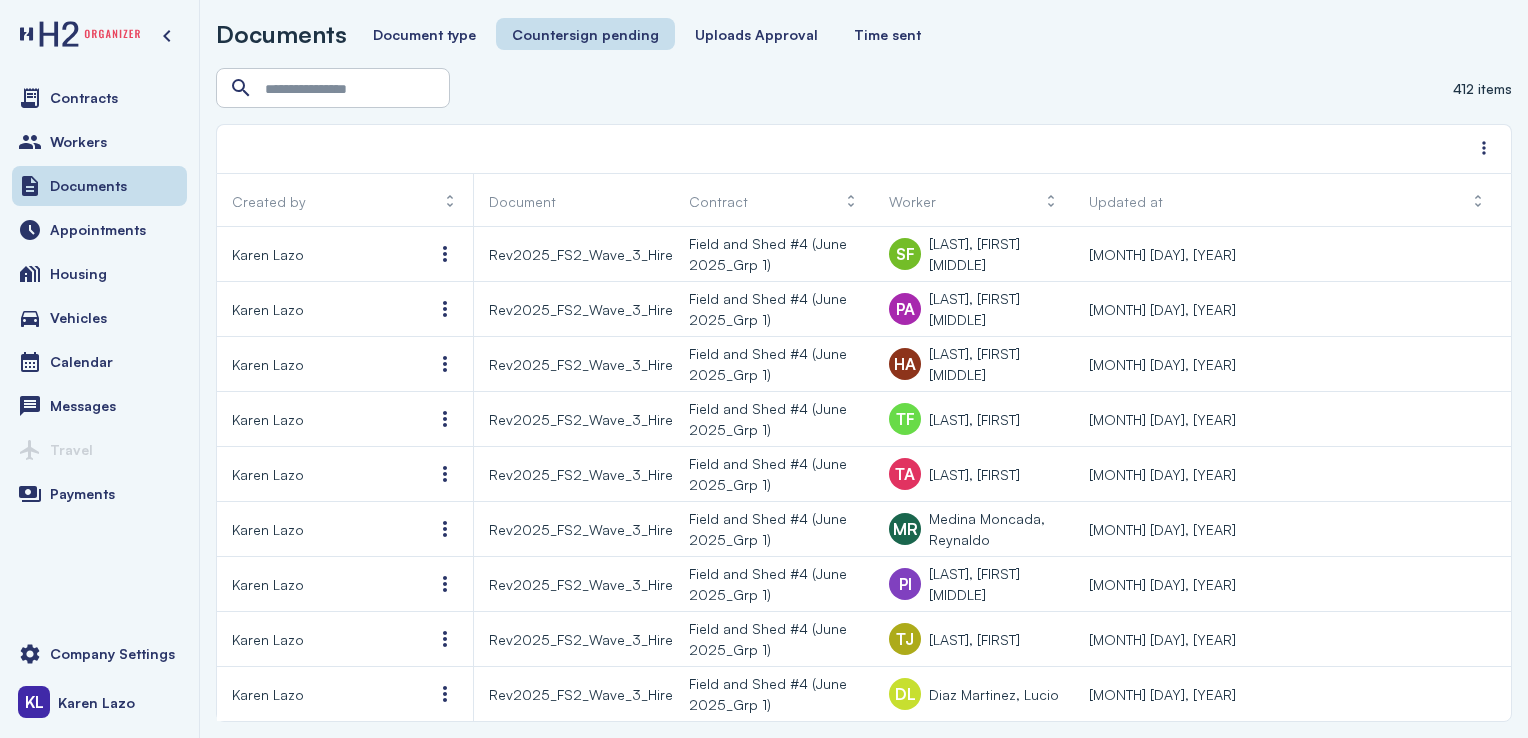 click at bounding box center [445, 254] 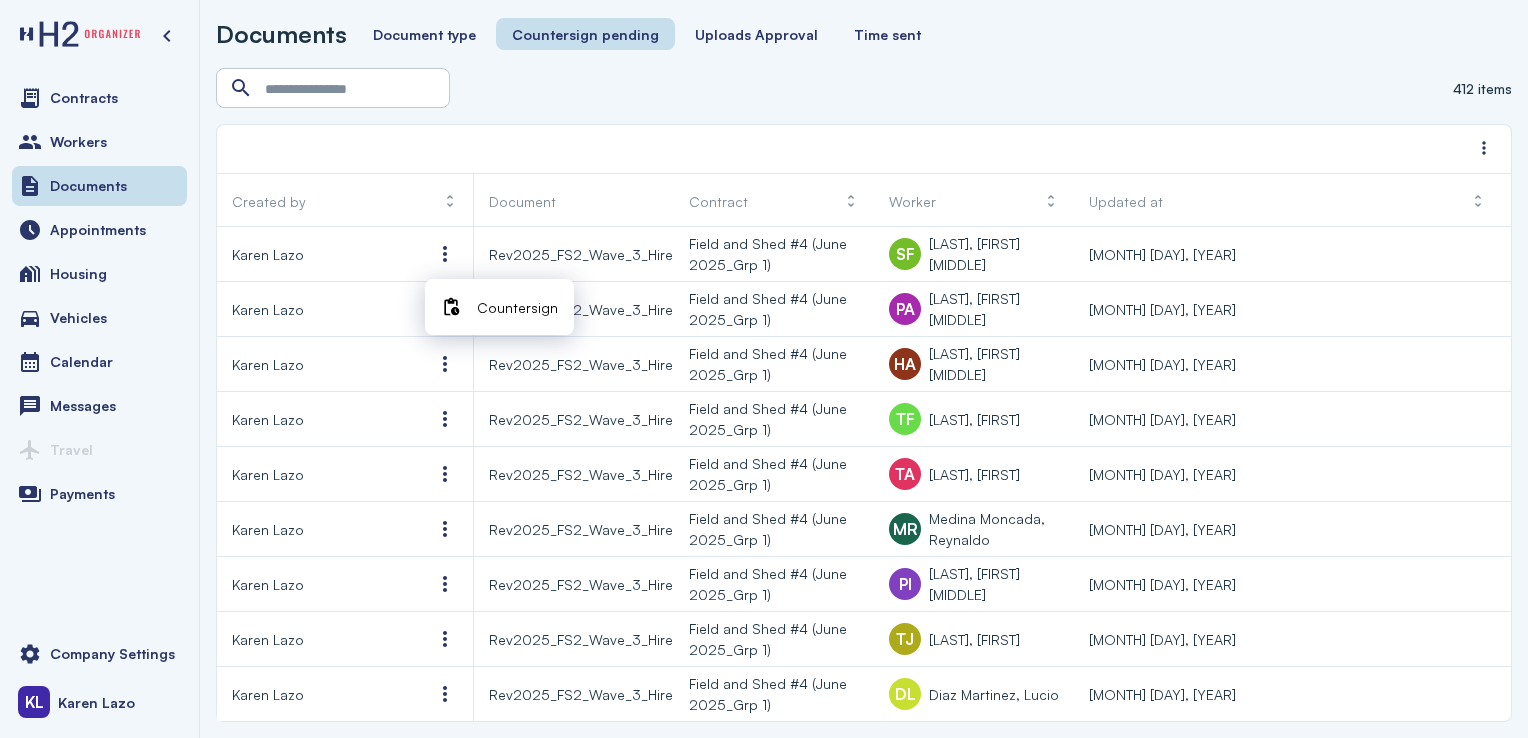 click on "Countersign" at bounding box center [517, 307] 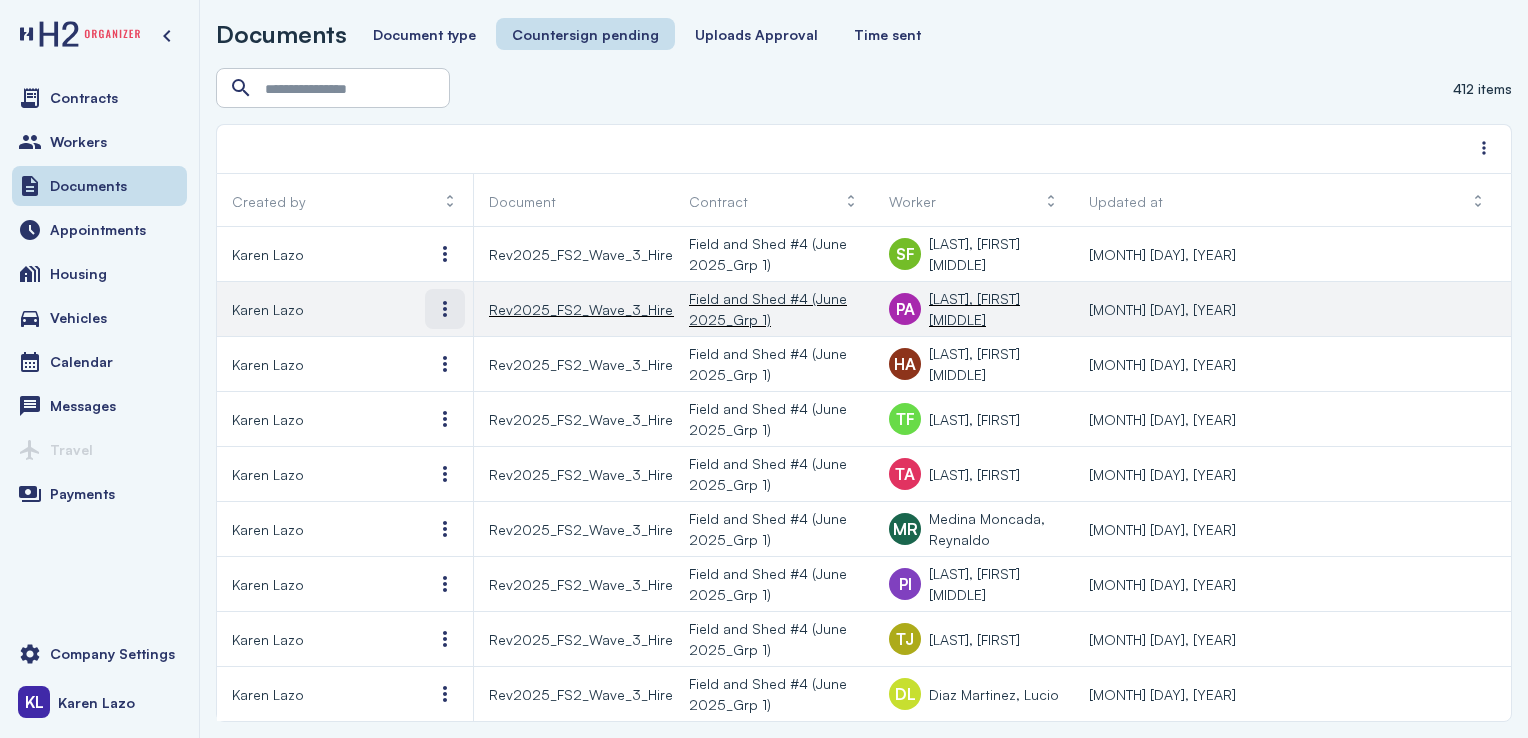 click at bounding box center (445, 309) 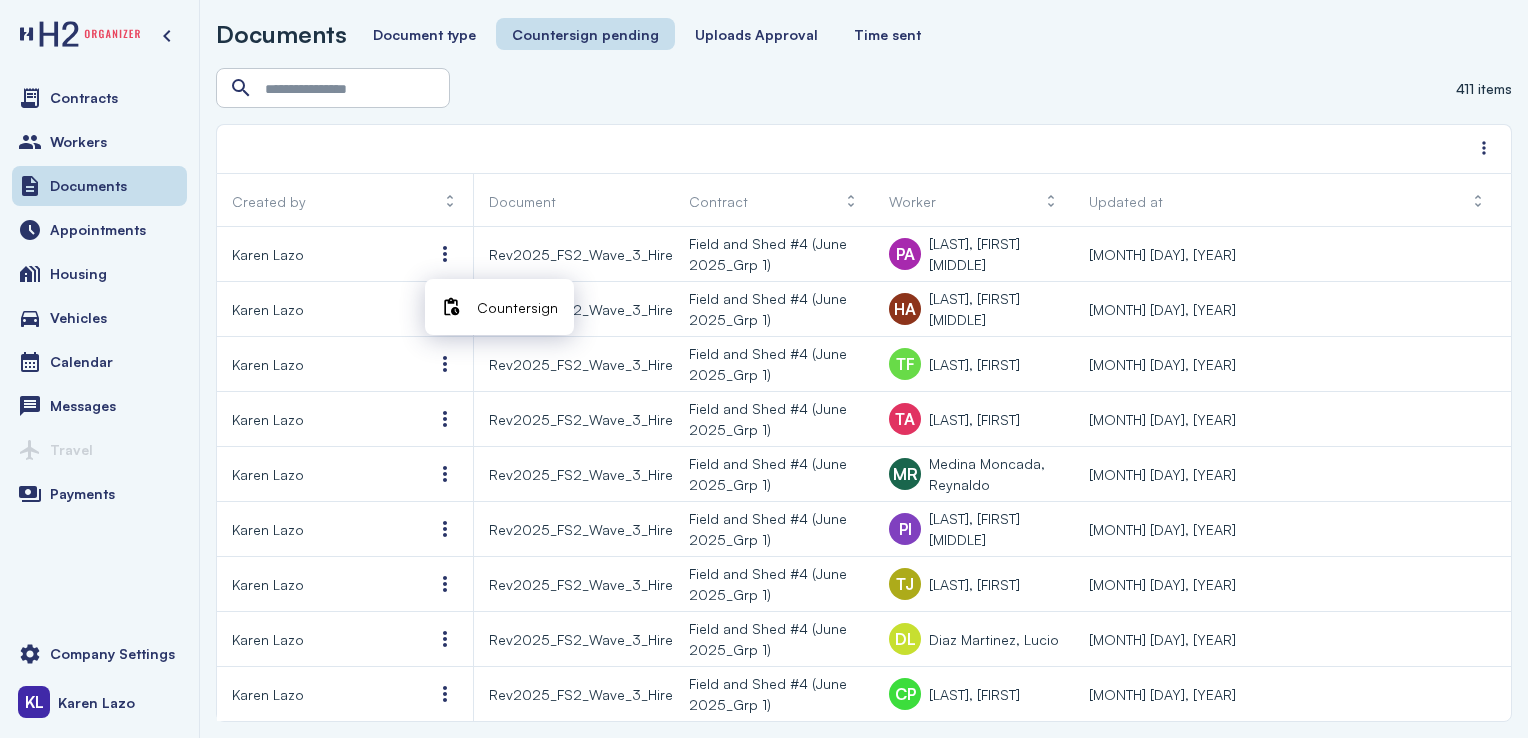 click on "Countersign" at bounding box center (517, 307) 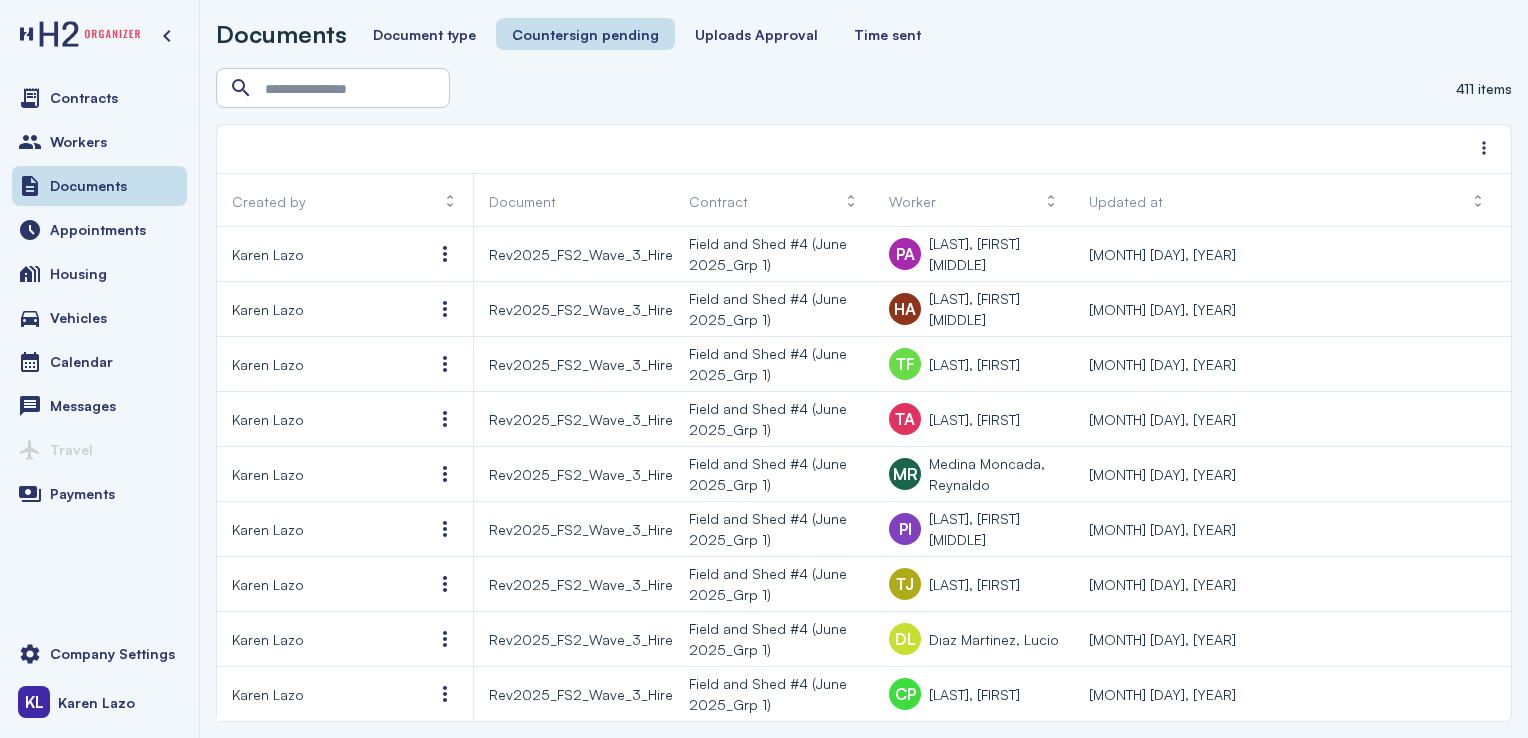 click at bounding box center (445, 254) 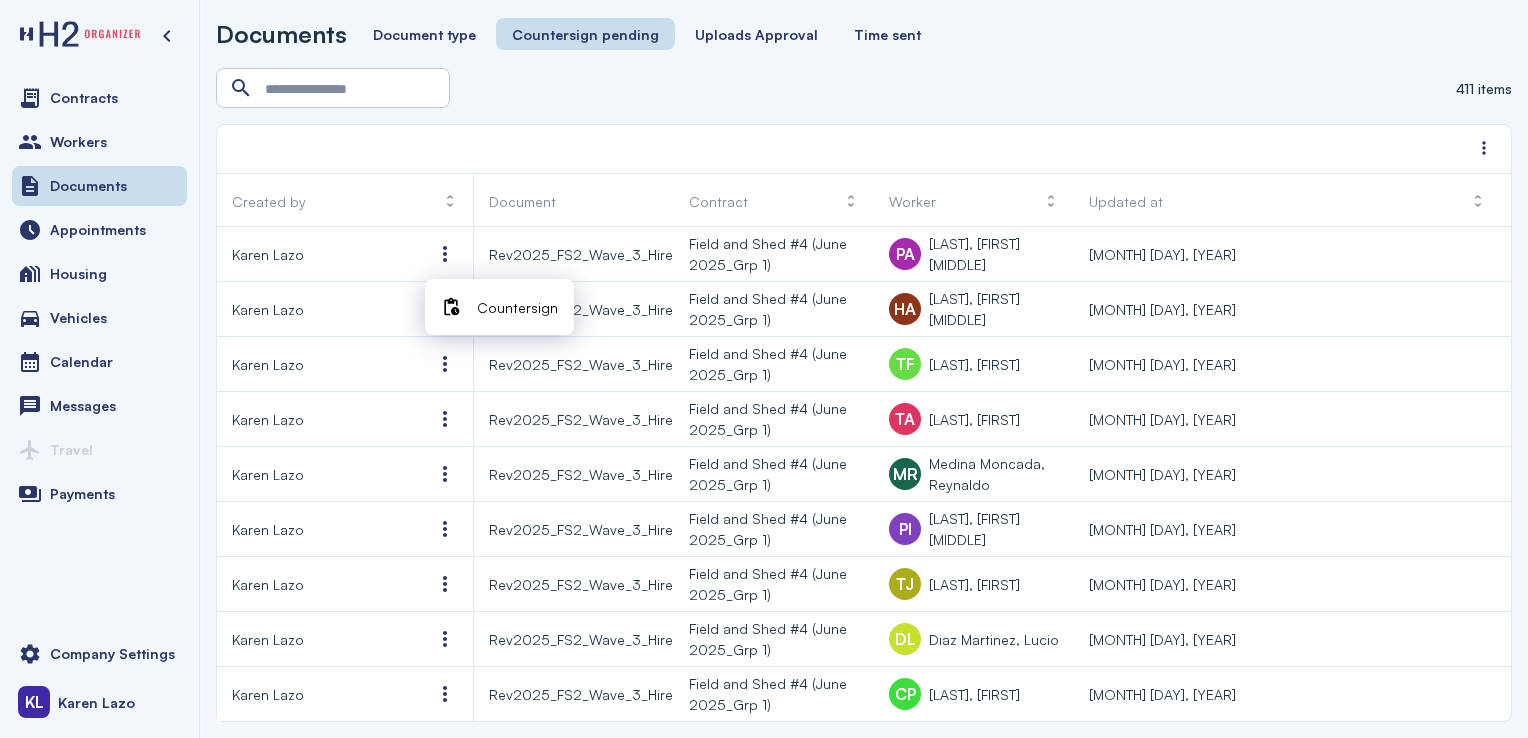 click on "Countersign" at bounding box center [517, 307] 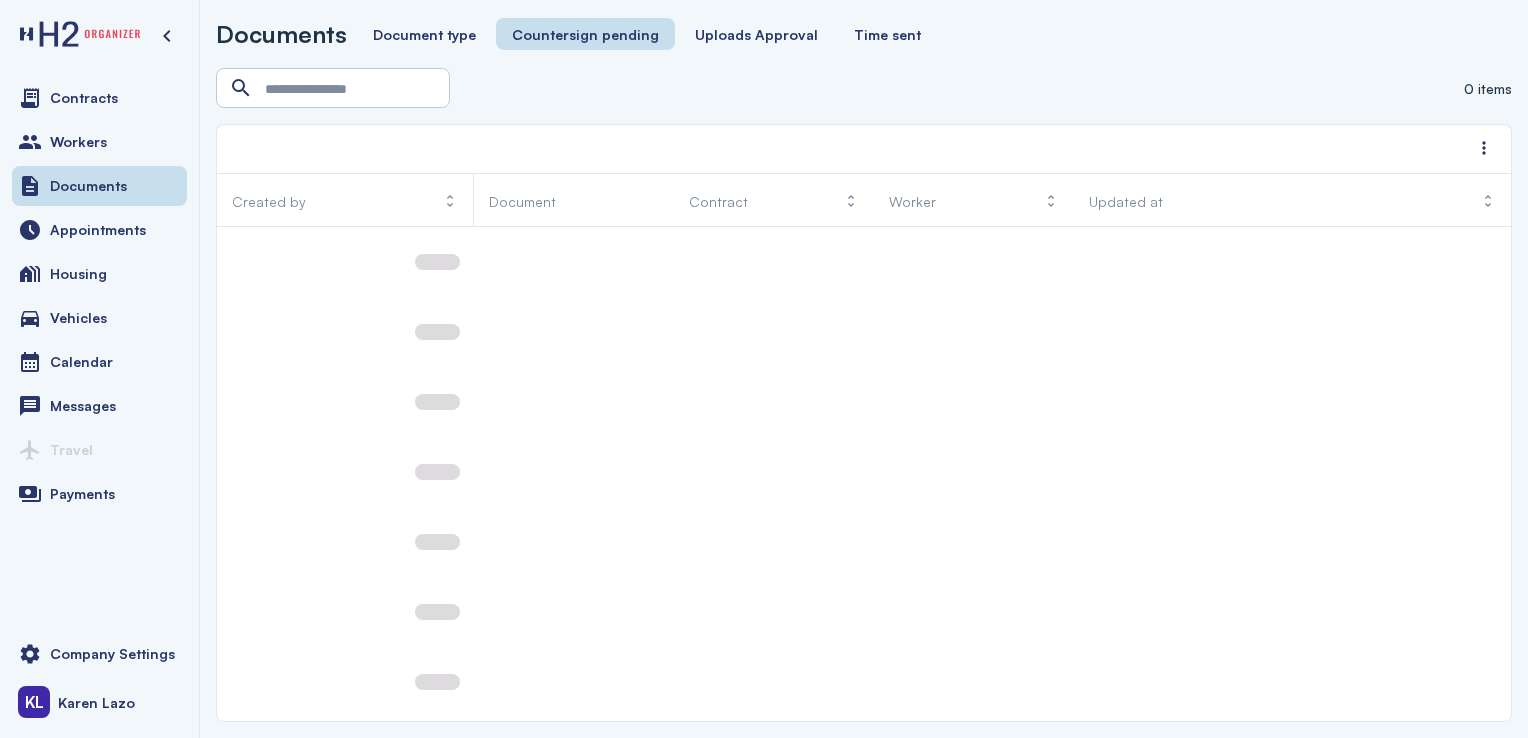 scroll, scrollTop: 0, scrollLeft: 0, axis: both 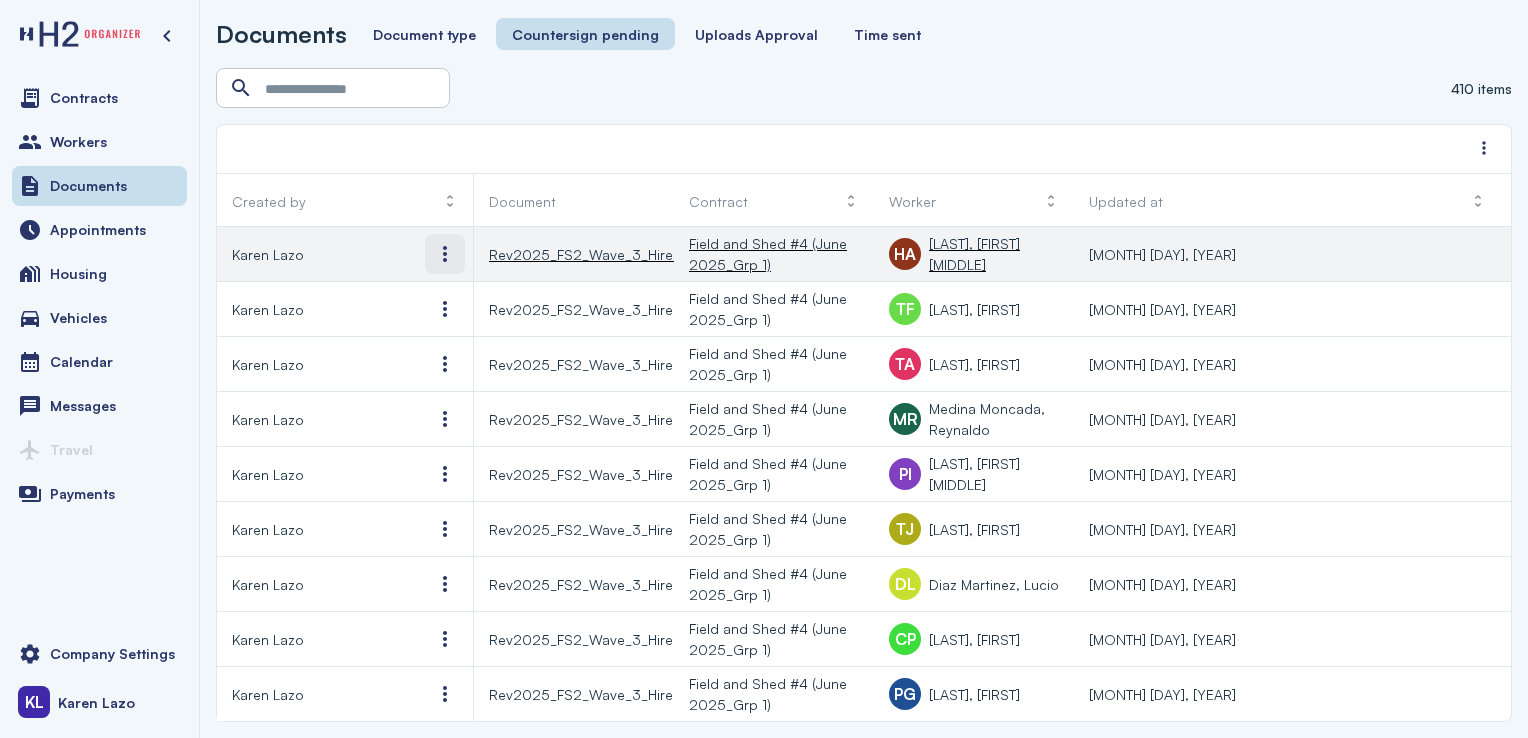 click at bounding box center [445, 254] 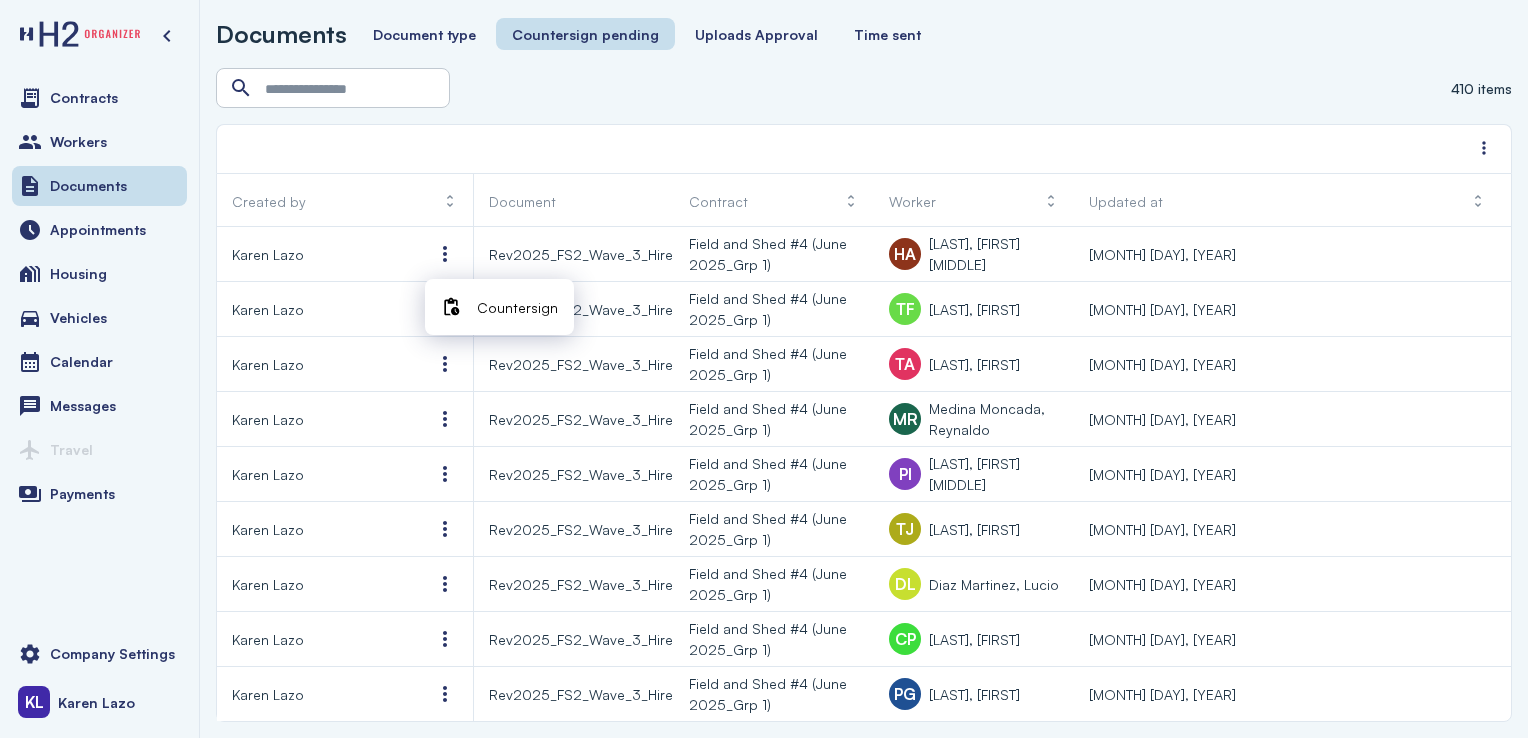 click on "Countersign" at bounding box center (517, 307) 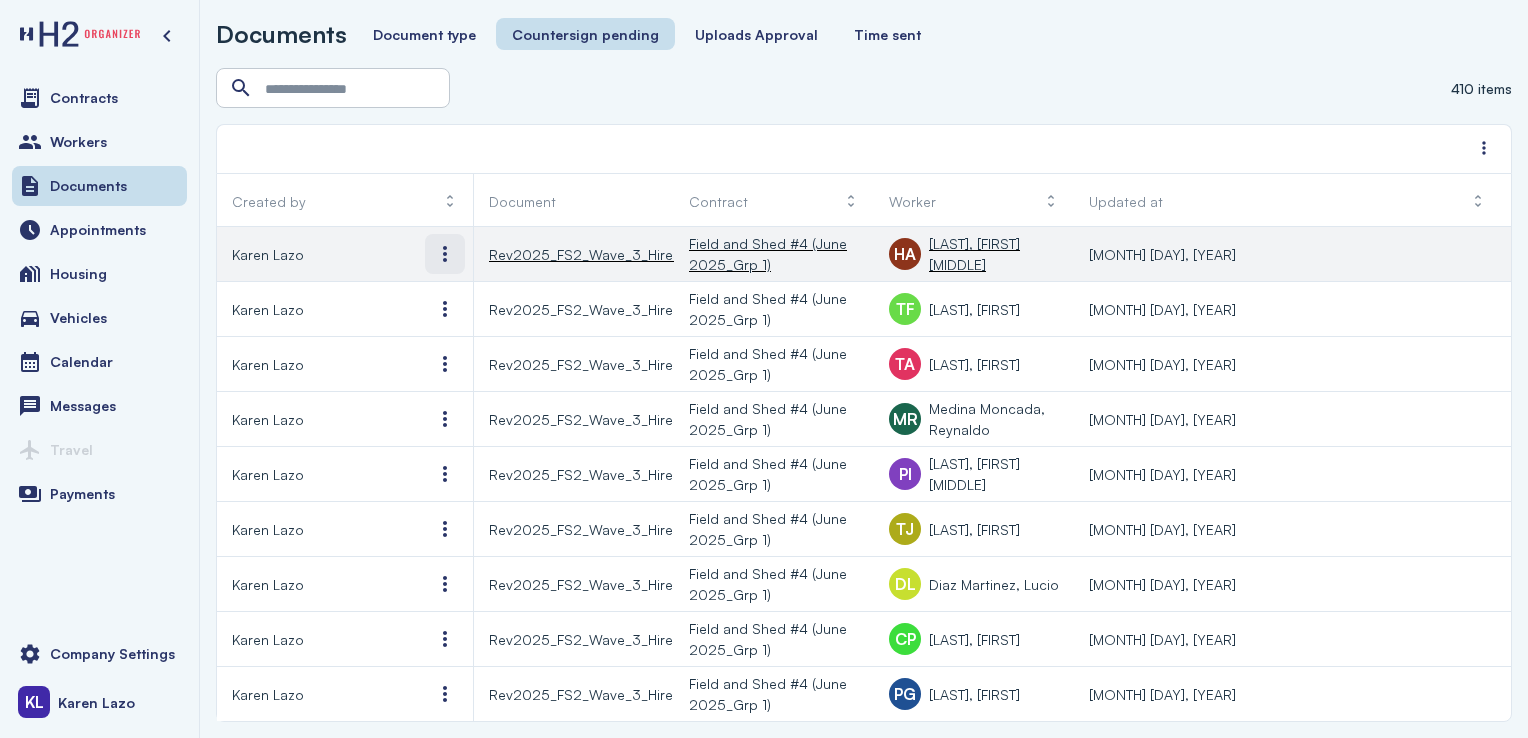 click at bounding box center (445, 254) 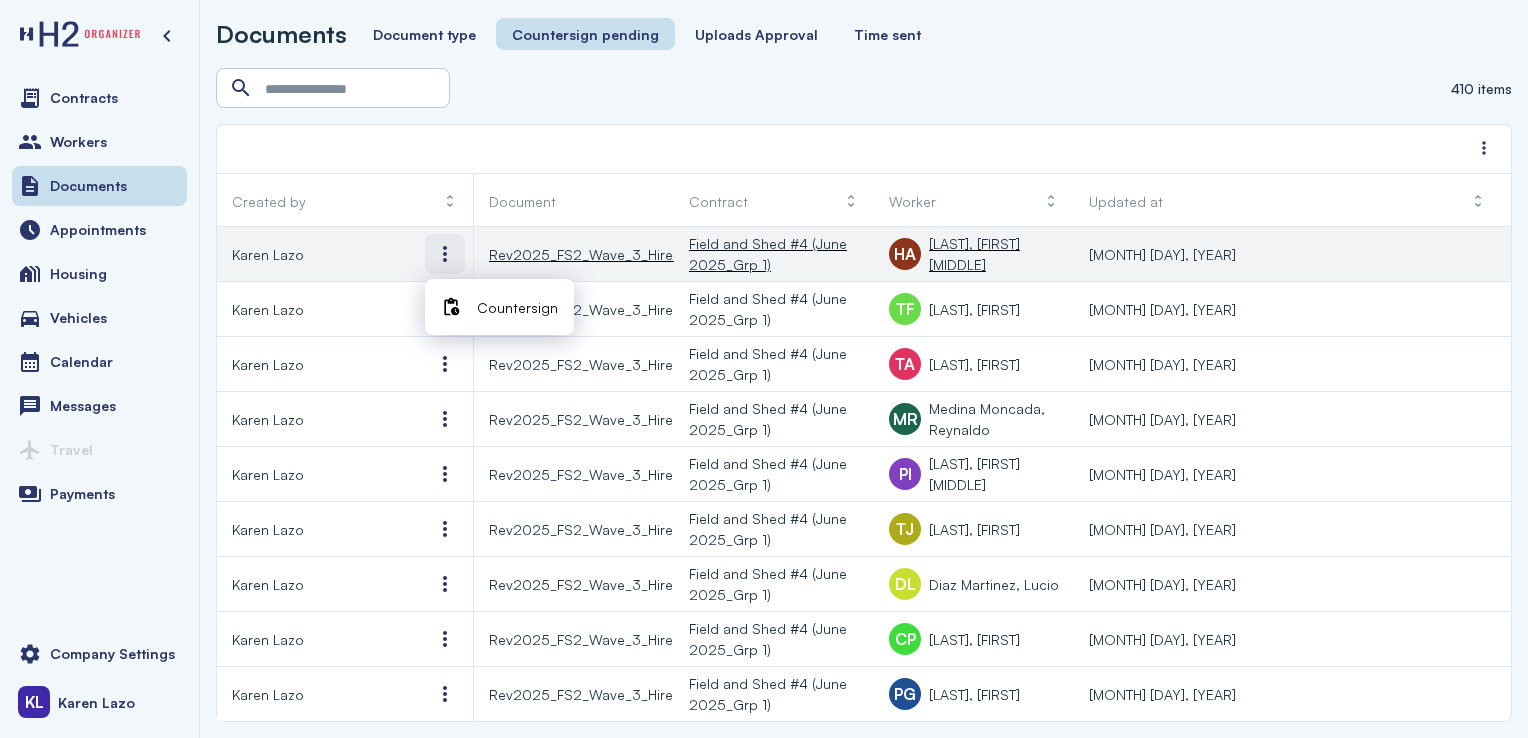 click on "Countersign" at bounding box center [517, 307] 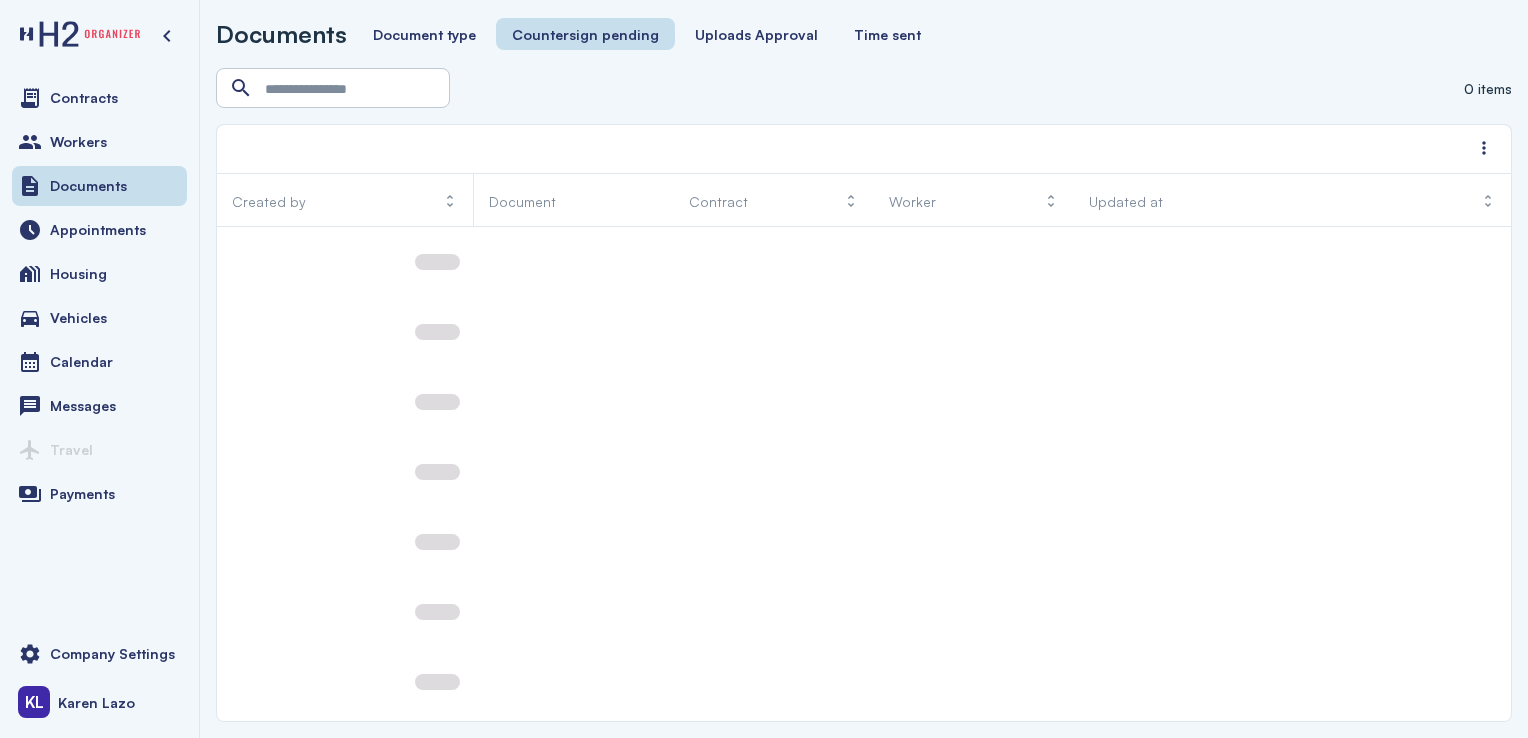 scroll, scrollTop: 0, scrollLeft: 0, axis: both 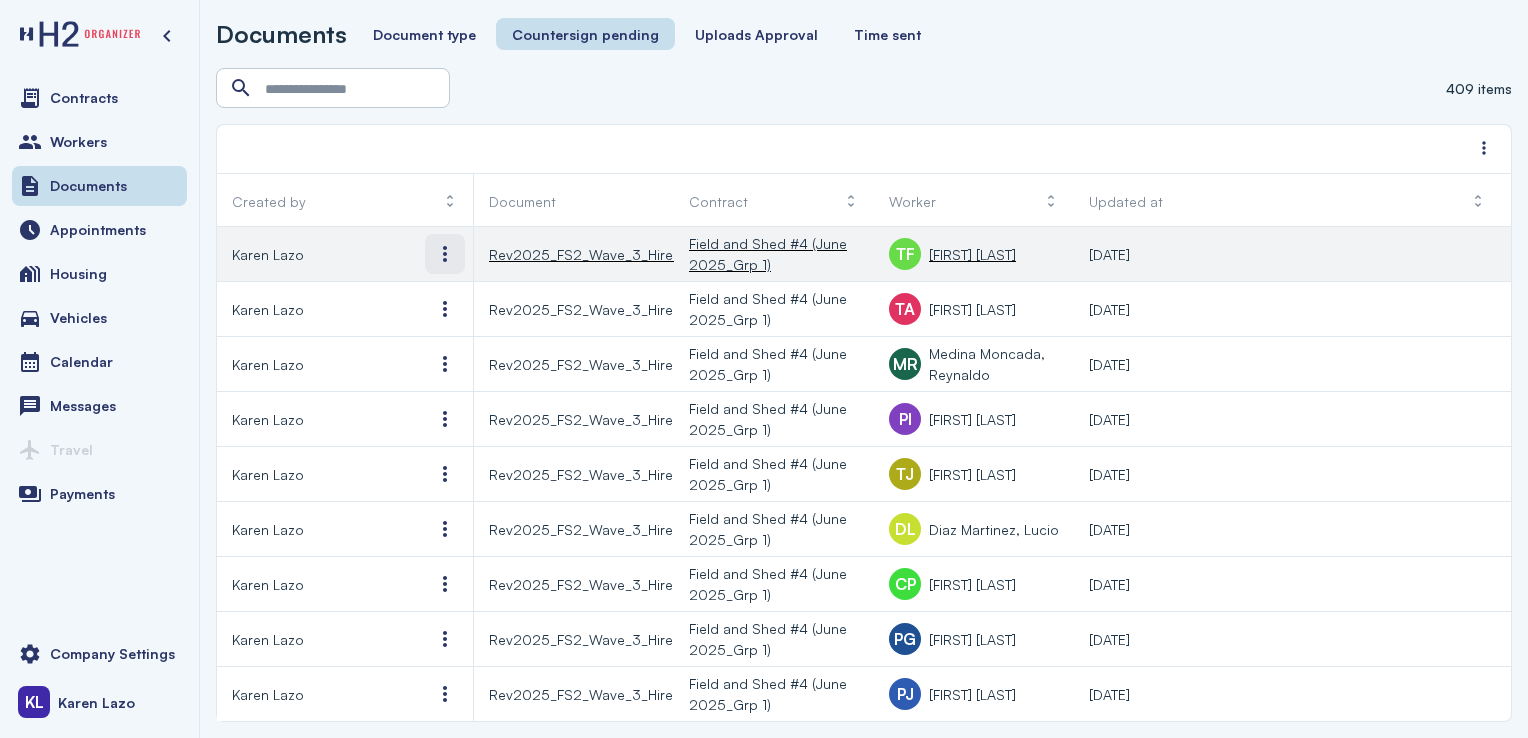 click at bounding box center [445, 254] 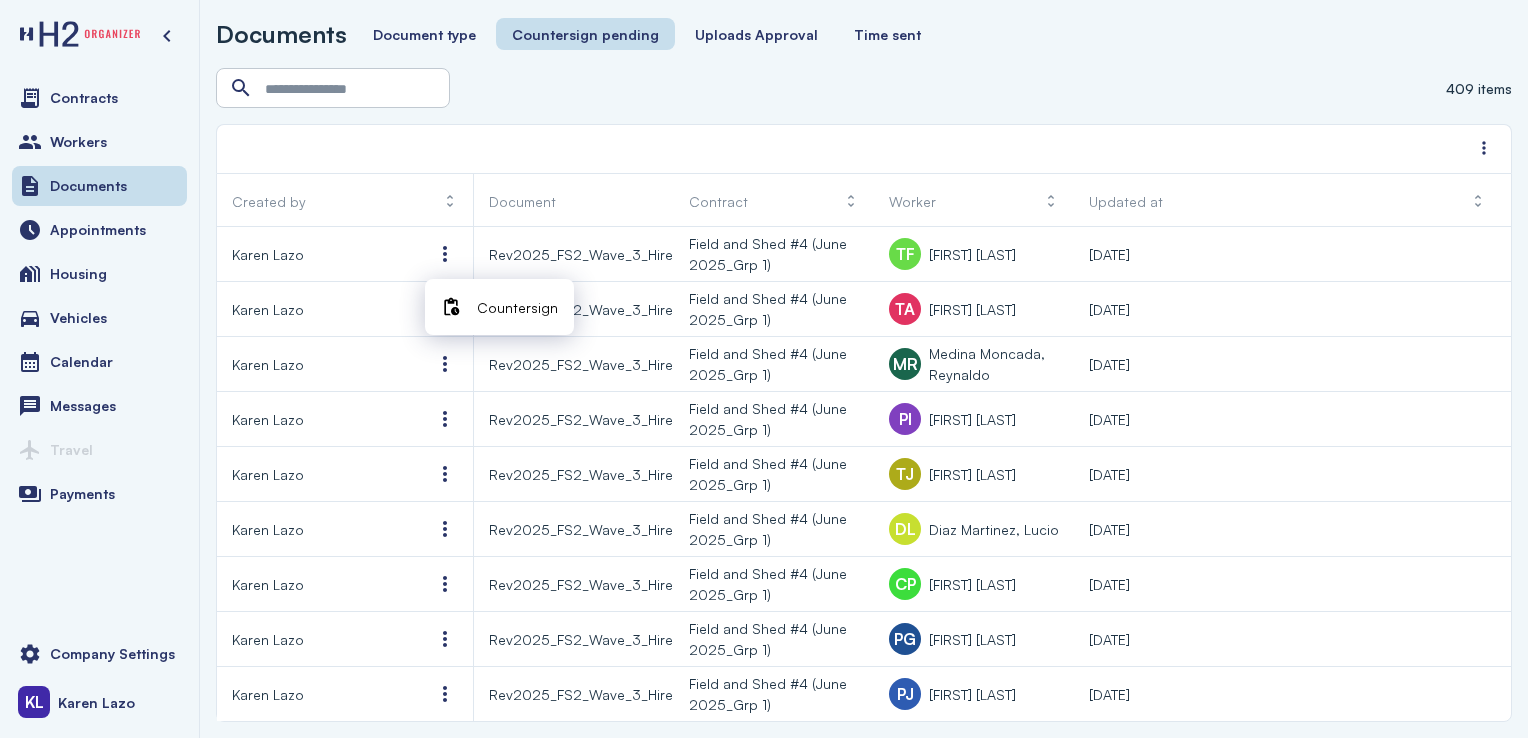 click on "Countersign" at bounding box center [517, 307] 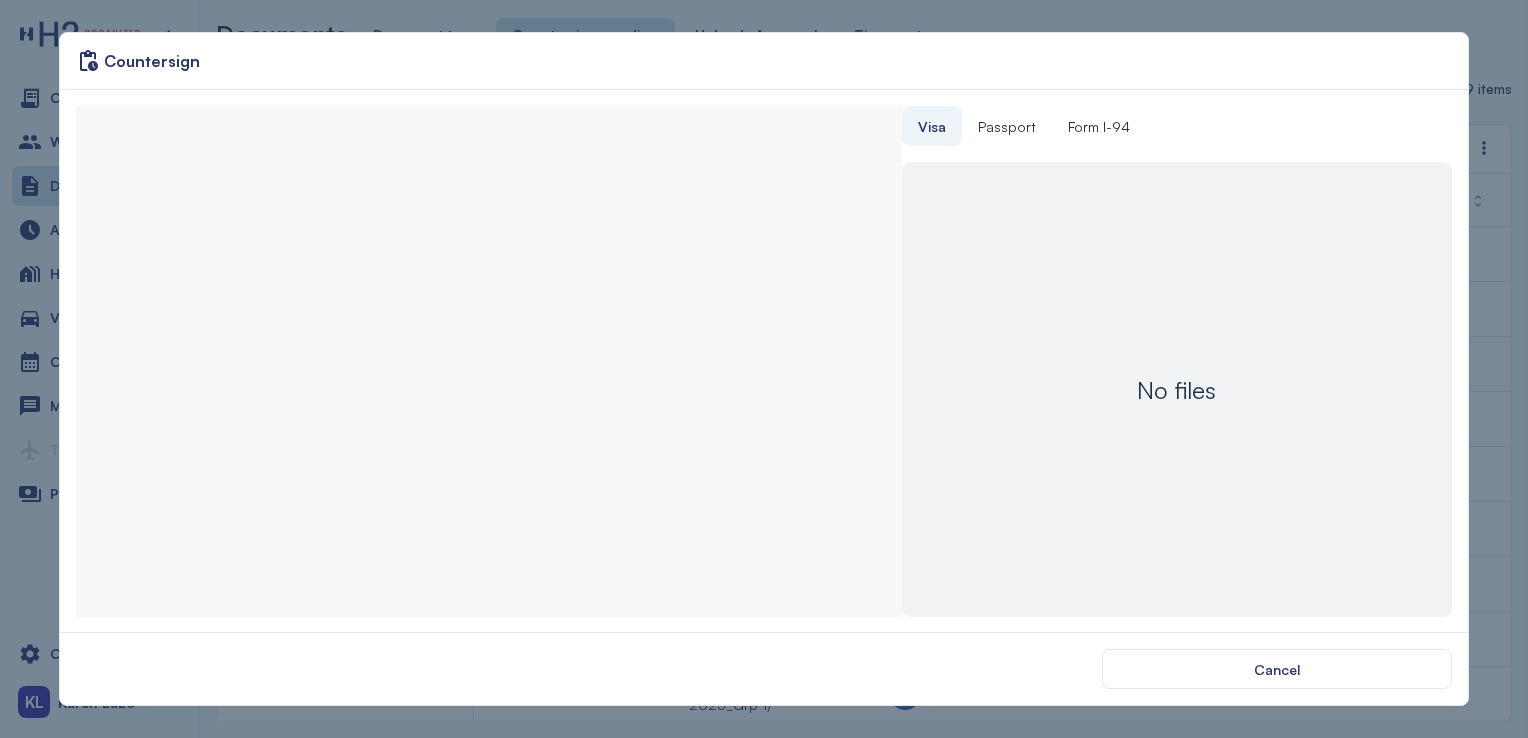 click at bounding box center [488, 361] 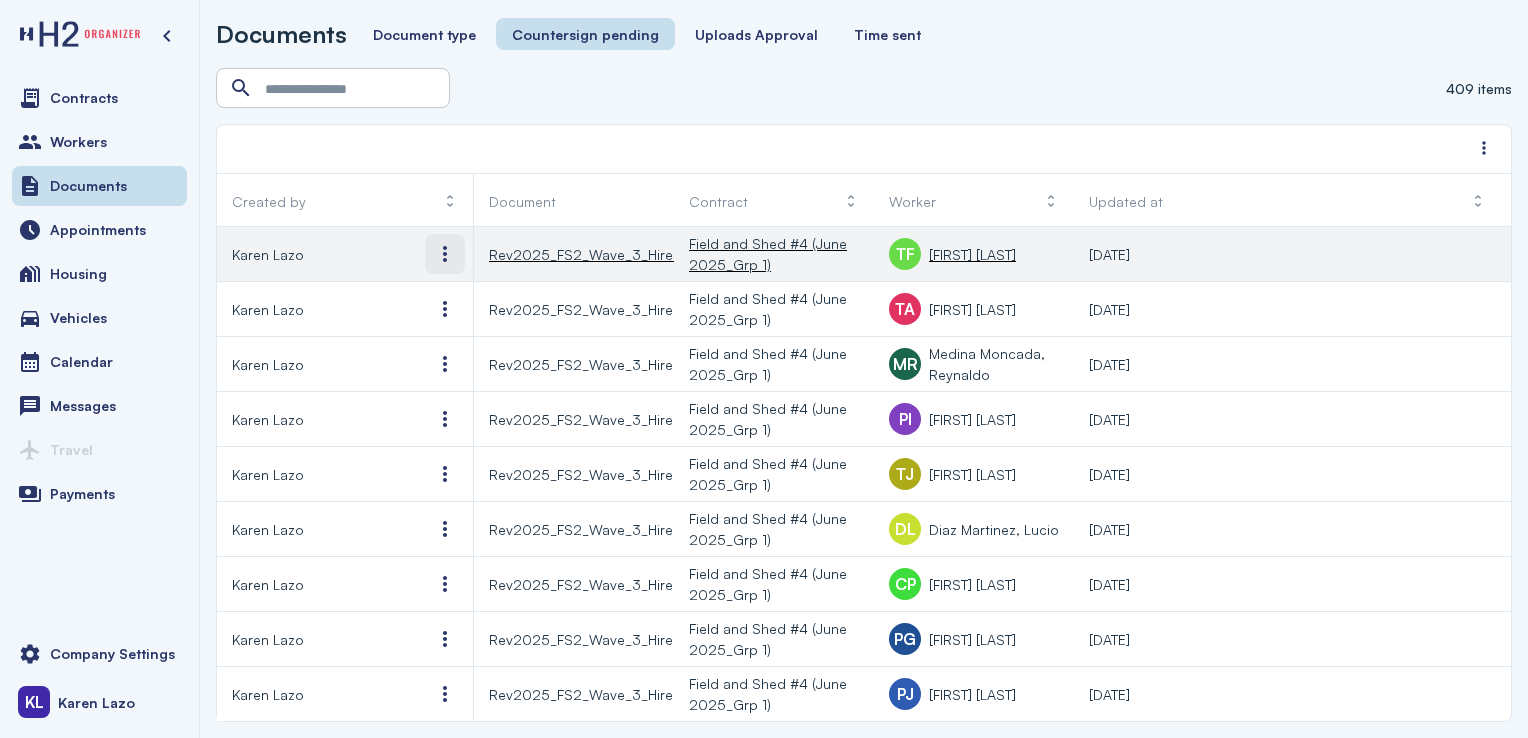 click at bounding box center (445, 254) 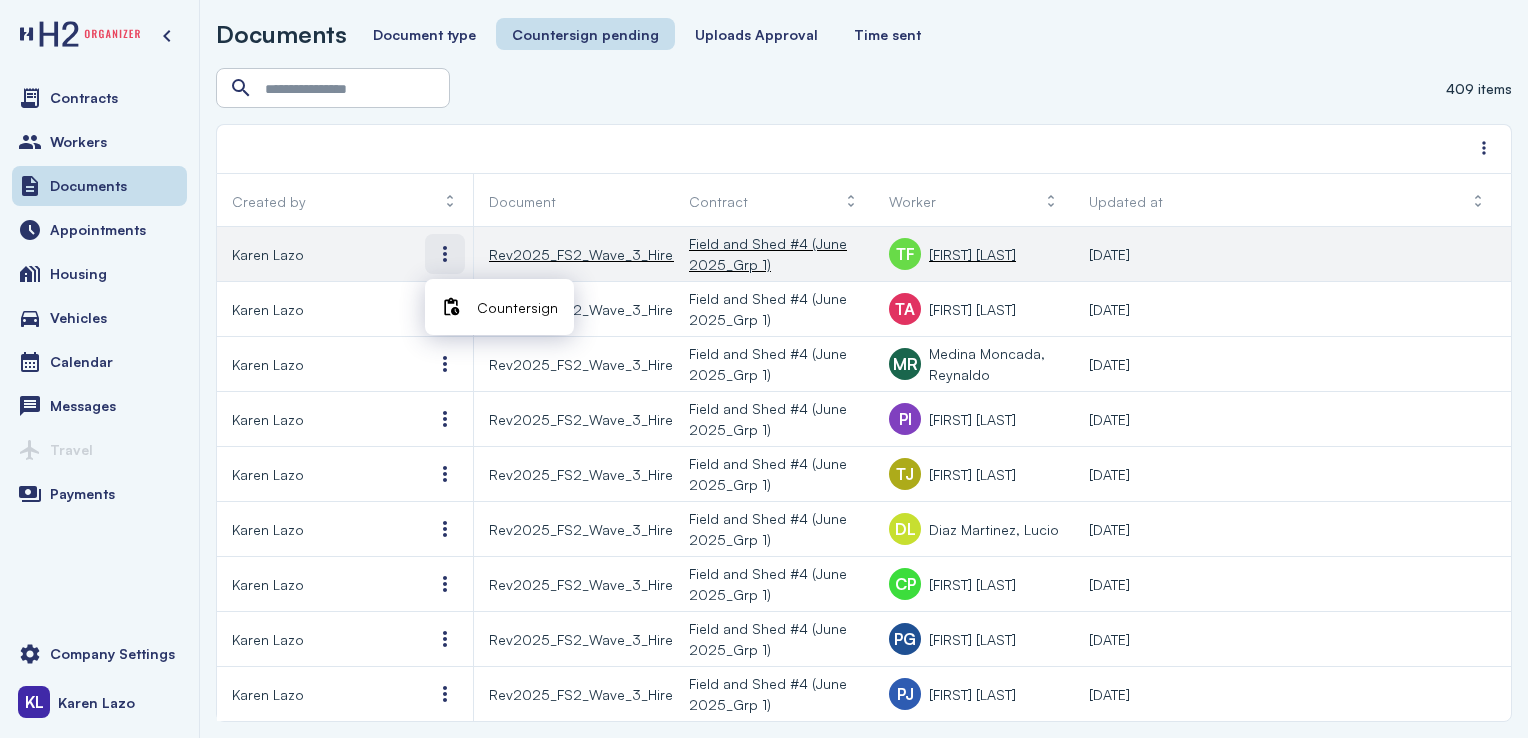 click on "Rev2025_FS2_Wave_3_HireSheet" at bounding box center (600, 364) 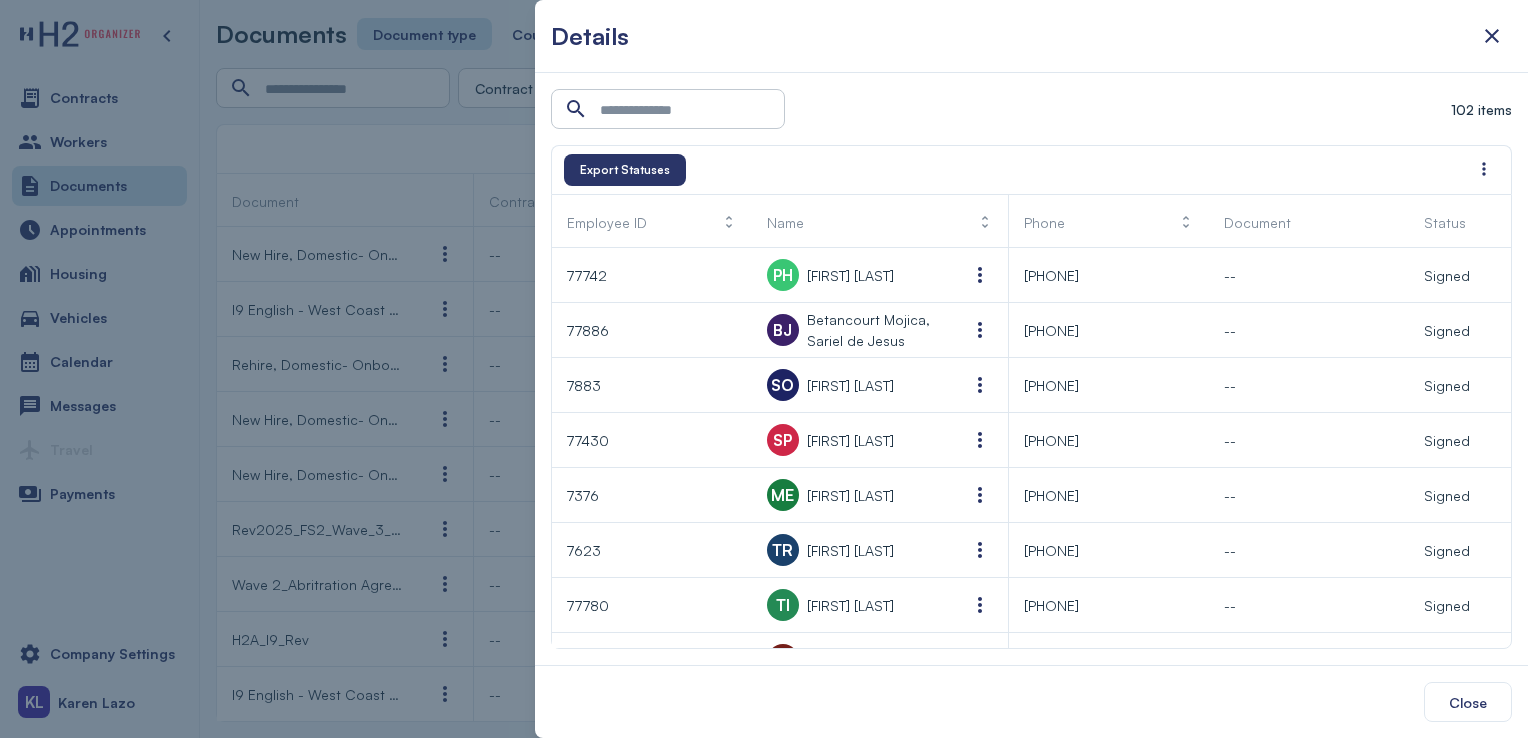 click at bounding box center (764, 369) 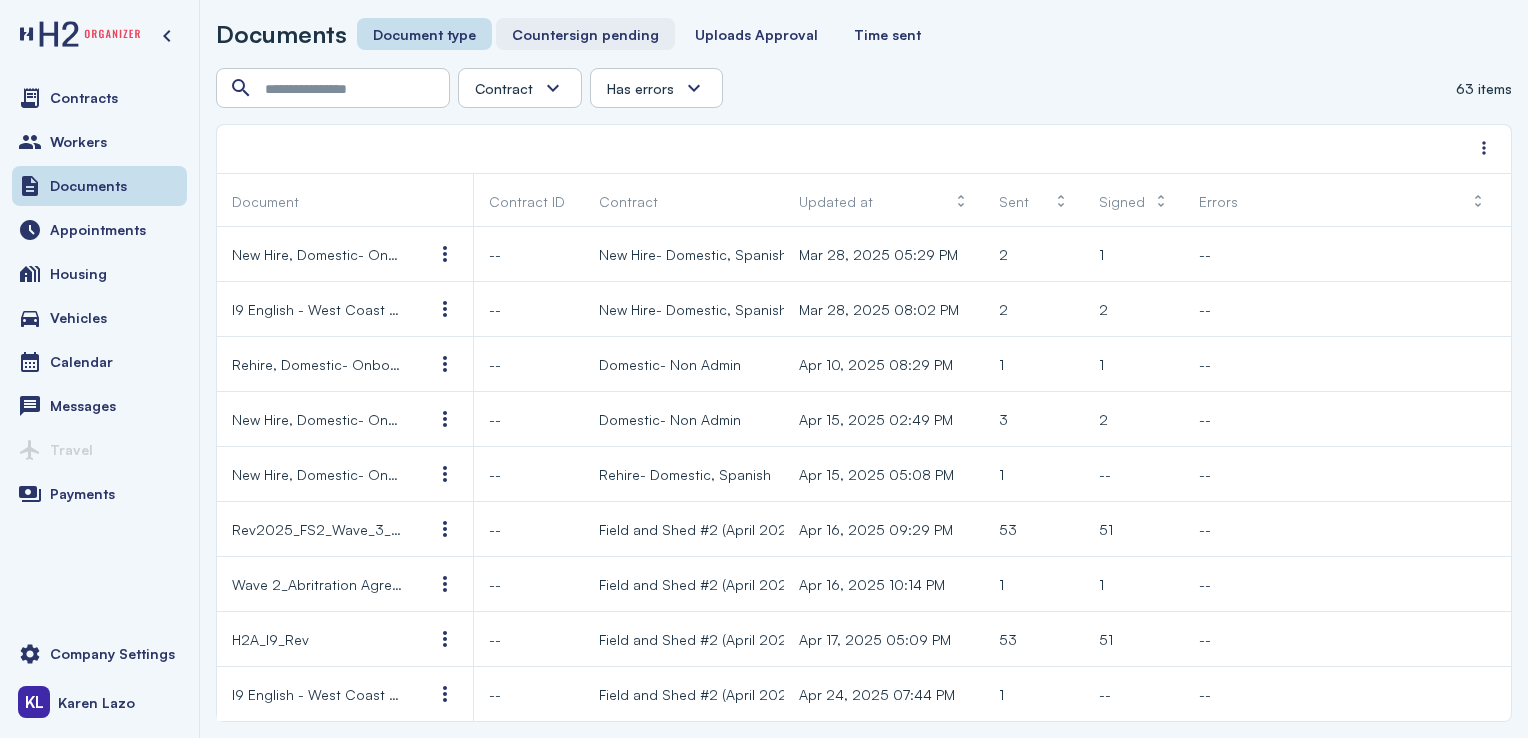 click on "Countersign pending" at bounding box center (585, 34) 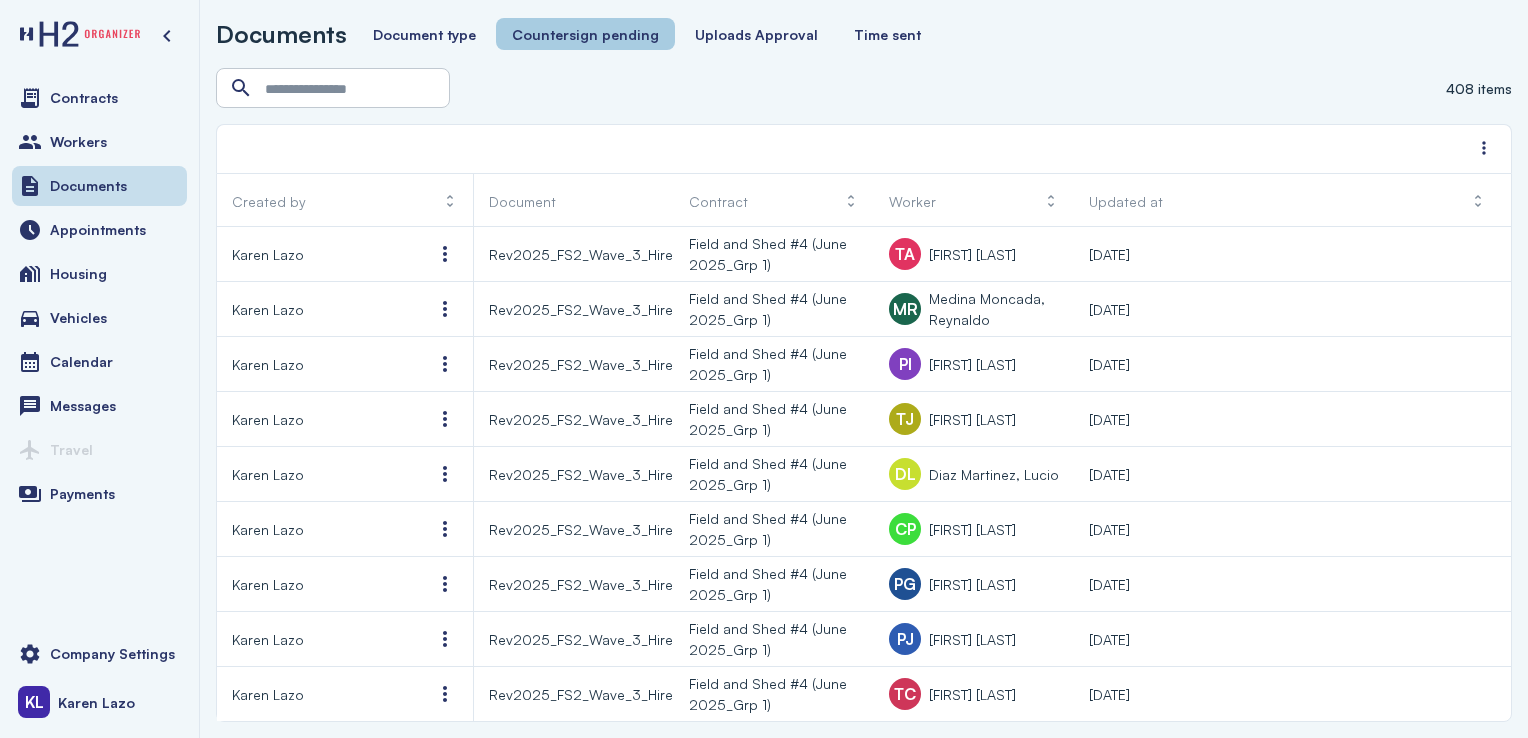click at bounding box center (445, 254) 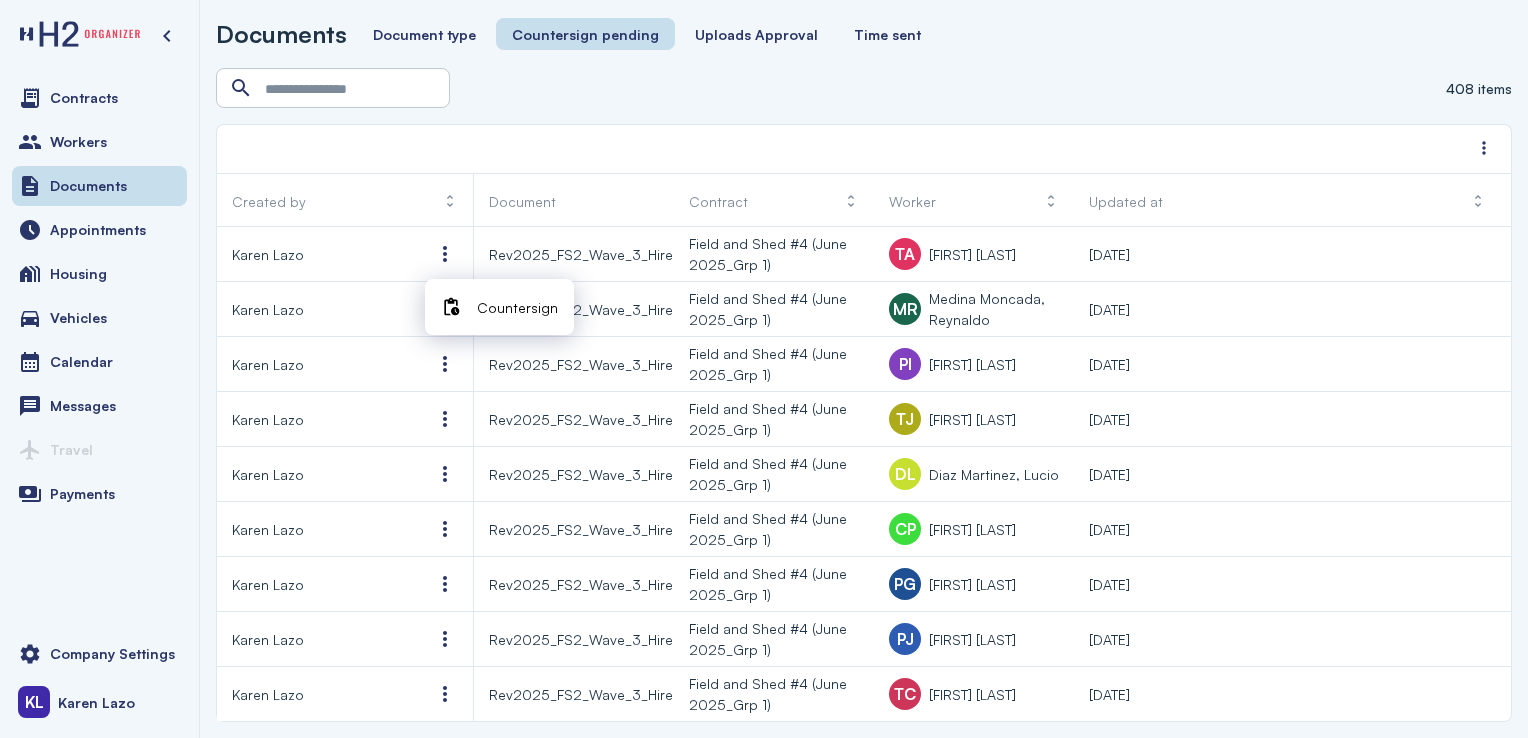 click on "Countersign" at bounding box center [517, 307] 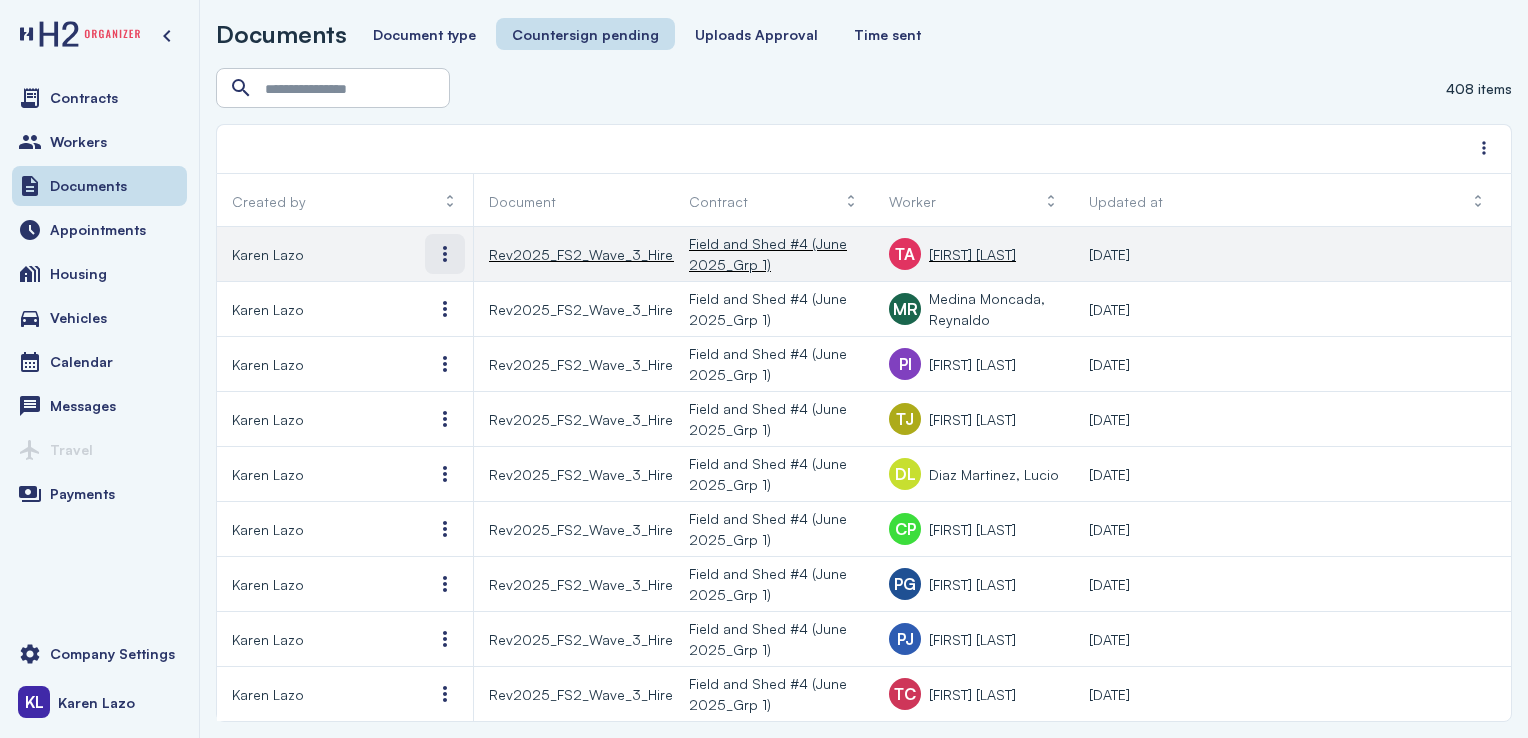 click at bounding box center [445, 254] 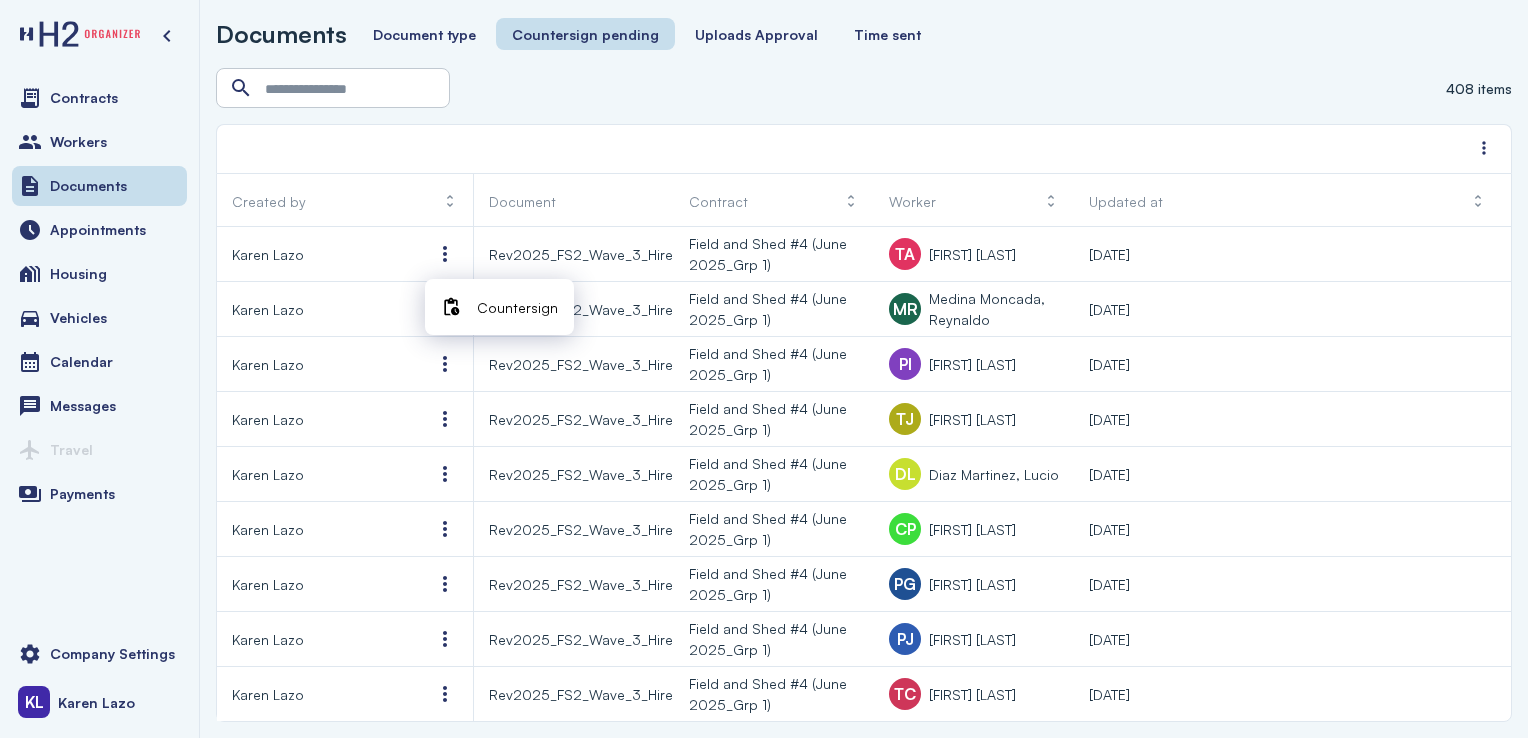 click on "Countersign" at bounding box center (517, 307) 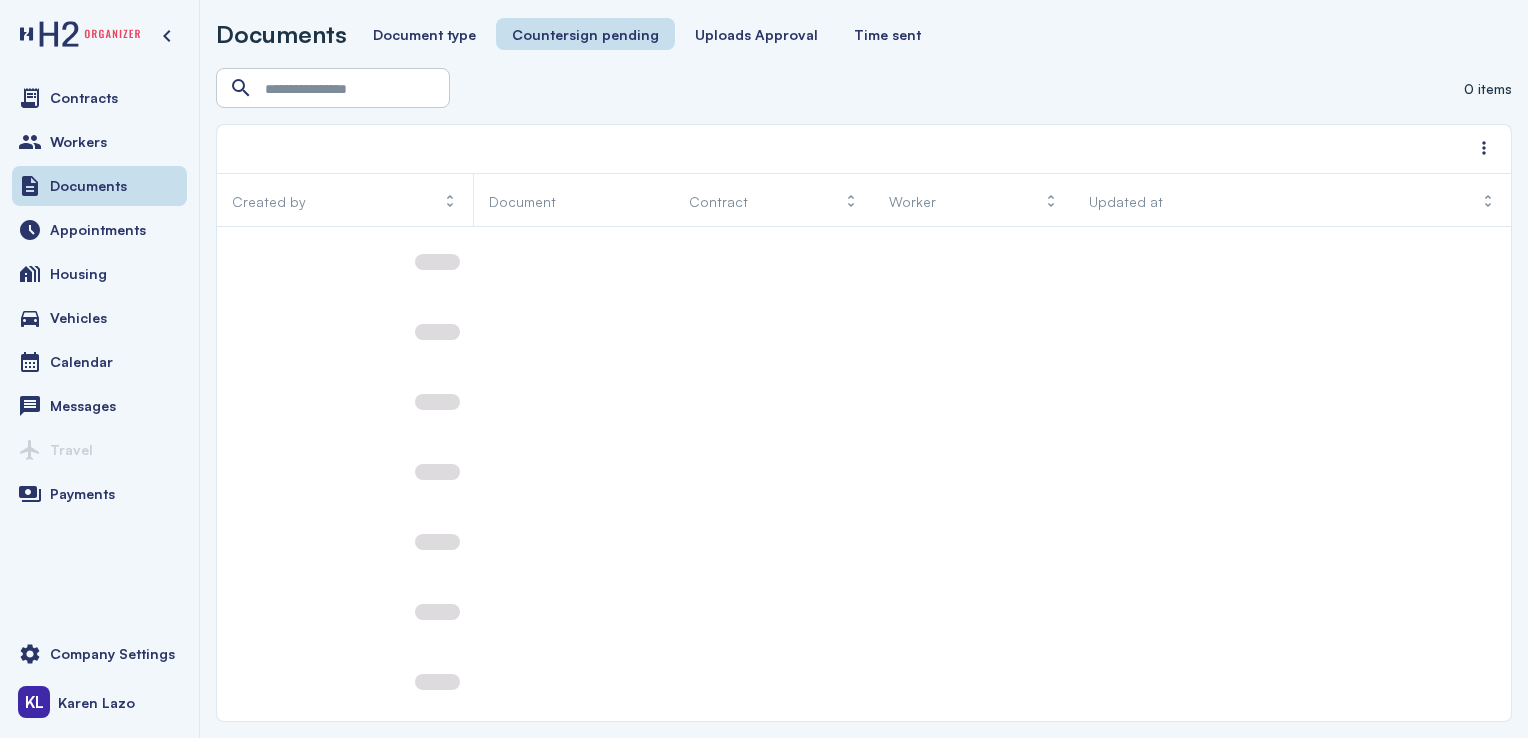 scroll, scrollTop: 0, scrollLeft: 0, axis: both 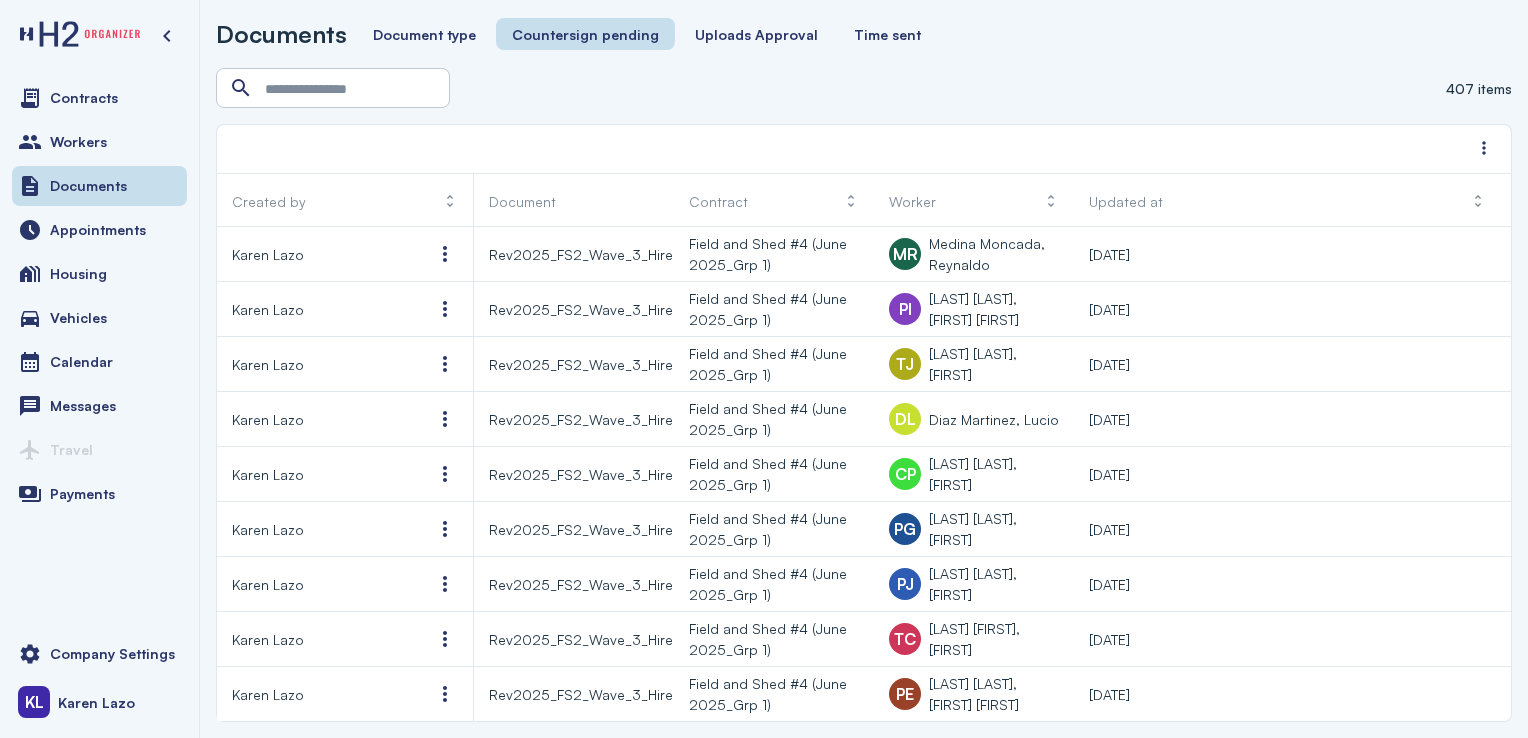 click at bounding box center [445, 254] 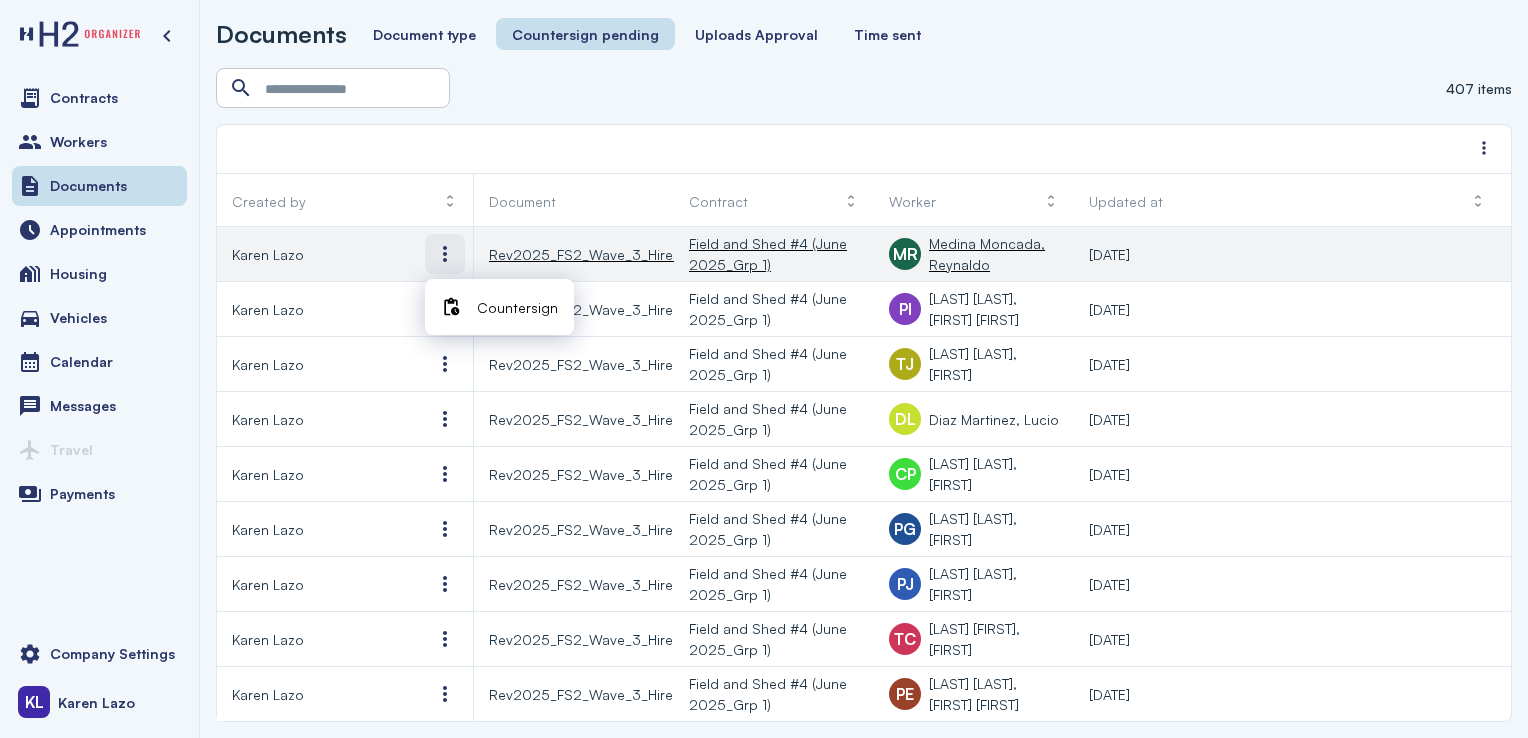 click on "Countersign" at bounding box center [517, 307] 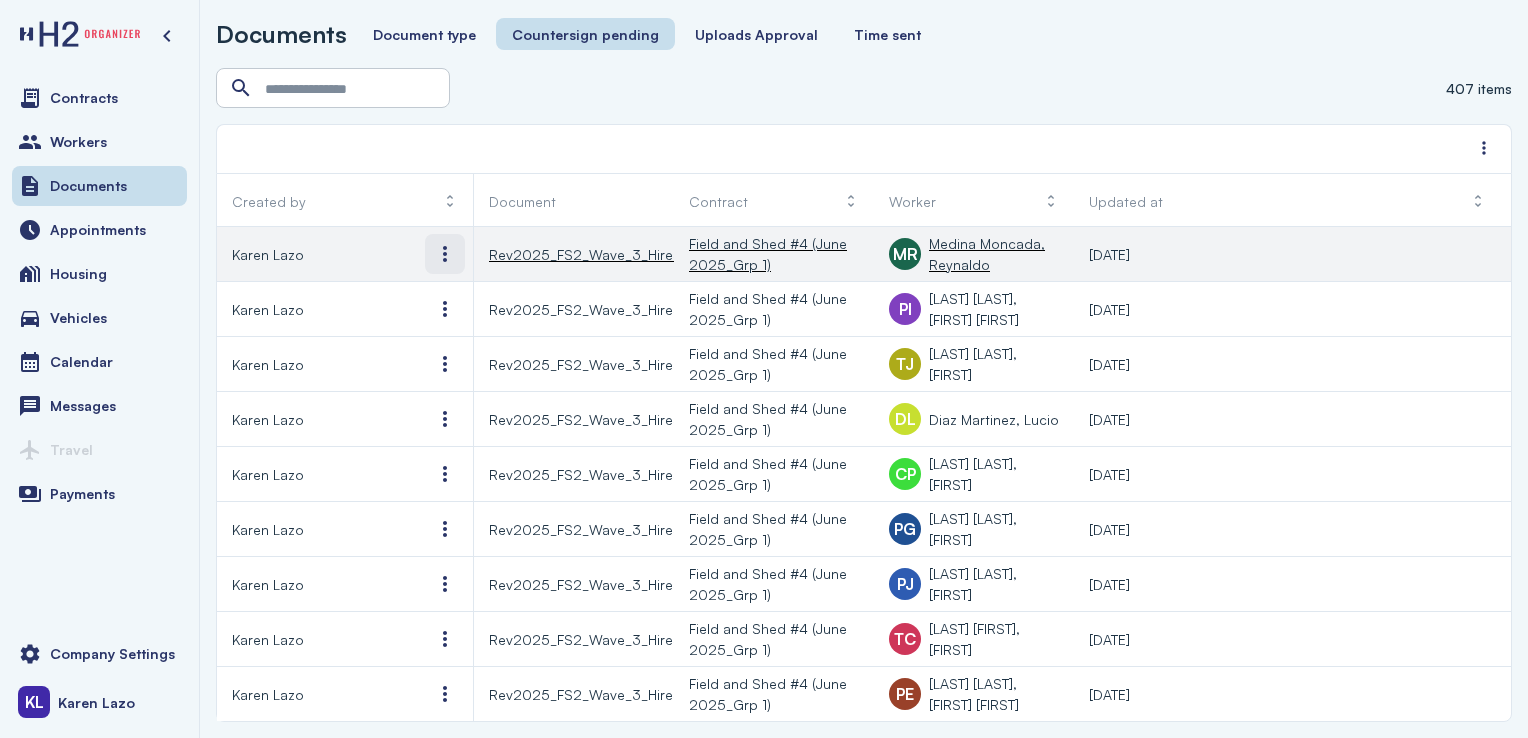 click at bounding box center (445, 254) 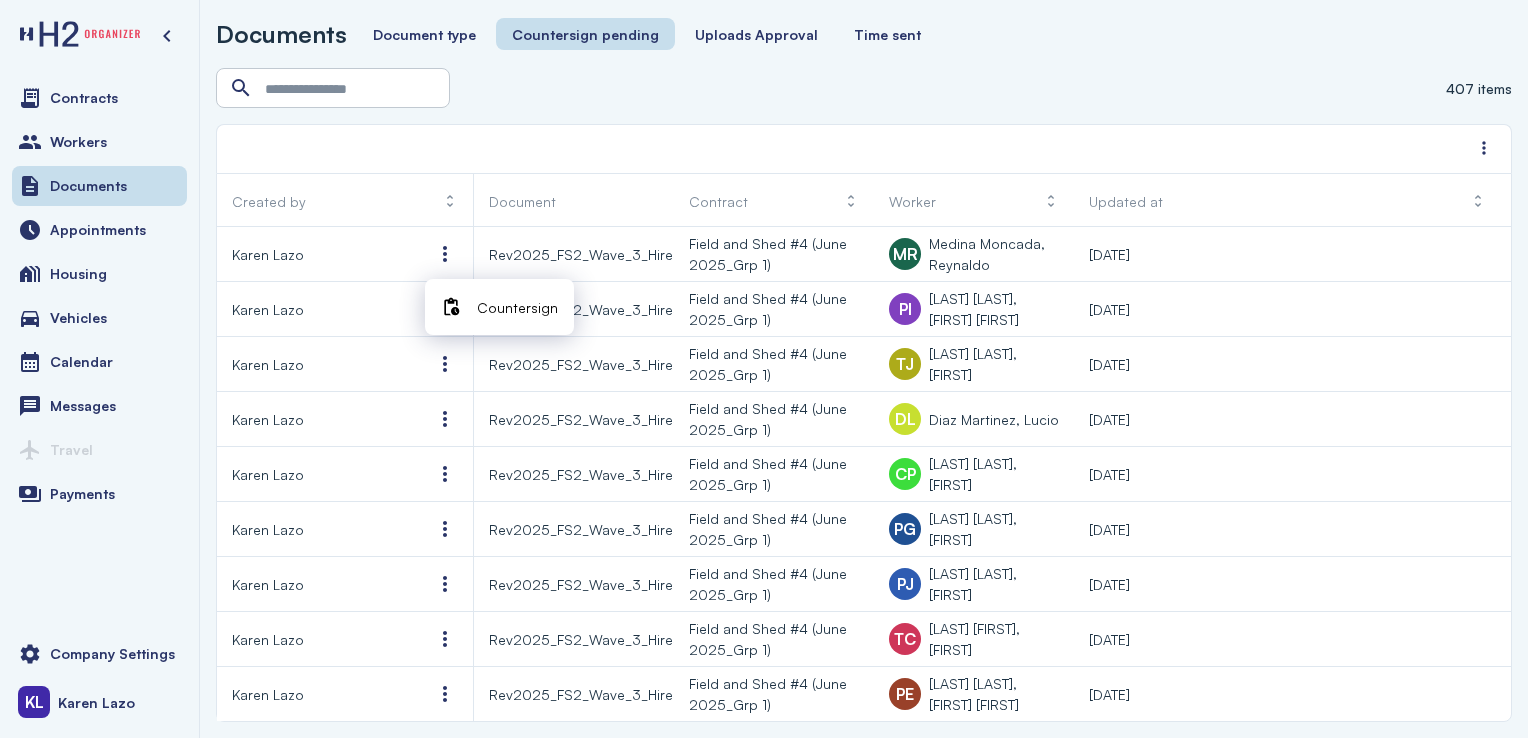 click on "Countersign" at bounding box center (517, 307) 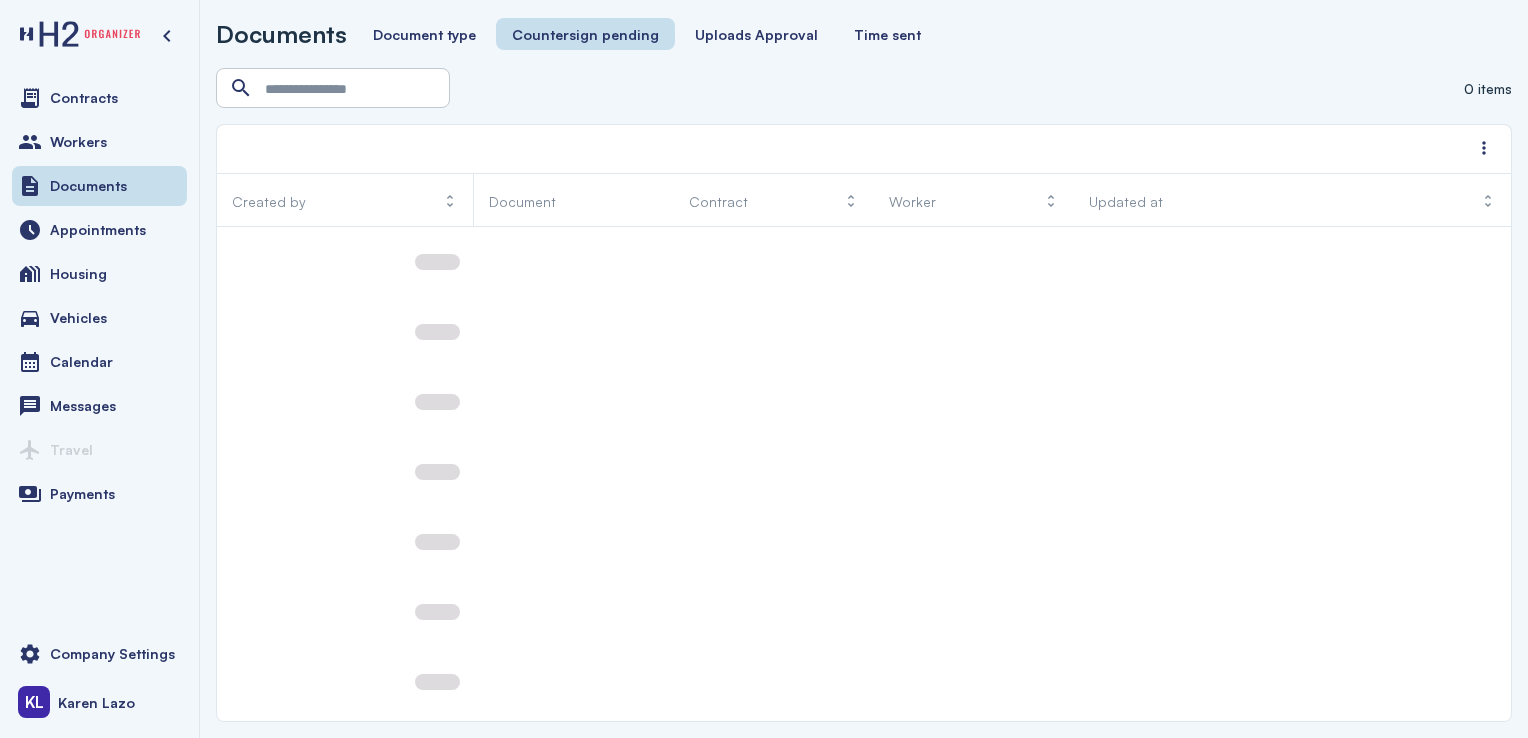 scroll, scrollTop: 0, scrollLeft: 0, axis: both 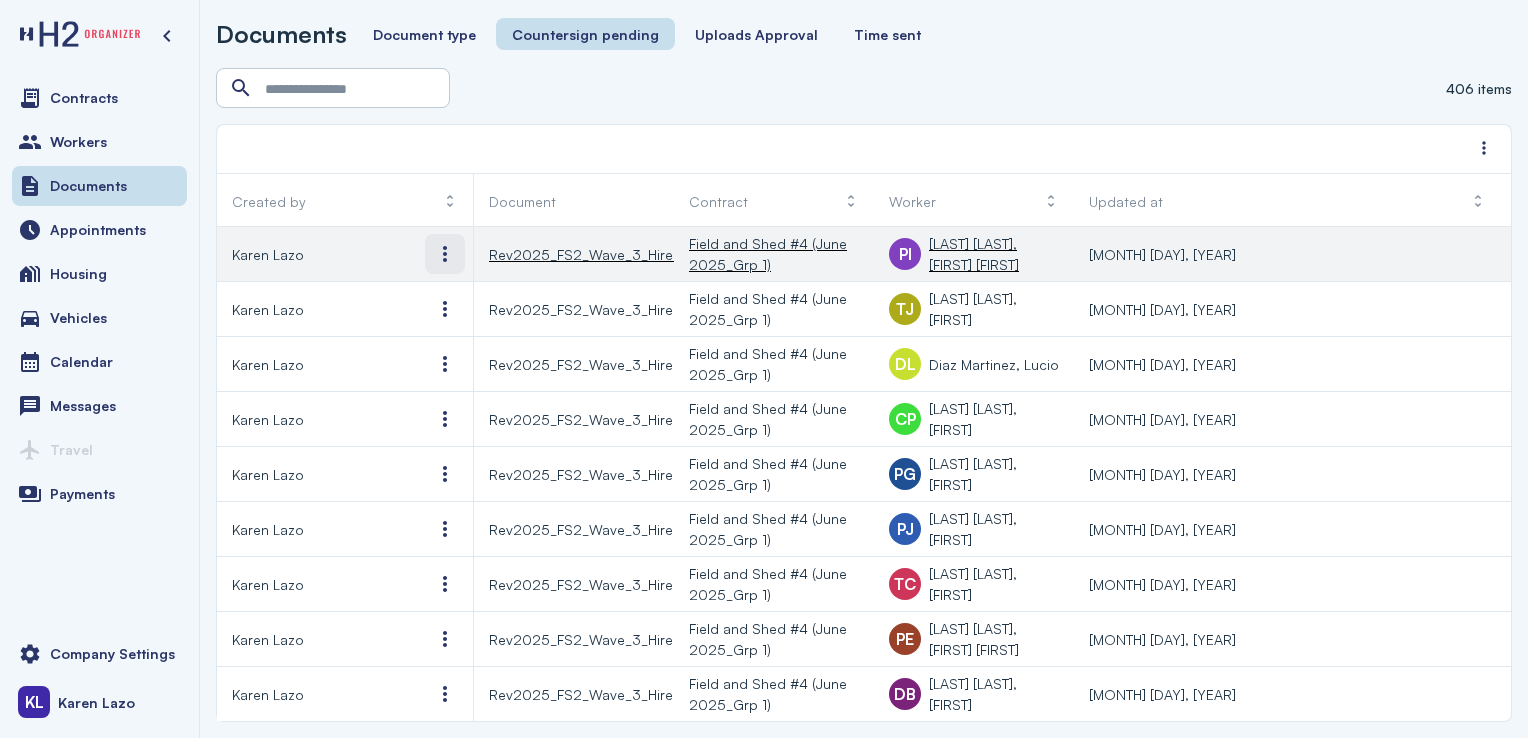 click at bounding box center [445, 254] 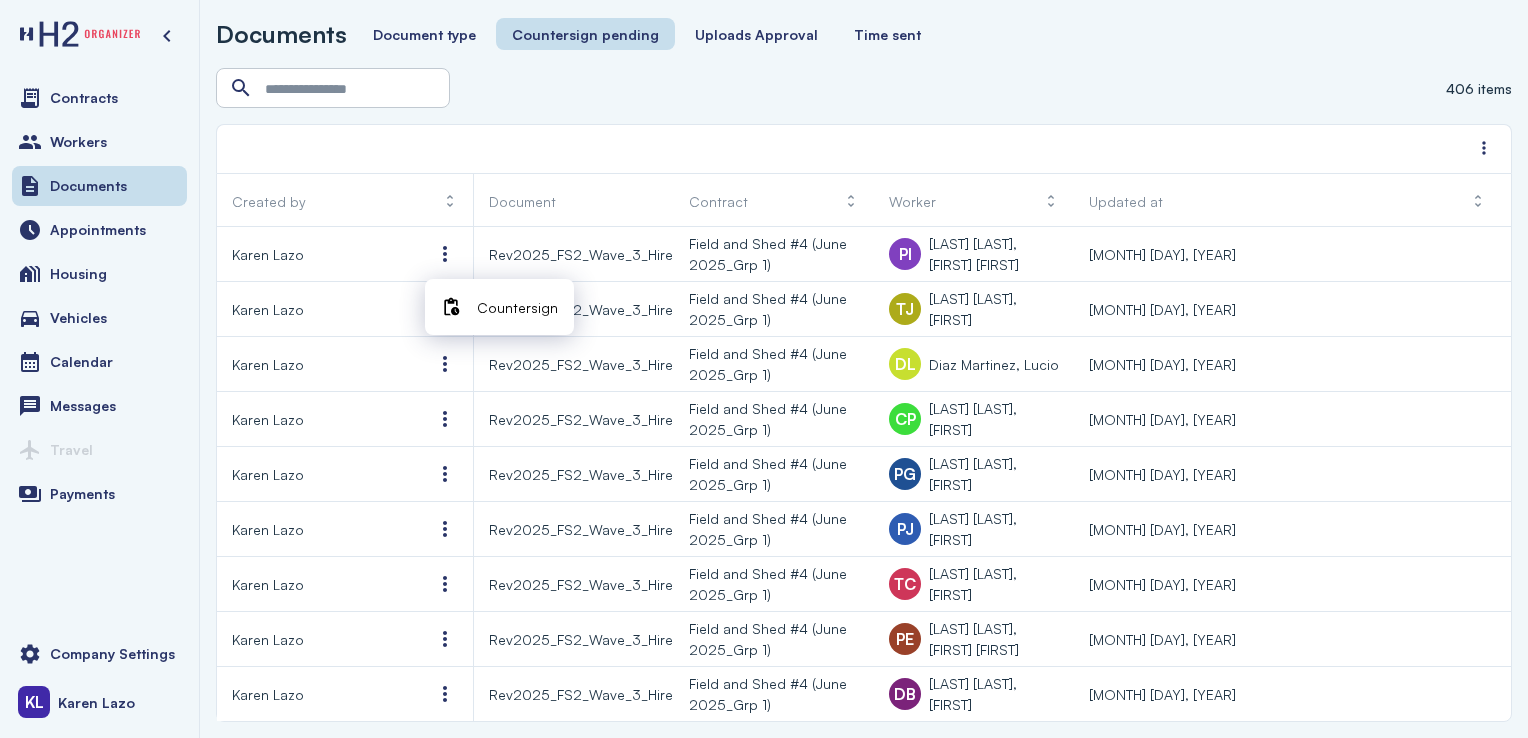 click at bounding box center (451, 307) 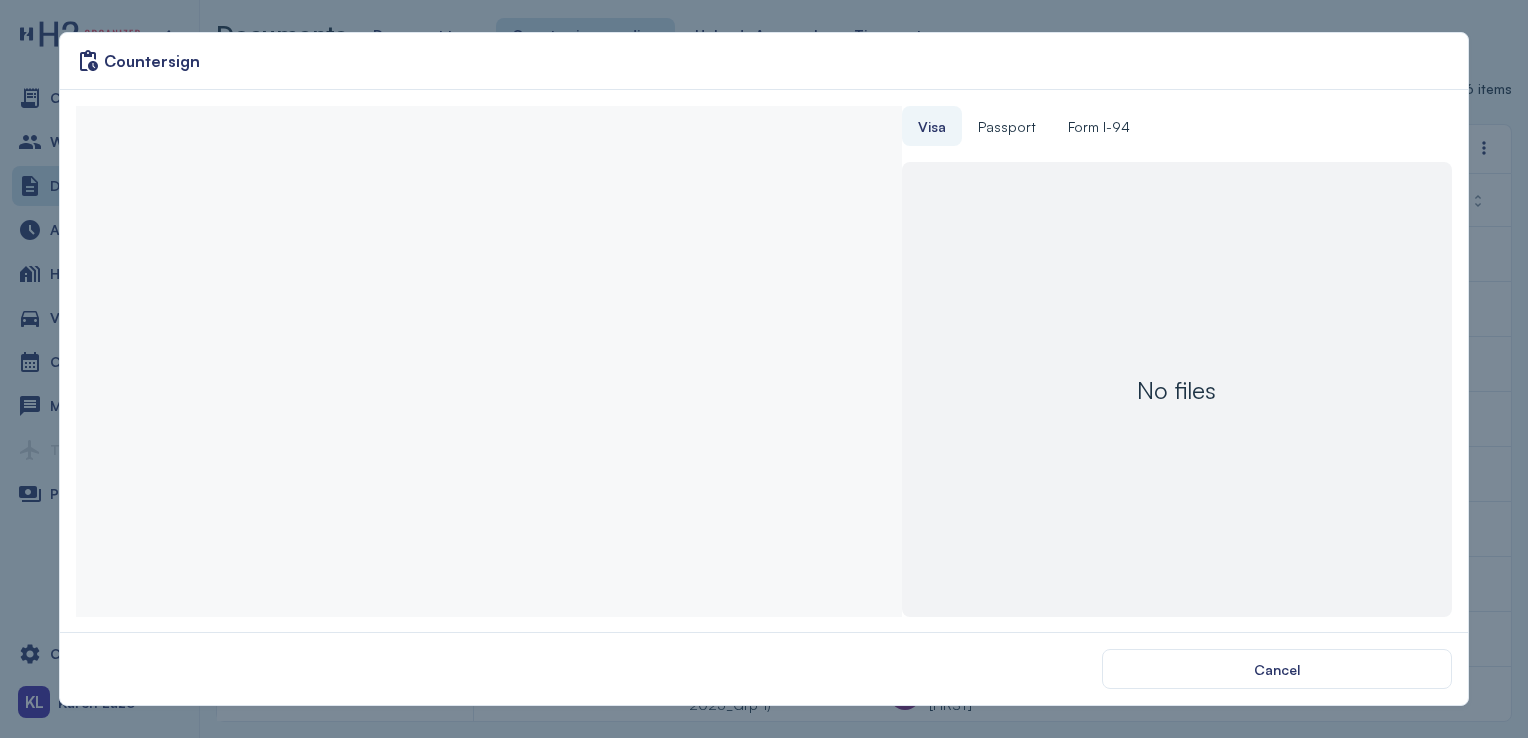 click at bounding box center (488, 361) 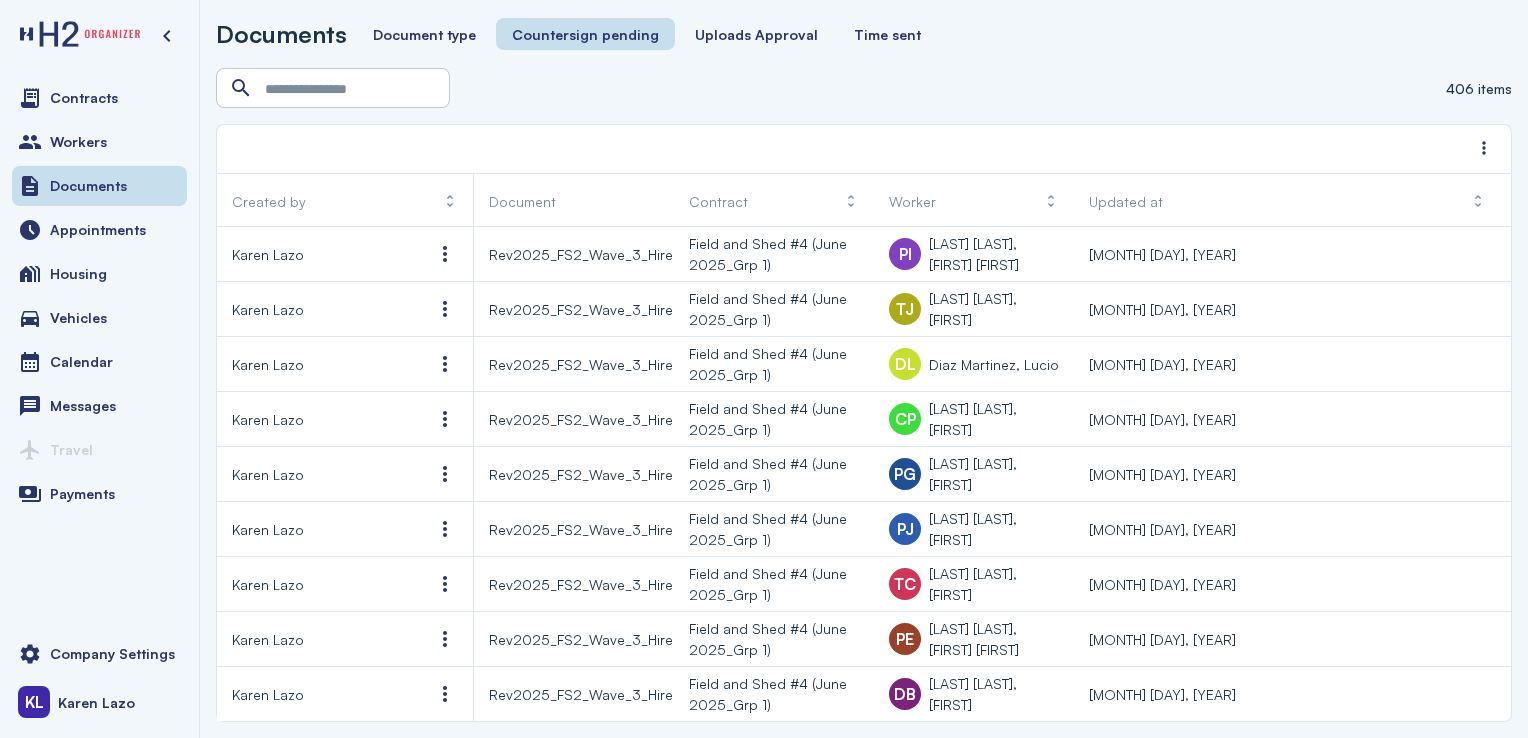 click at bounding box center (445, 254) 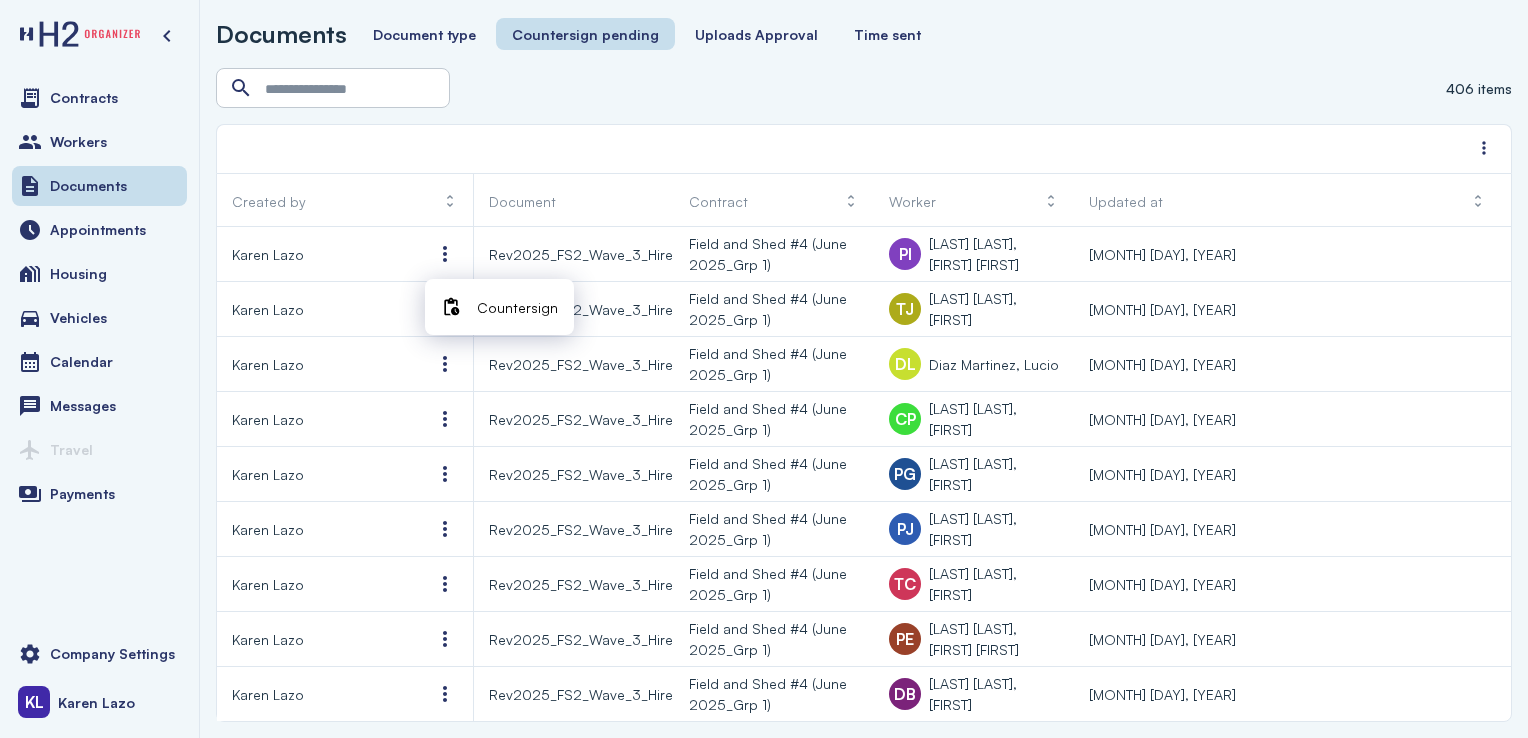 click on "Countersign" at bounding box center [517, 307] 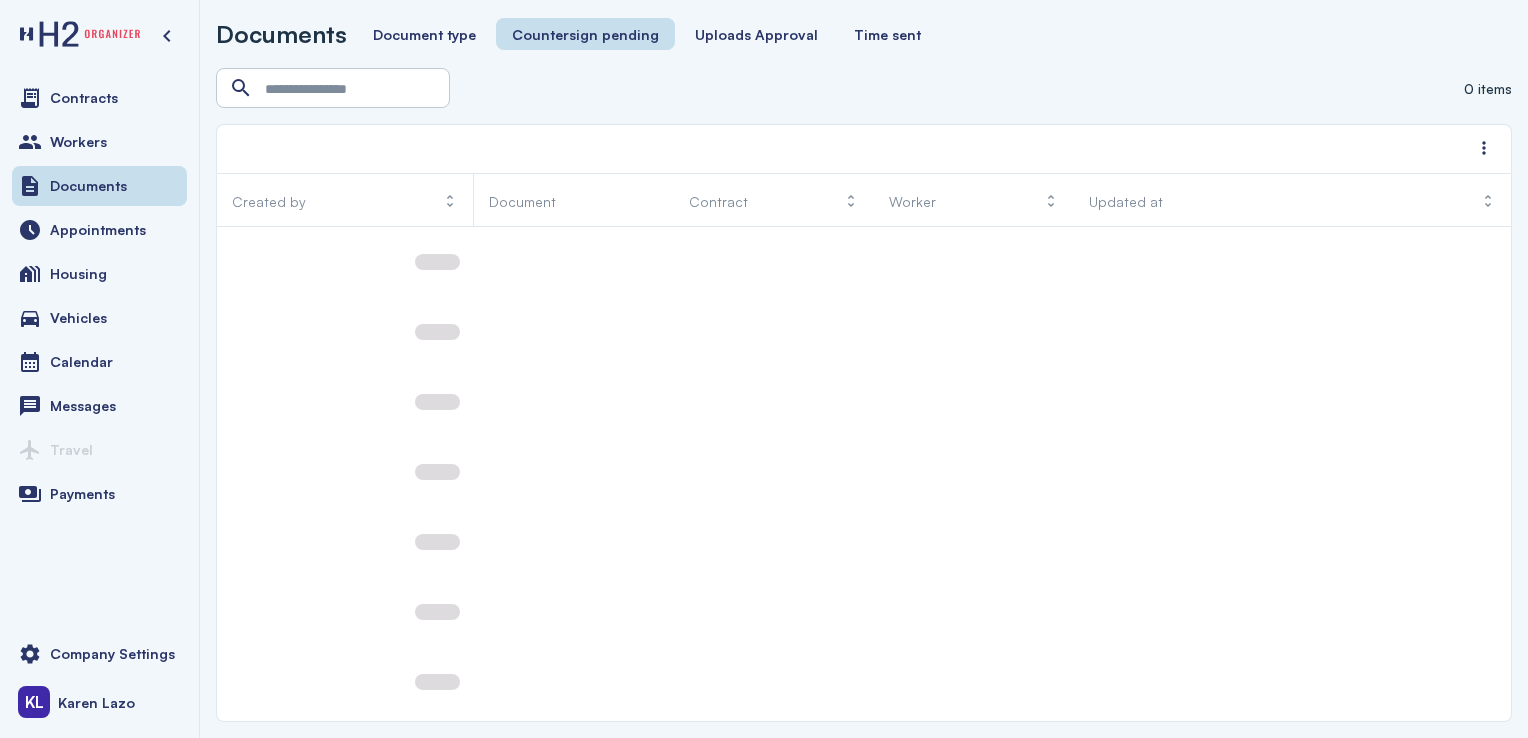 scroll, scrollTop: 0, scrollLeft: 0, axis: both 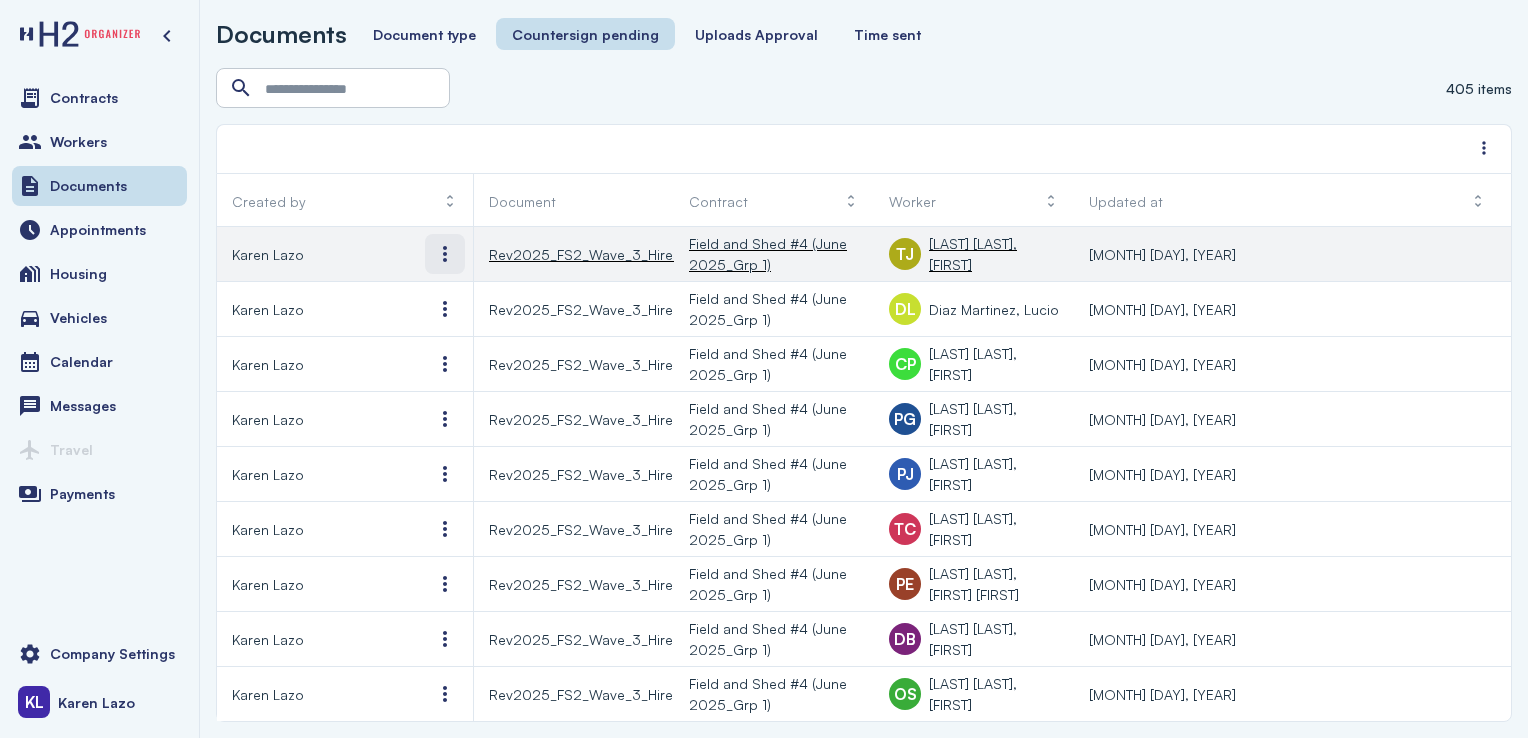 click at bounding box center (445, 254) 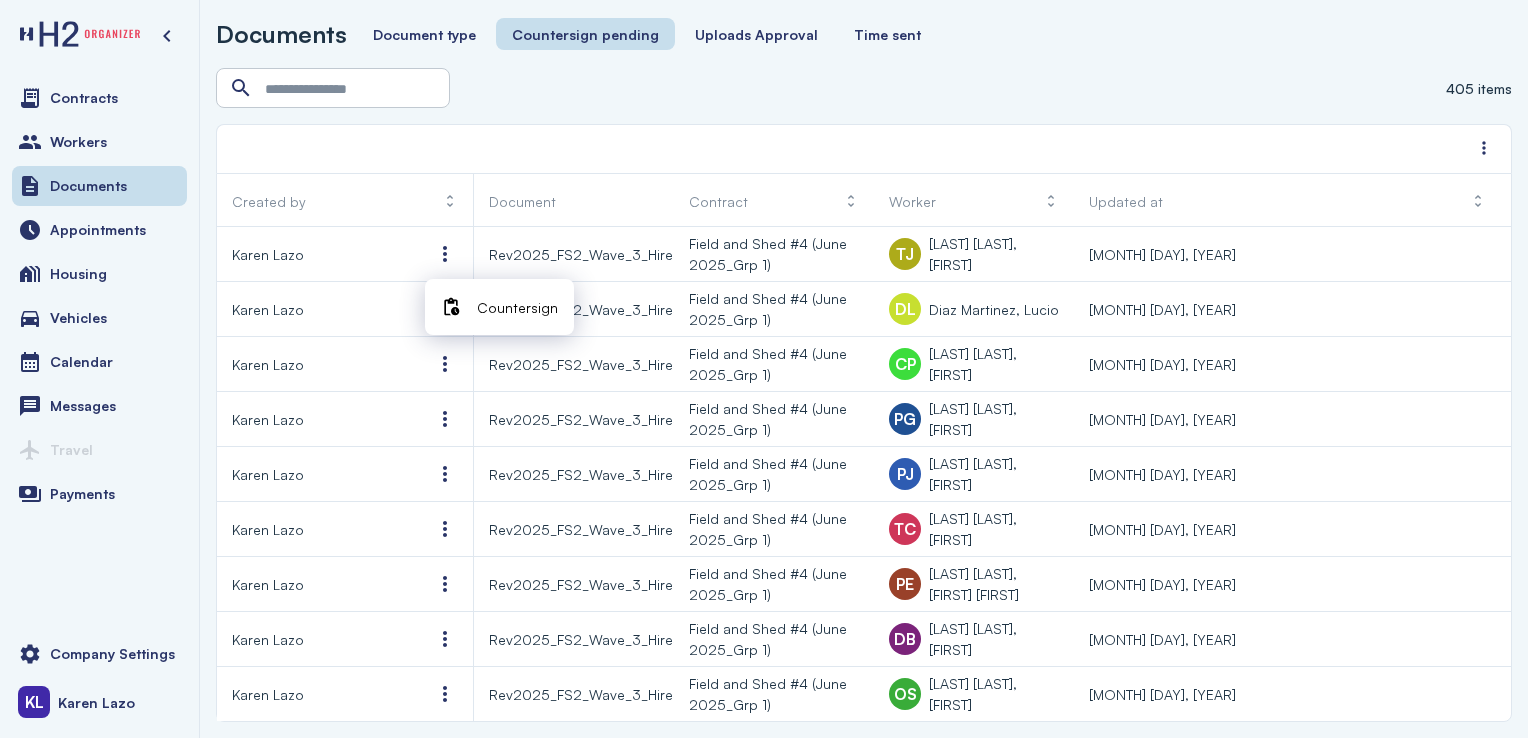 click on "Countersign" at bounding box center (517, 307) 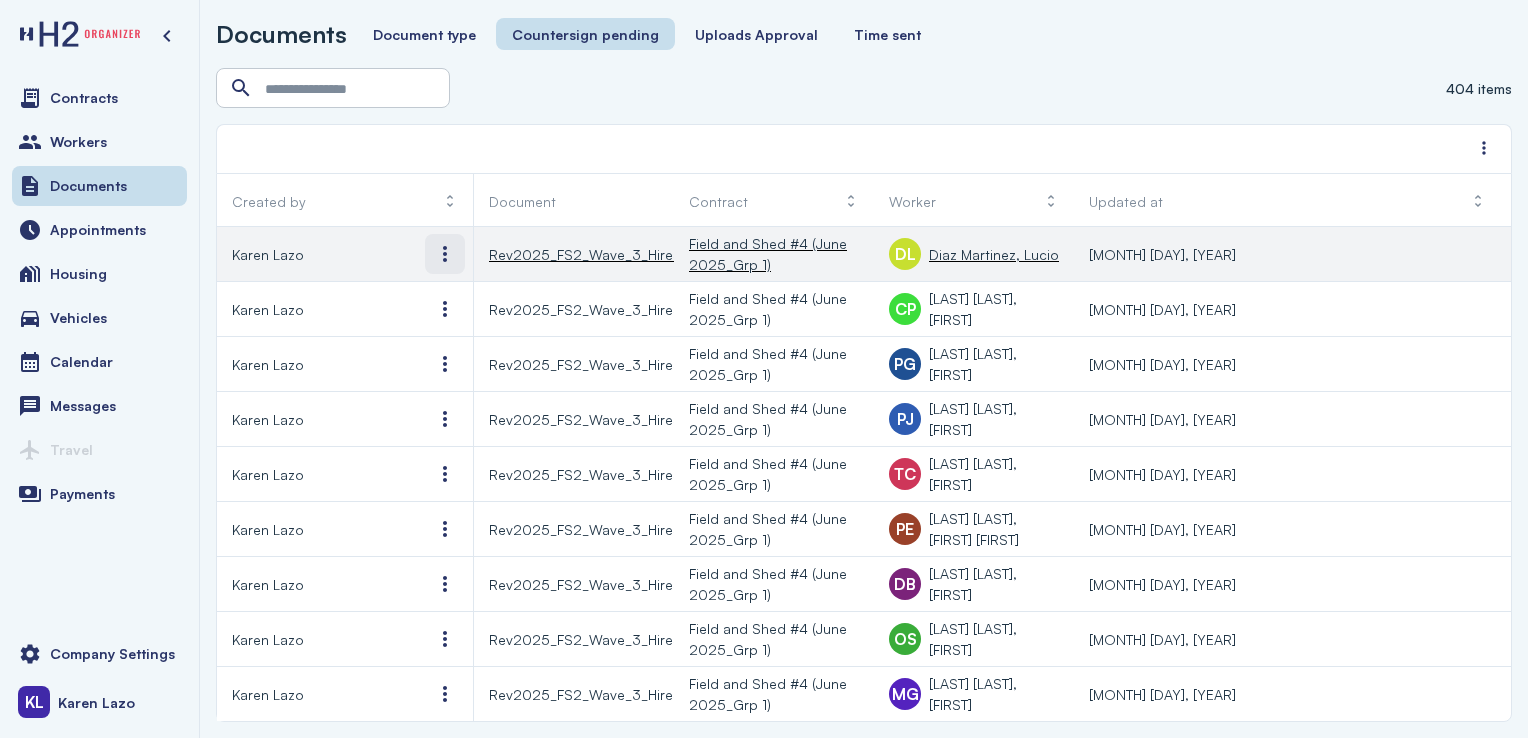 click at bounding box center (445, 254) 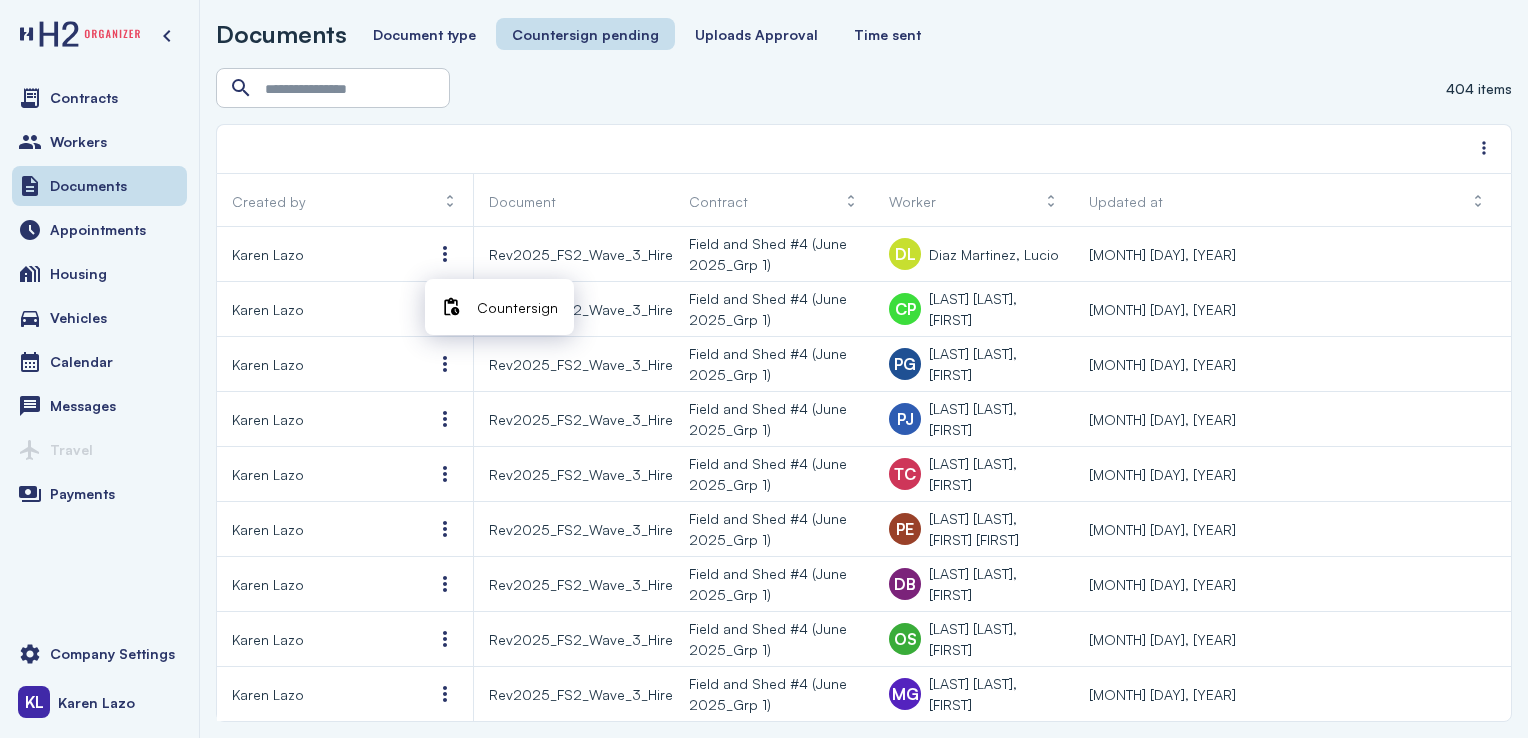 click on "Countersign" at bounding box center [517, 307] 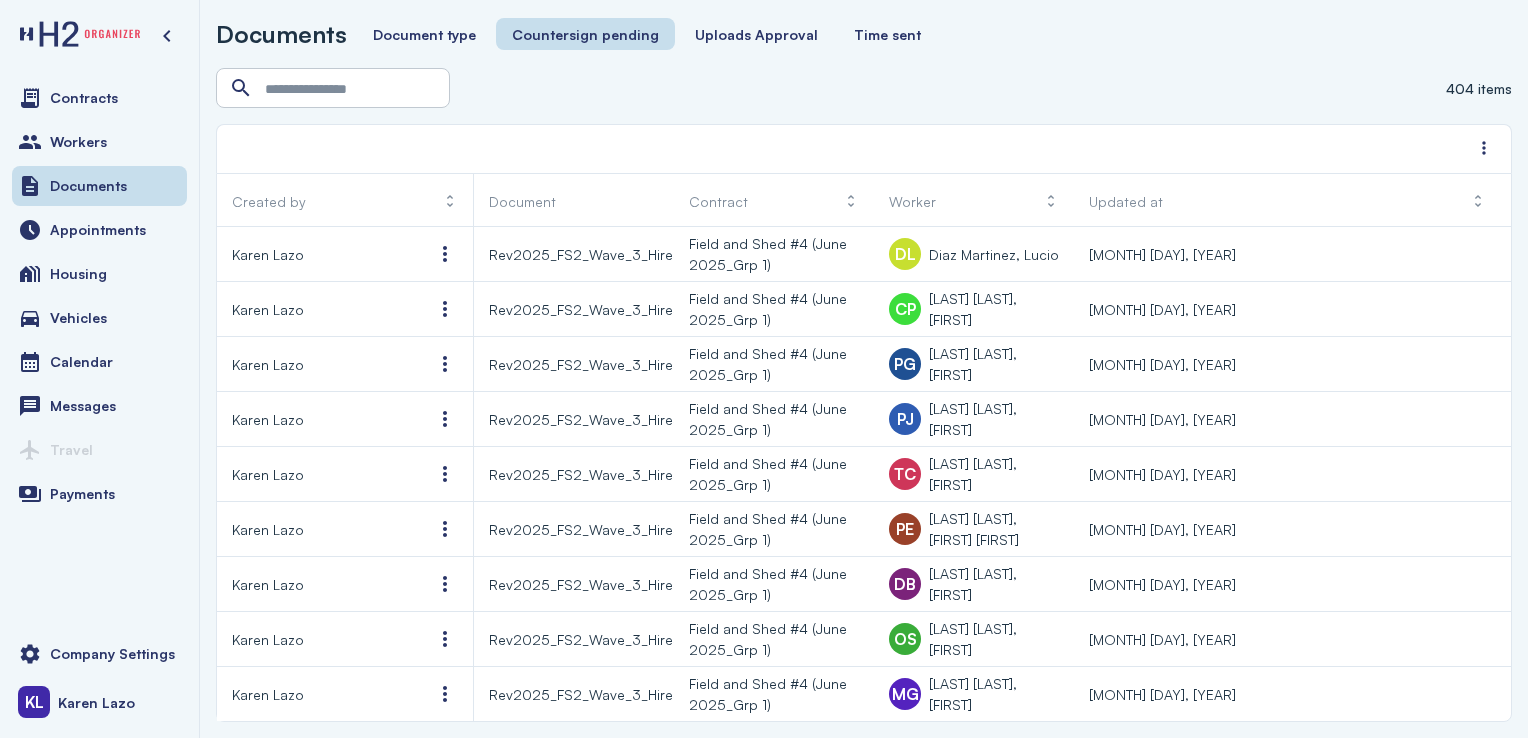 click at bounding box center [445, 254] 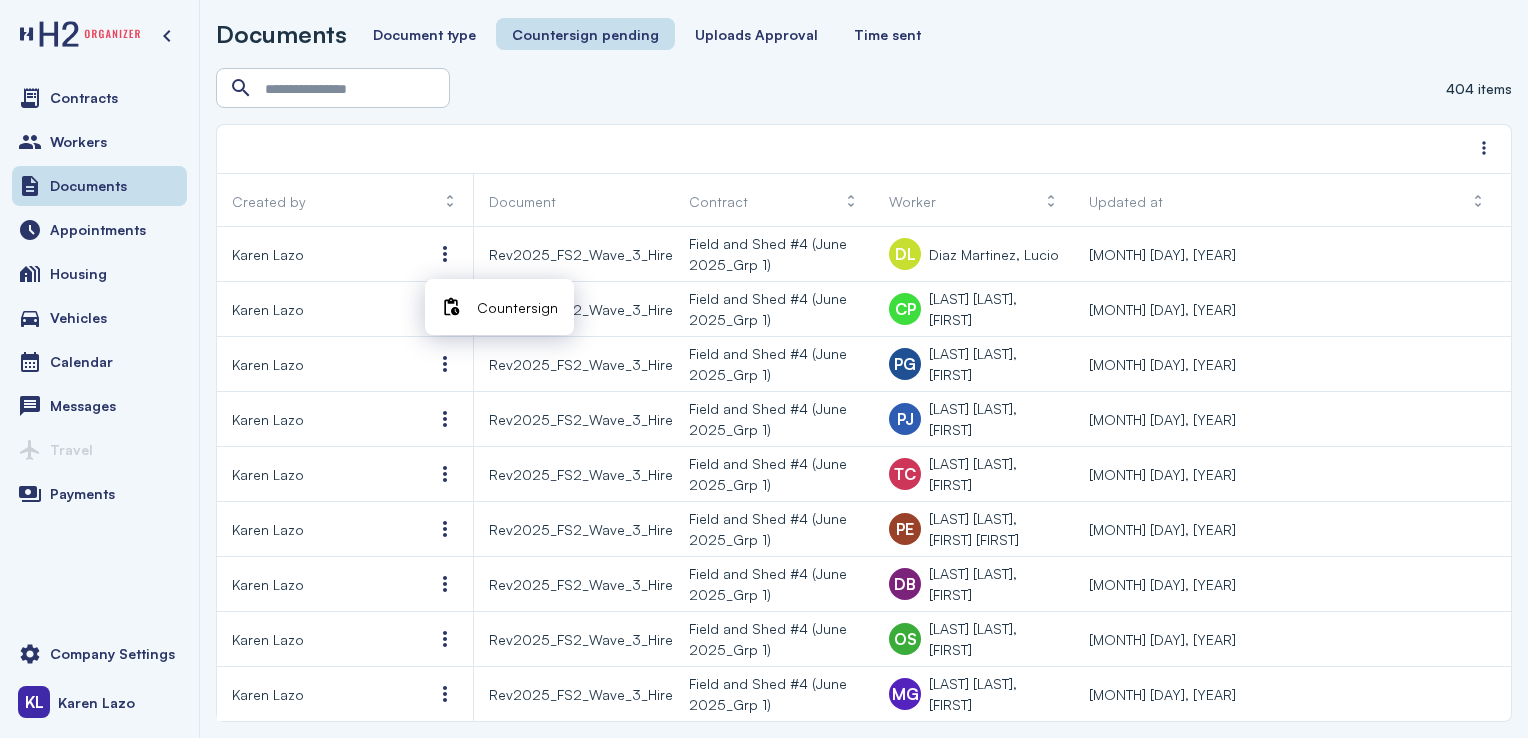 click on "Countersign" at bounding box center [517, 307] 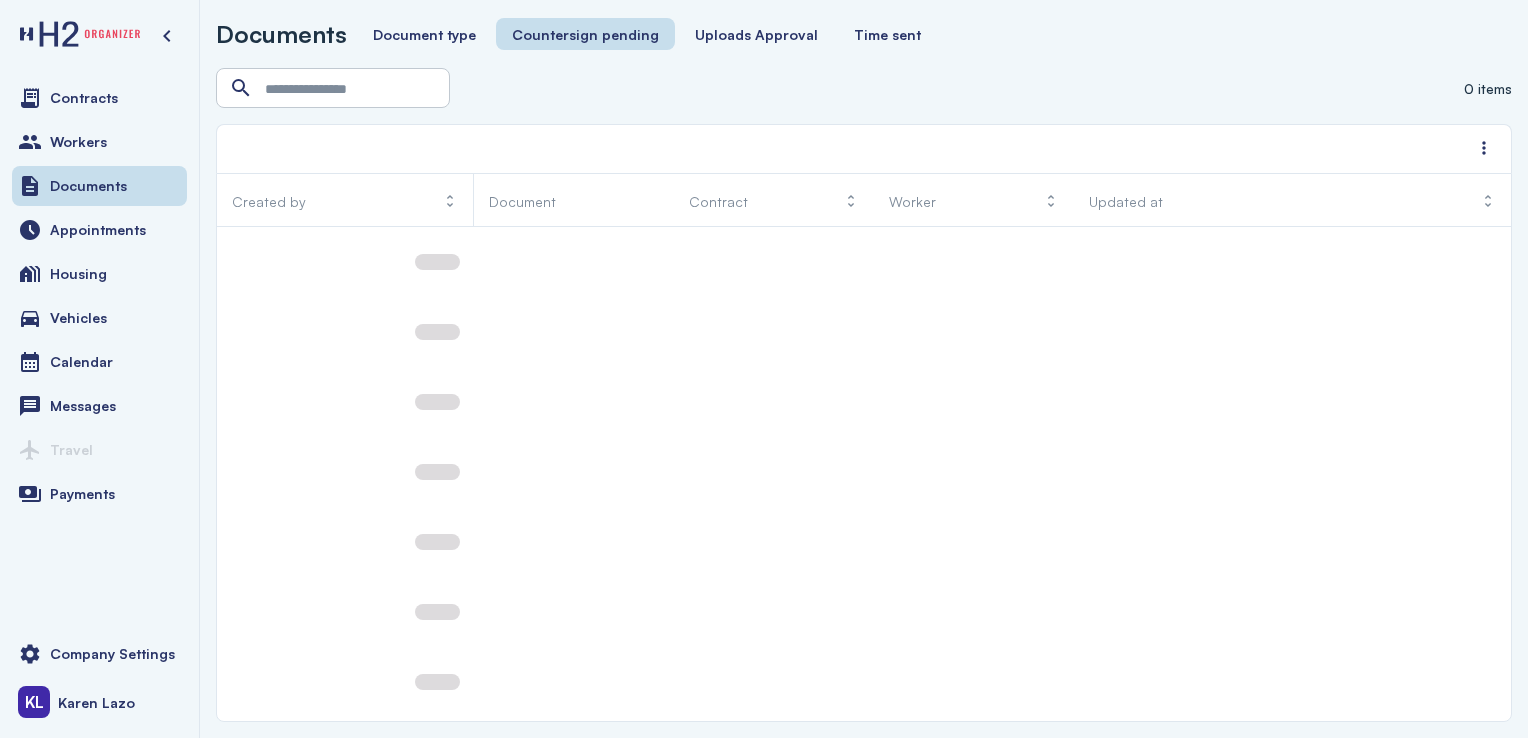 scroll, scrollTop: 0, scrollLeft: 0, axis: both 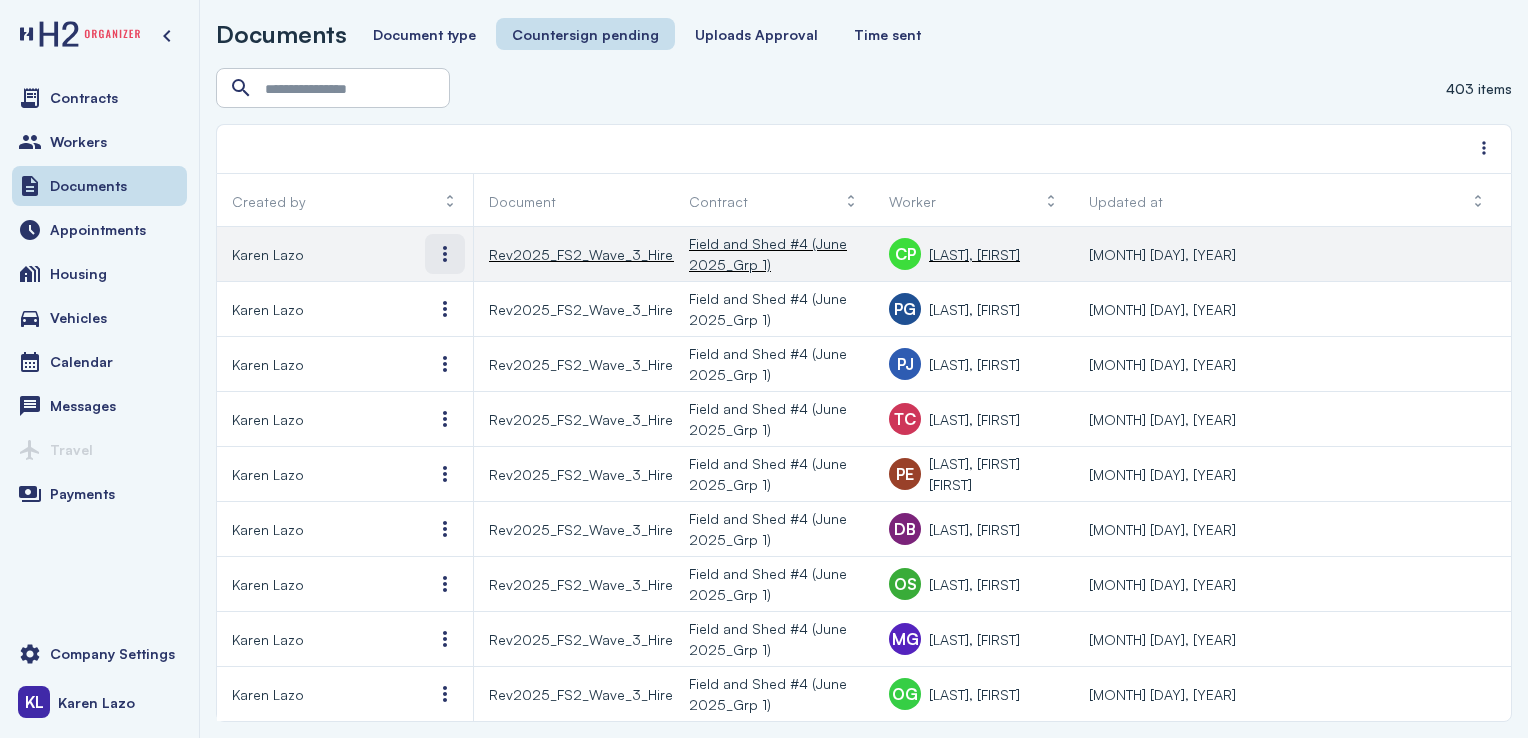 click at bounding box center [445, 254] 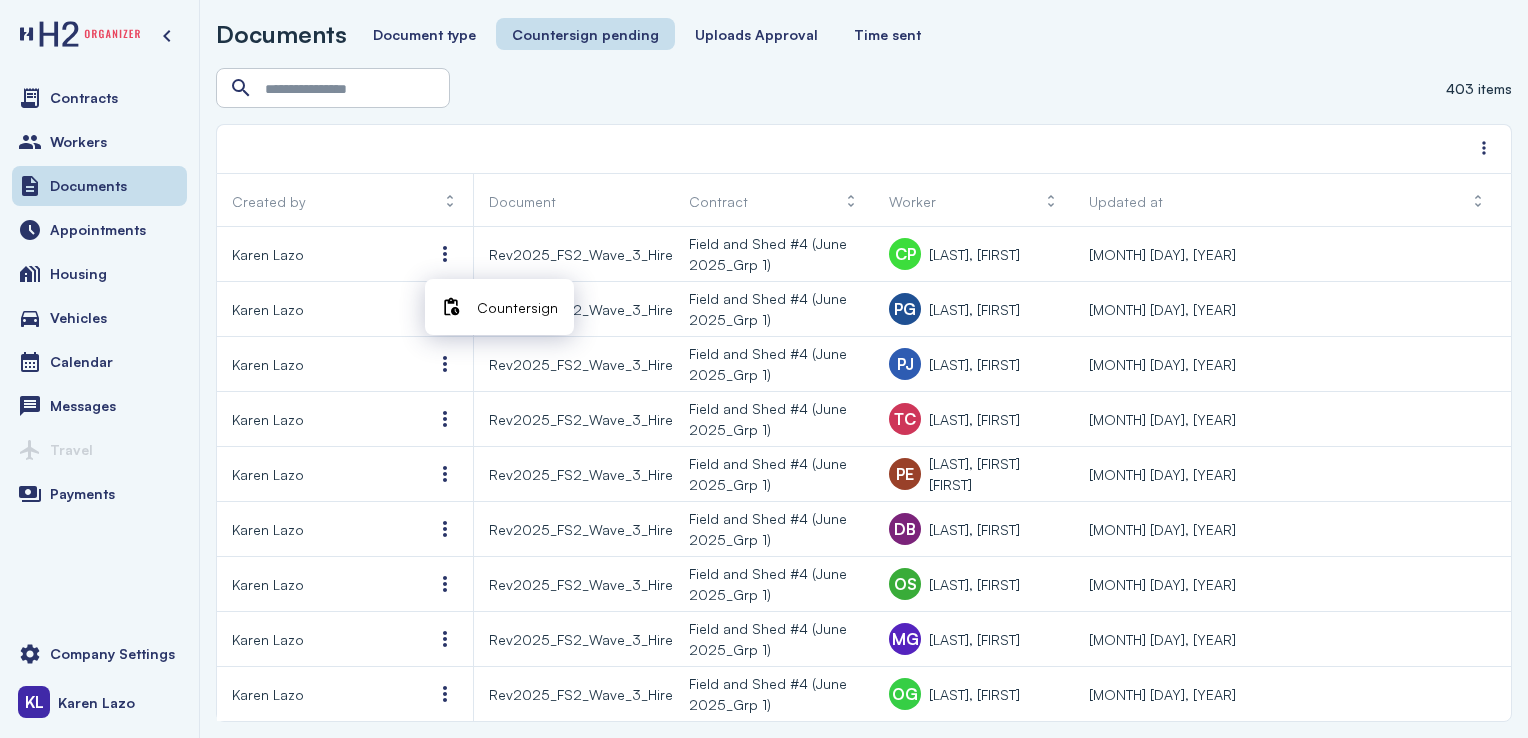 click on "Countersign" at bounding box center (517, 307) 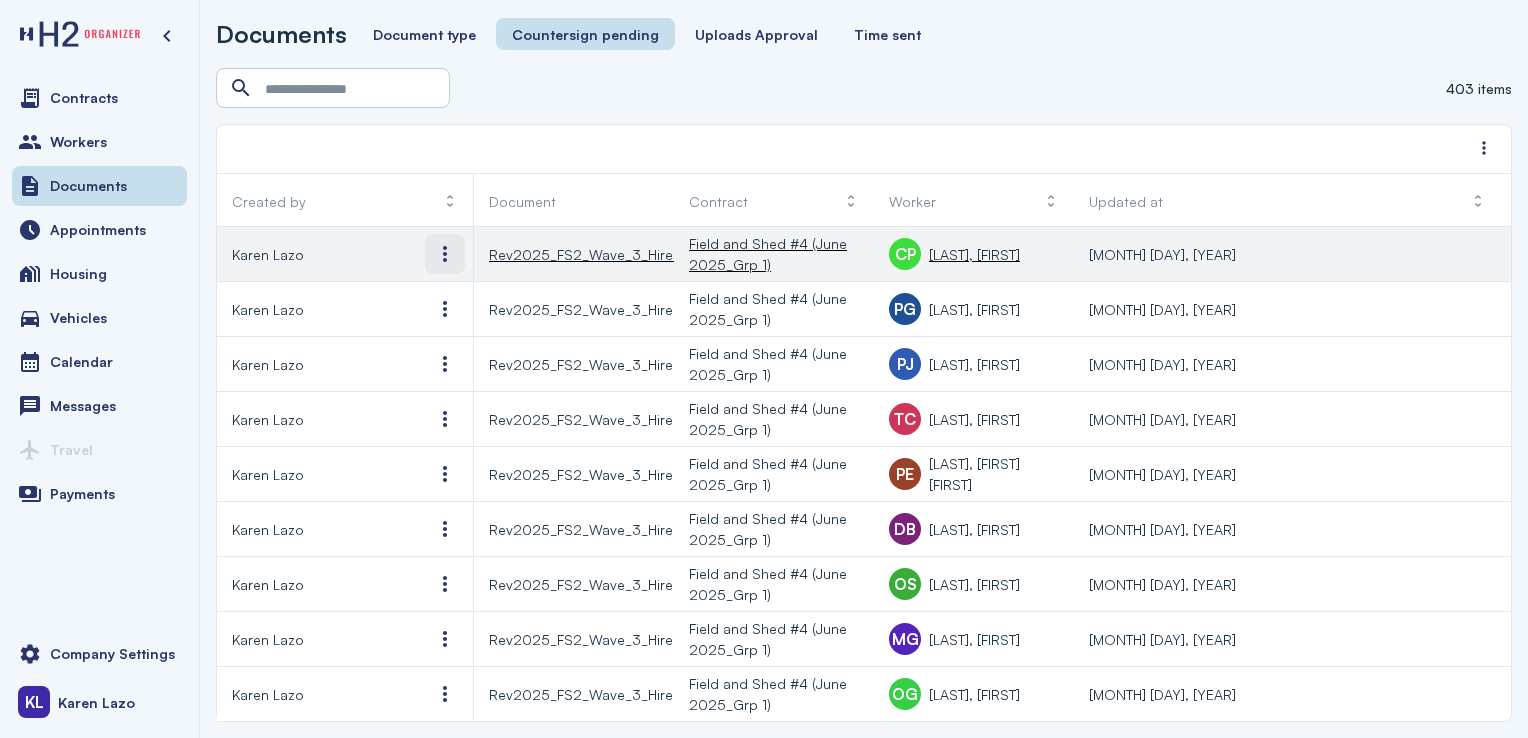 click at bounding box center [445, 254] 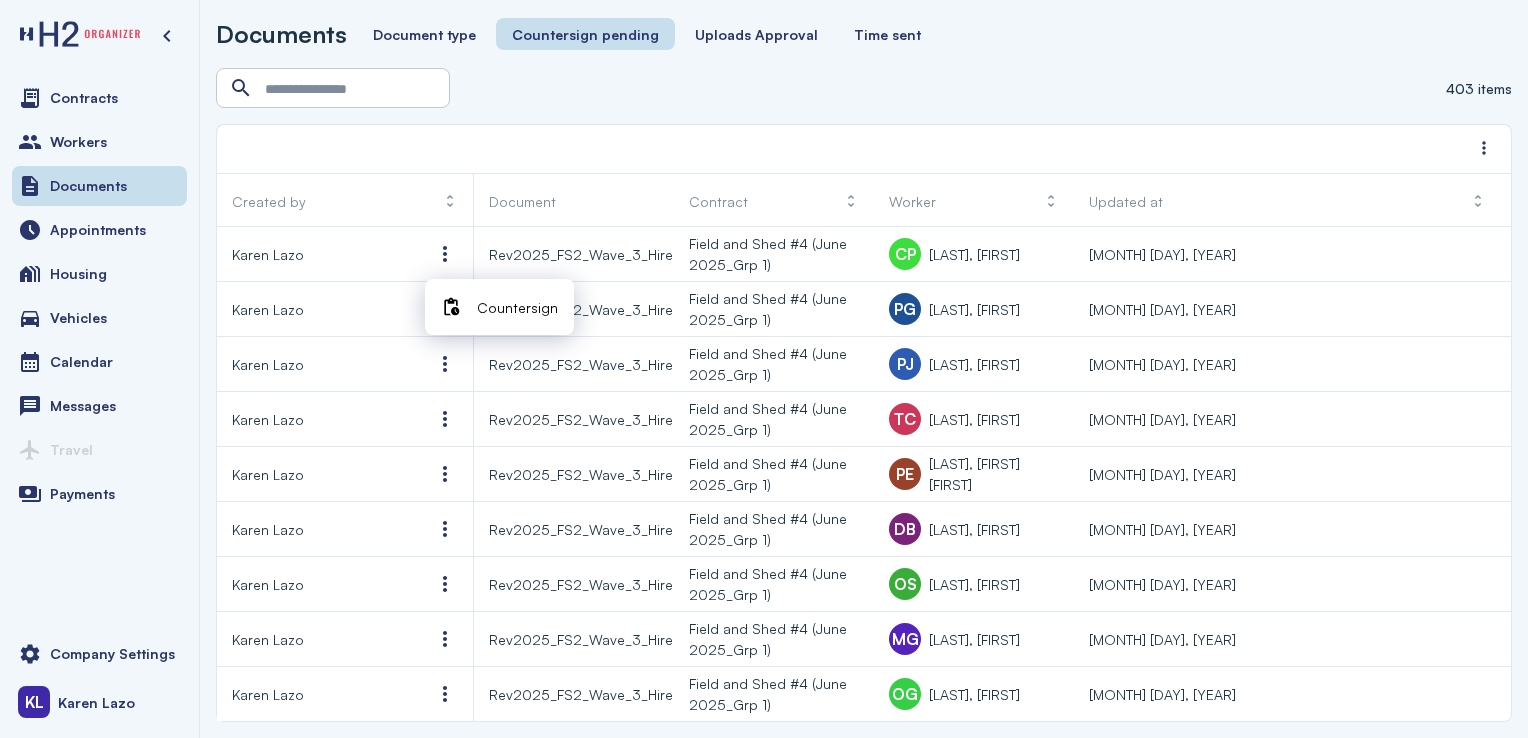 click on "Countersign" at bounding box center (517, 307) 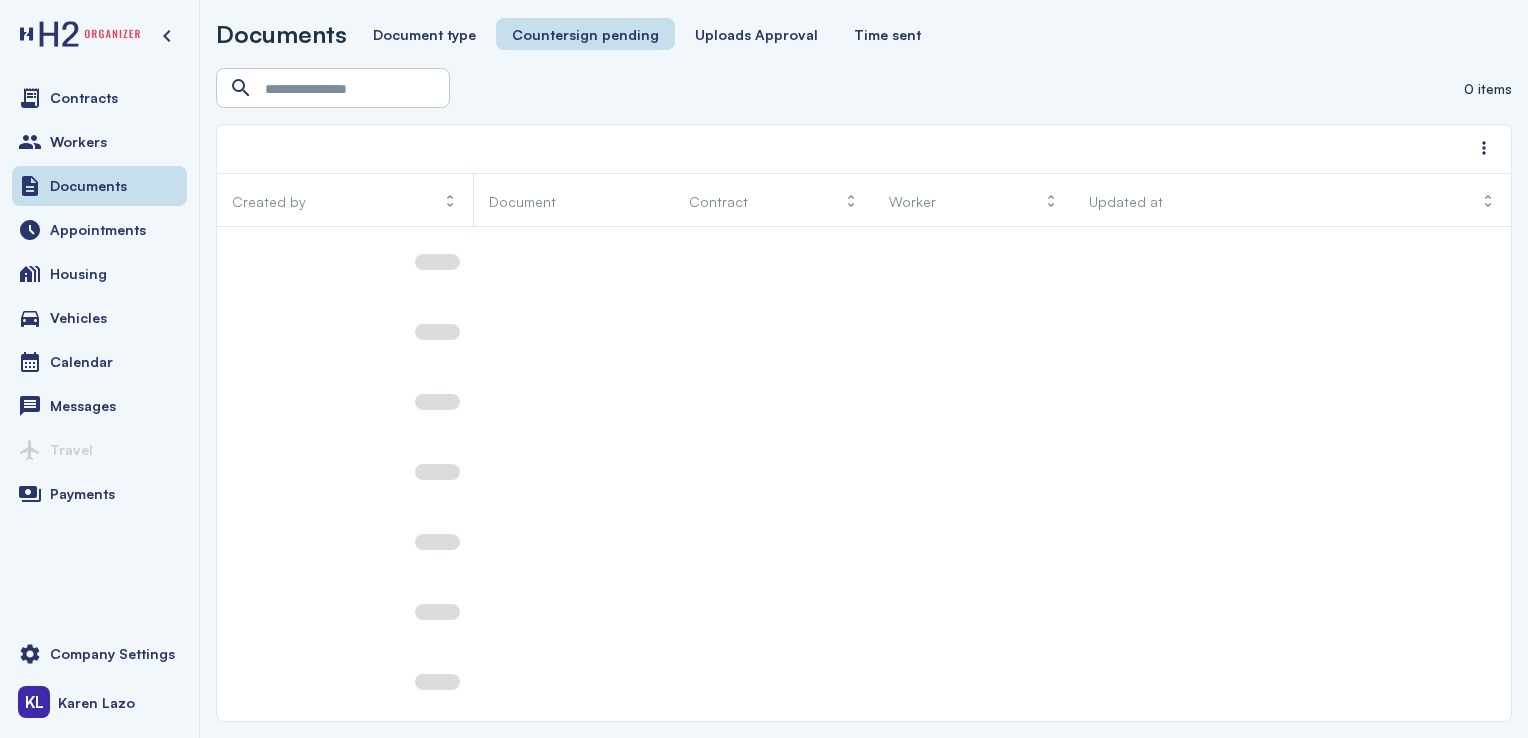 scroll, scrollTop: 0, scrollLeft: 0, axis: both 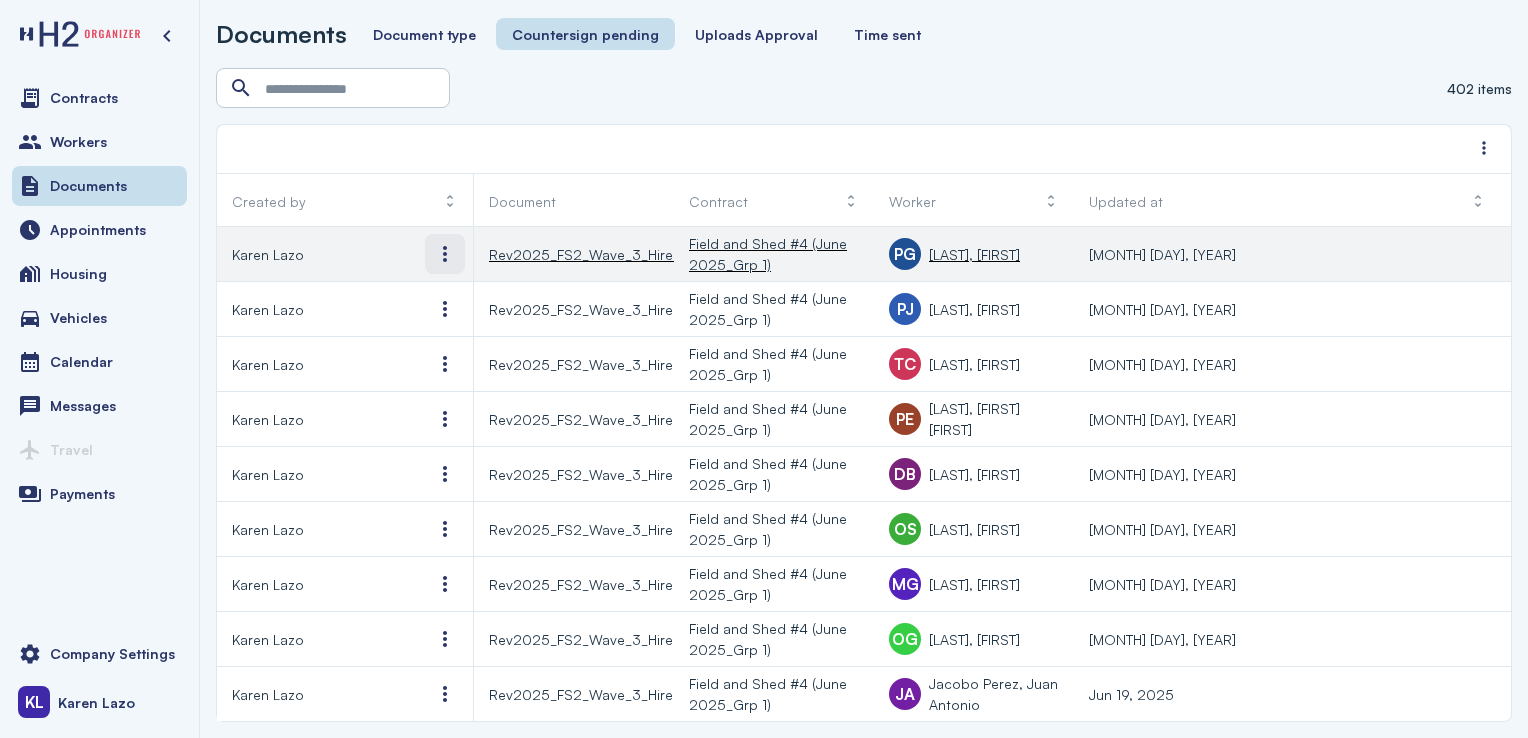 click at bounding box center (445, 254) 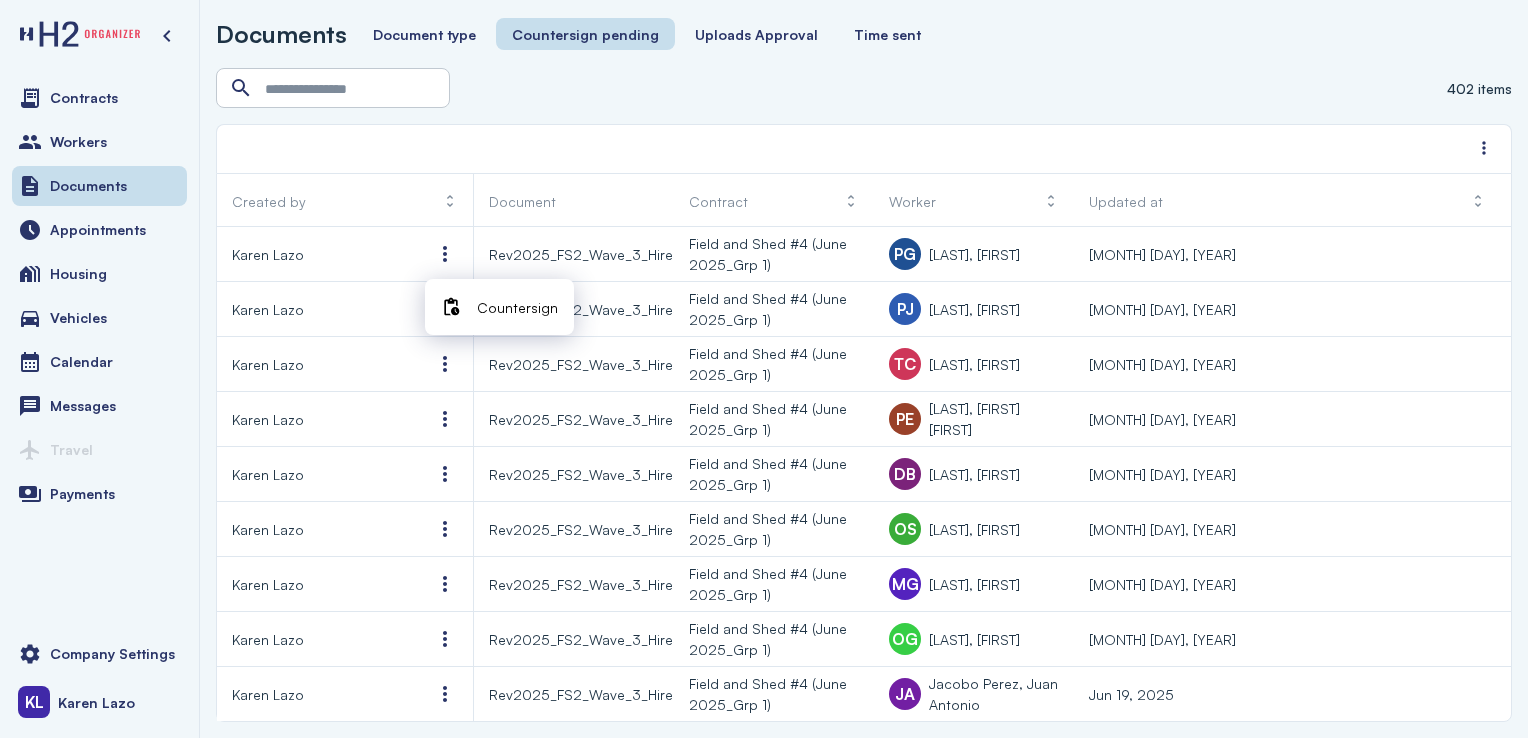 click on "Countersign" at bounding box center [517, 307] 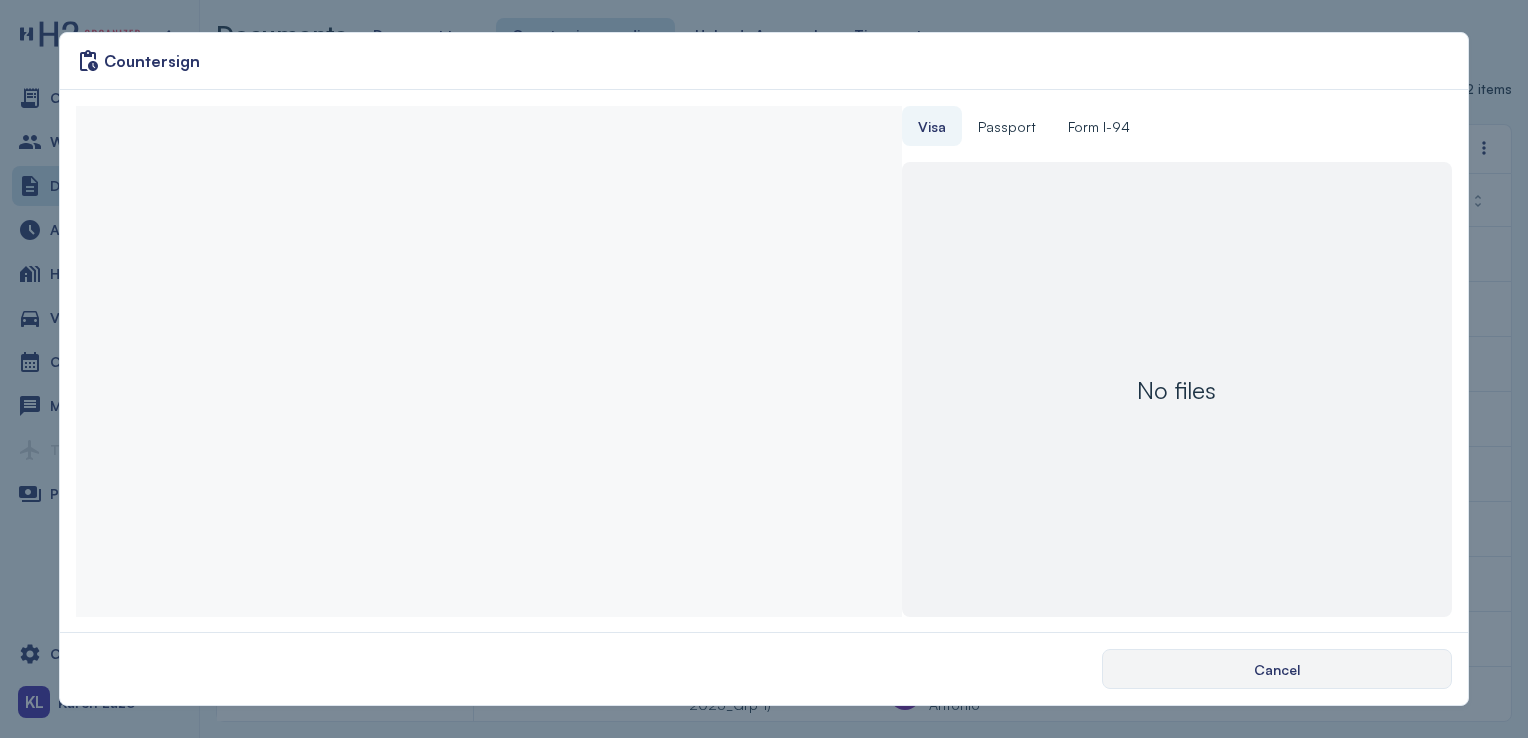 click on "Cancel" at bounding box center [1277, 669] 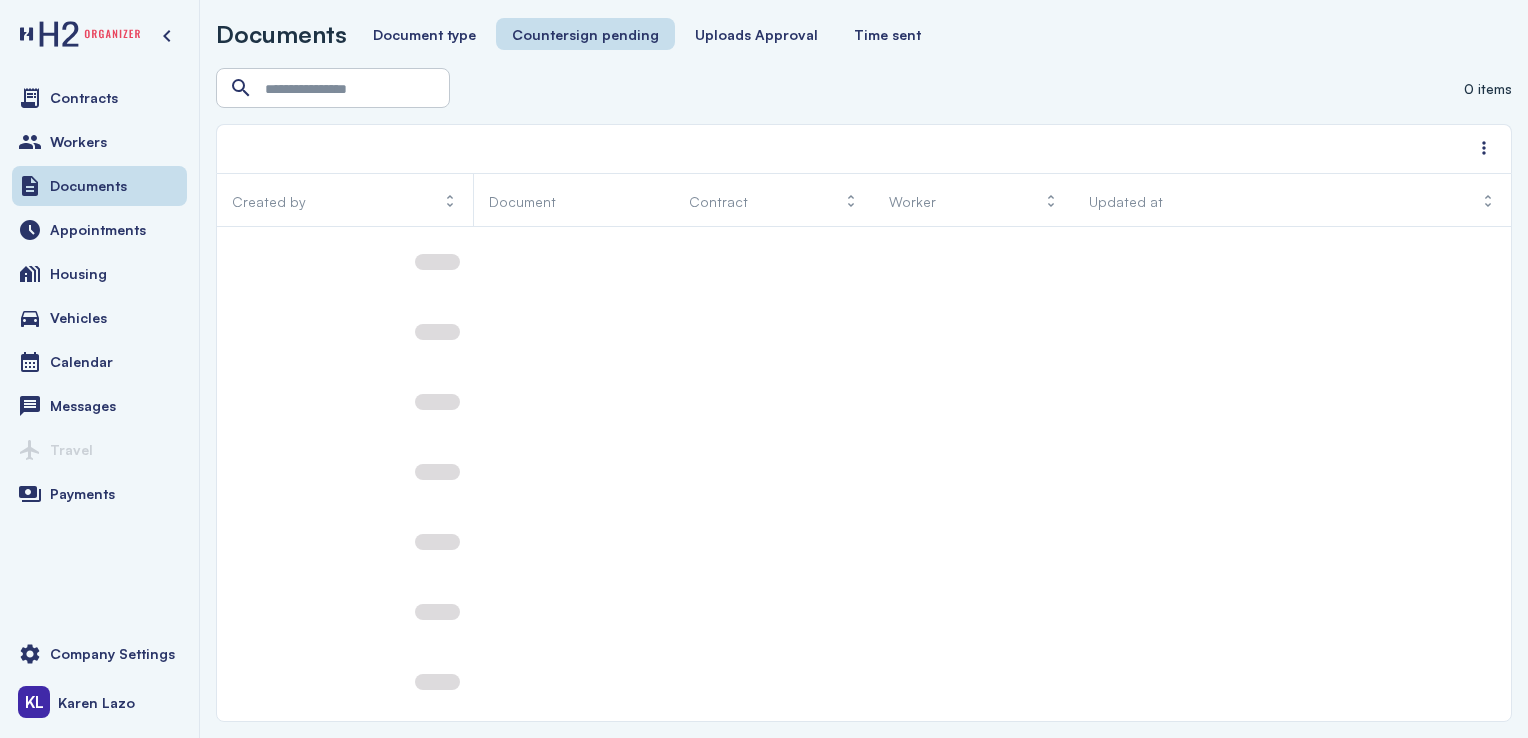 scroll, scrollTop: 0, scrollLeft: 0, axis: both 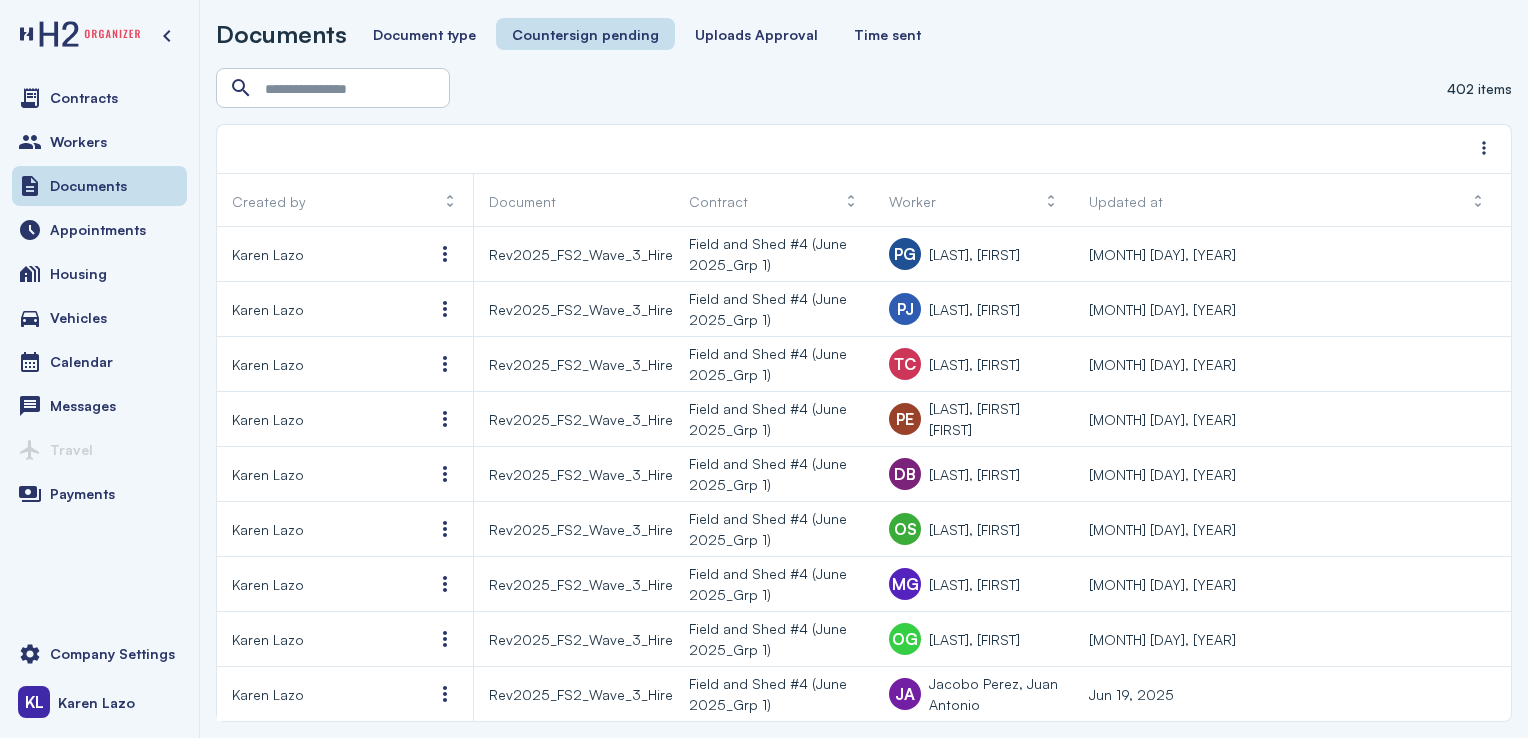 click at bounding box center [445, 254] 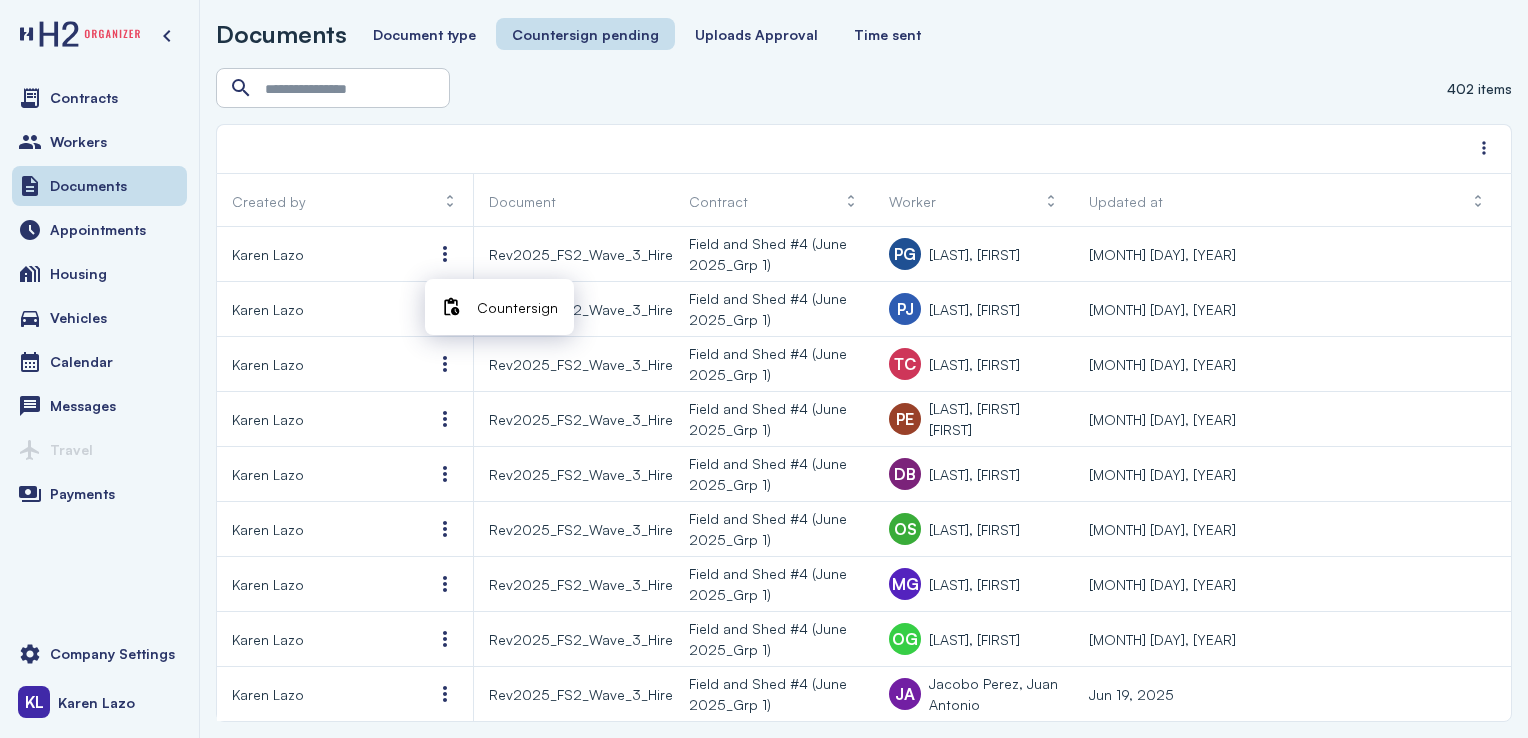 click on "Countersign" at bounding box center [517, 307] 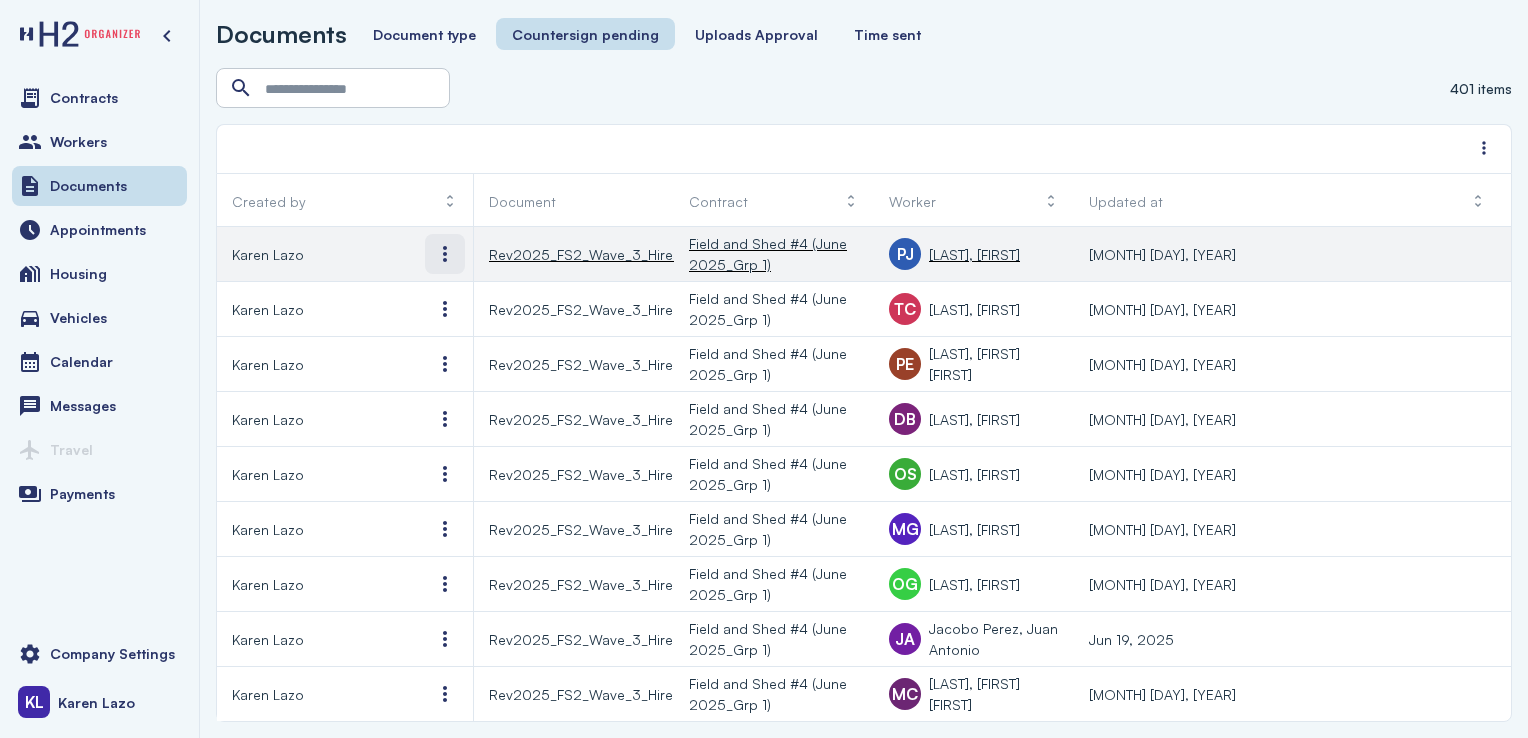 click at bounding box center (445, 254) 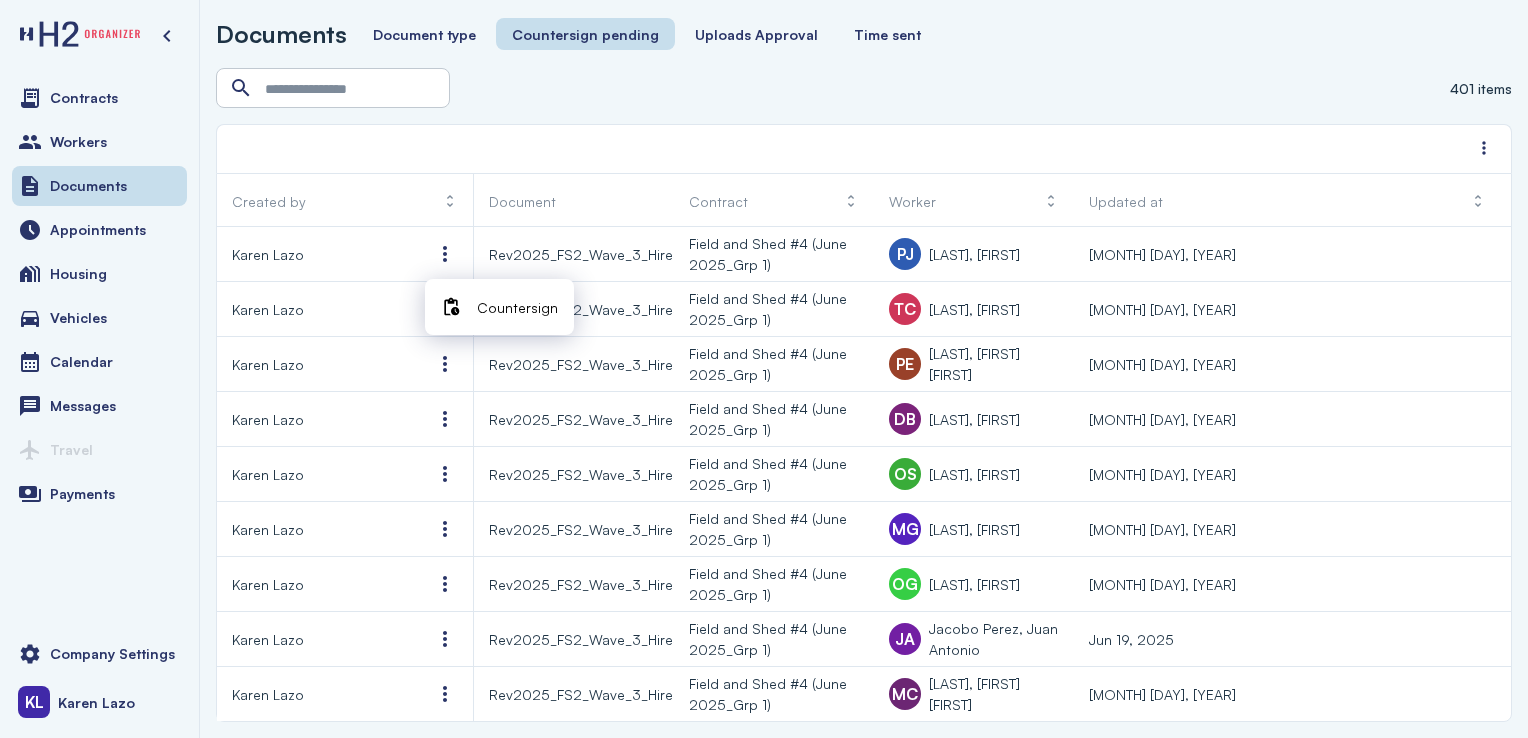 click at bounding box center [451, 307] 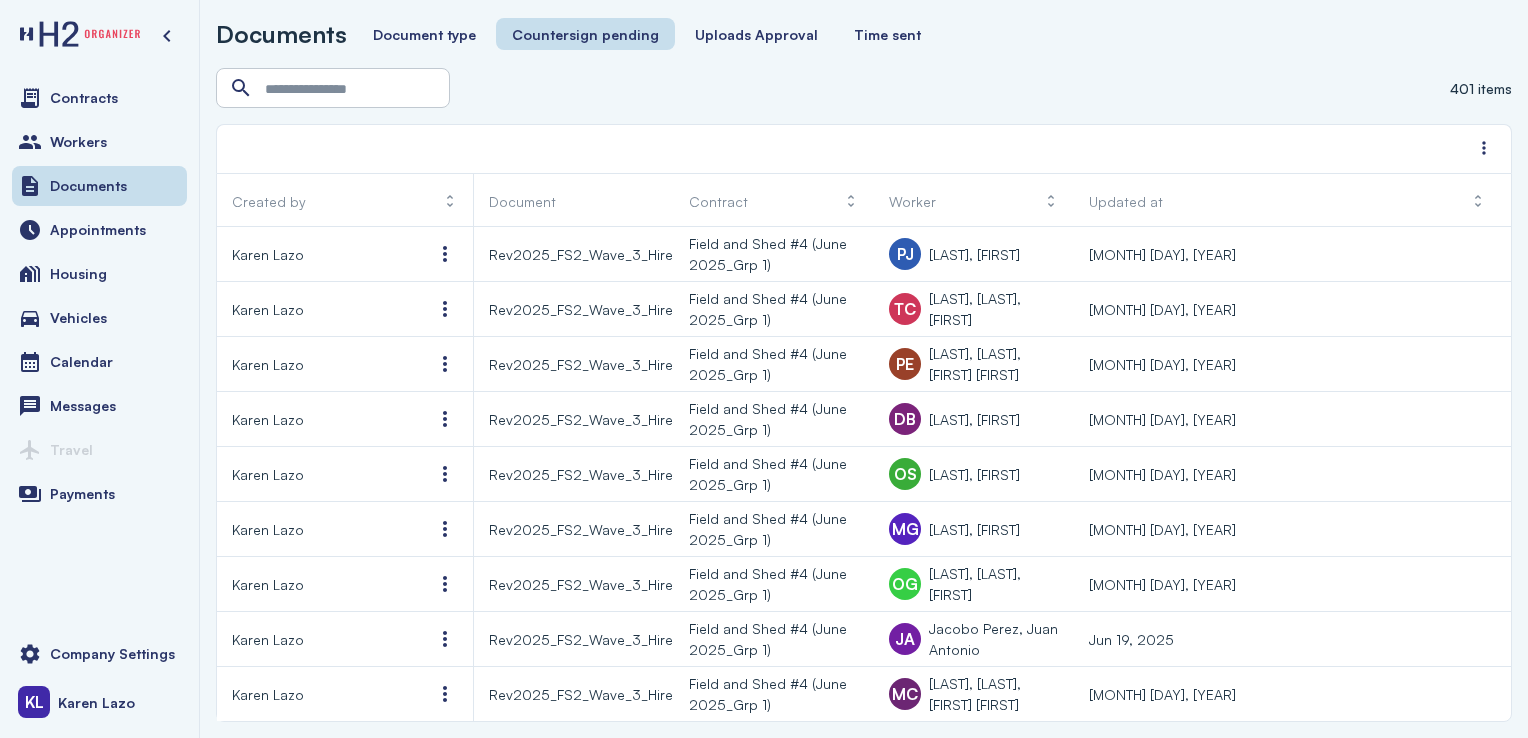 scroll, scrollTop: 0, scrollLeft: 0, axis: both 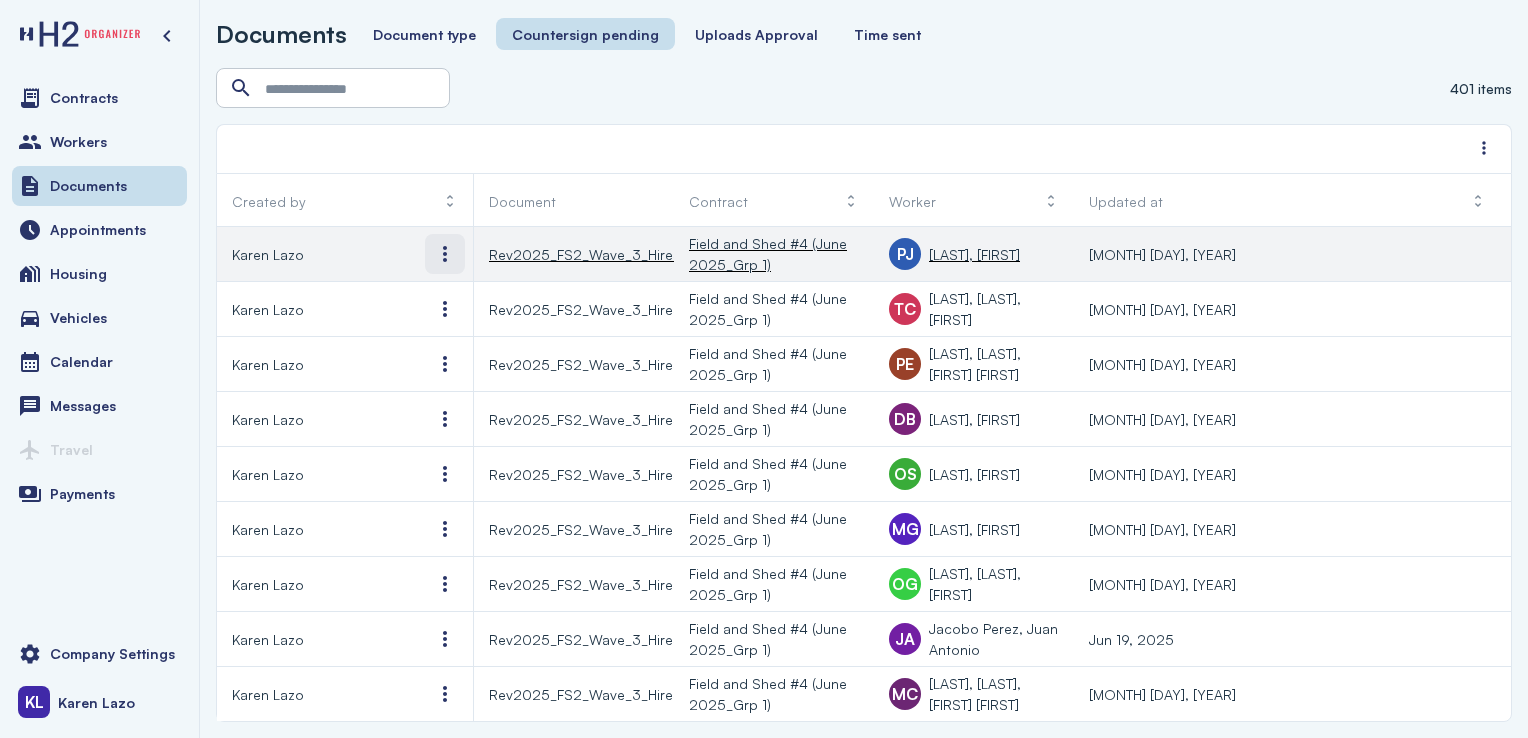 click at bounding box center [445, 254] 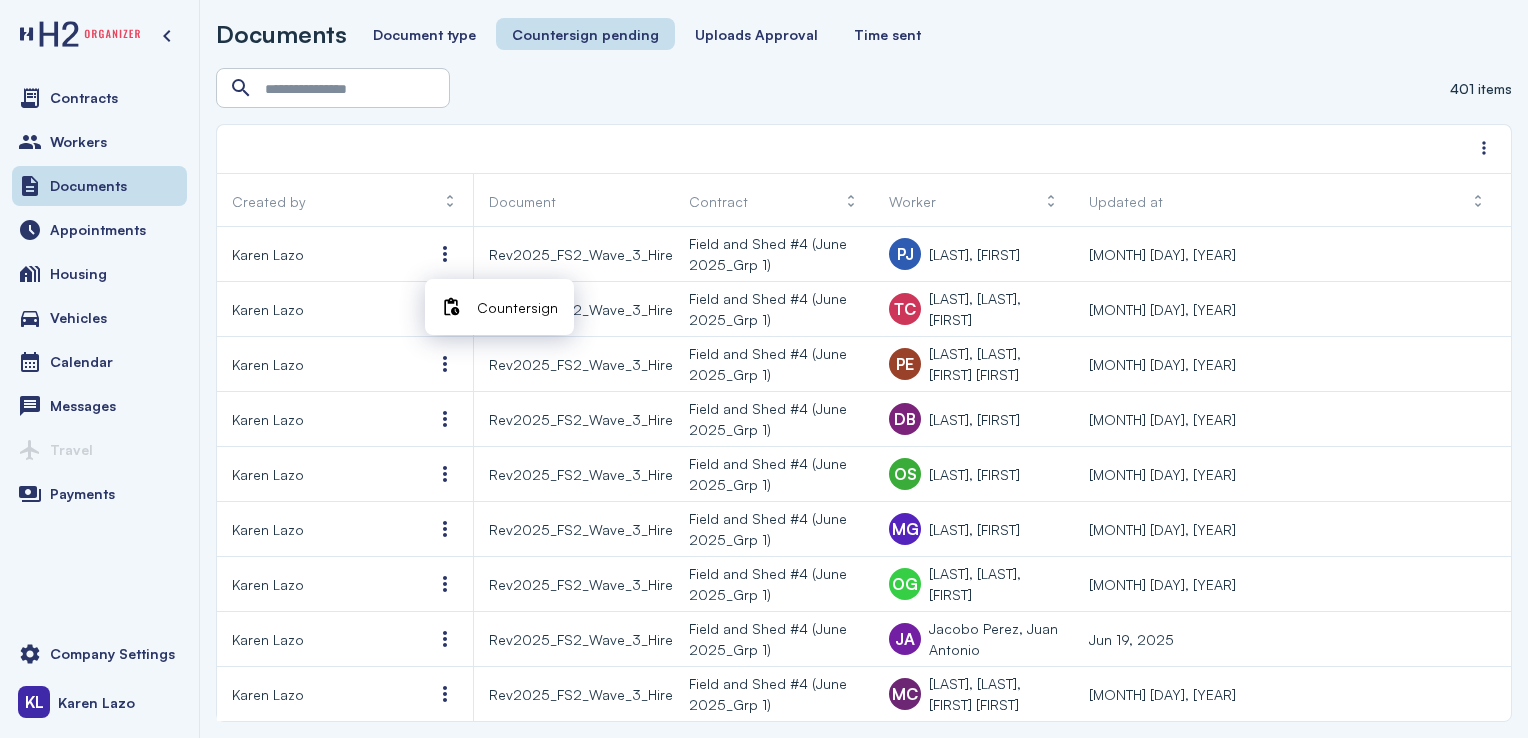 click on "Countersign" at bounding box center (517, 307) 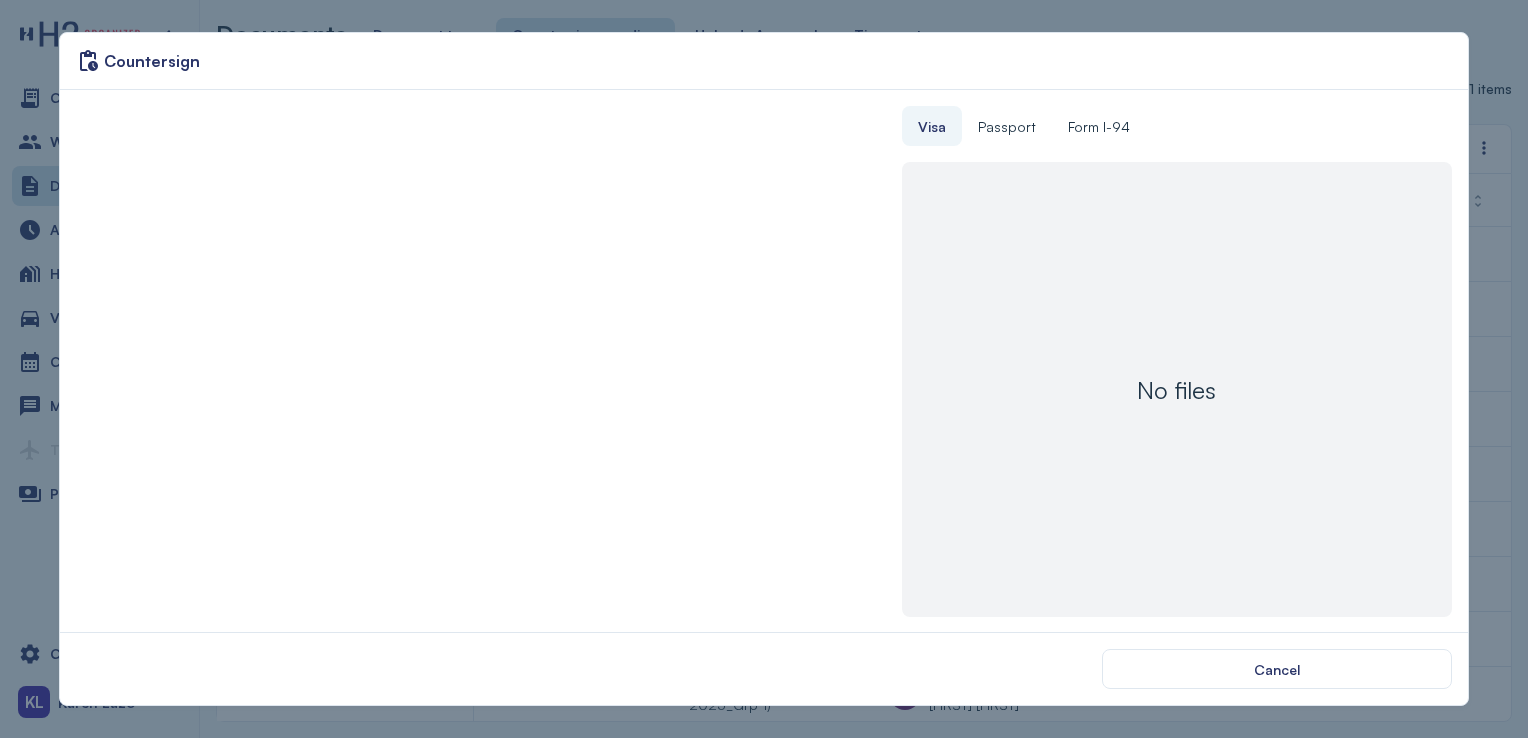 type 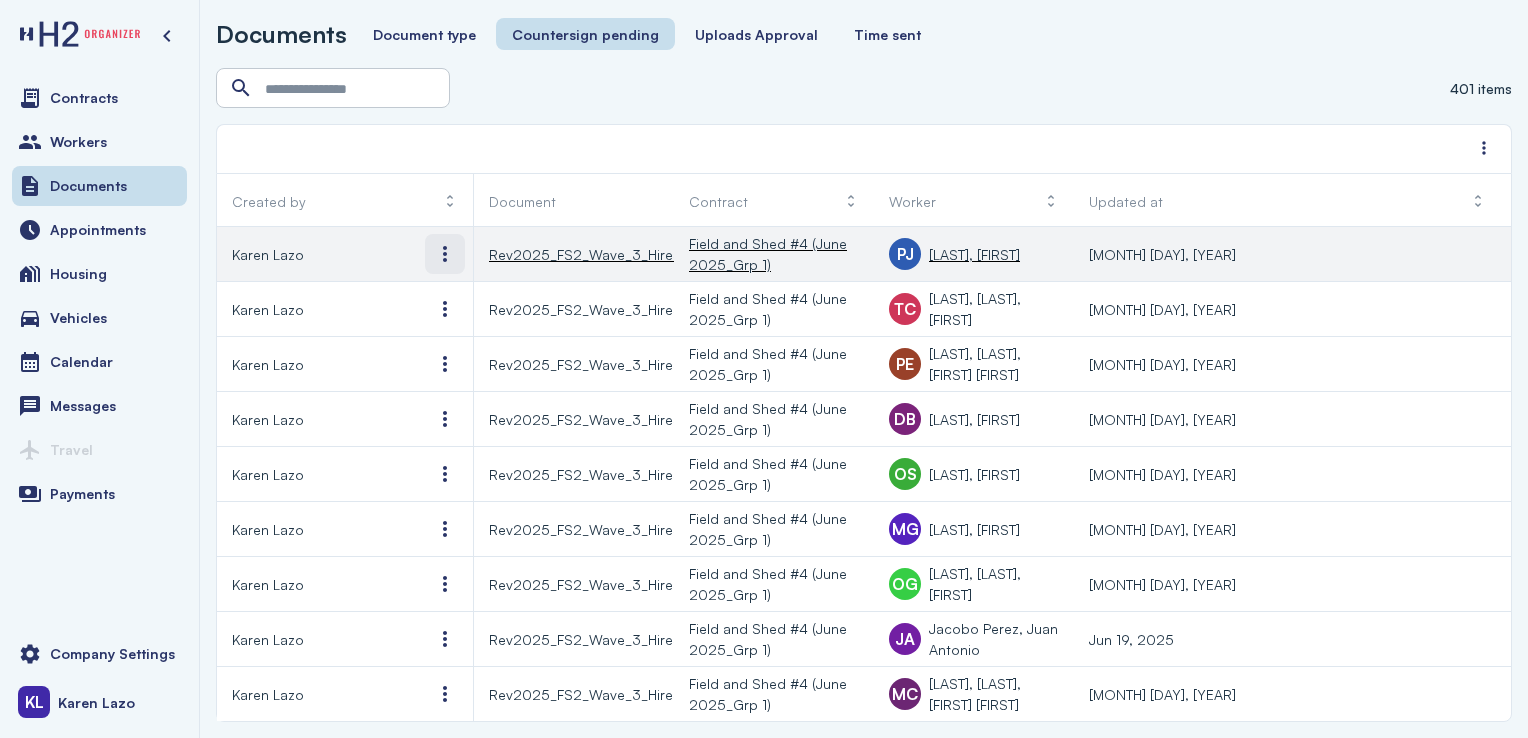 click at bounding box center (445, 254) 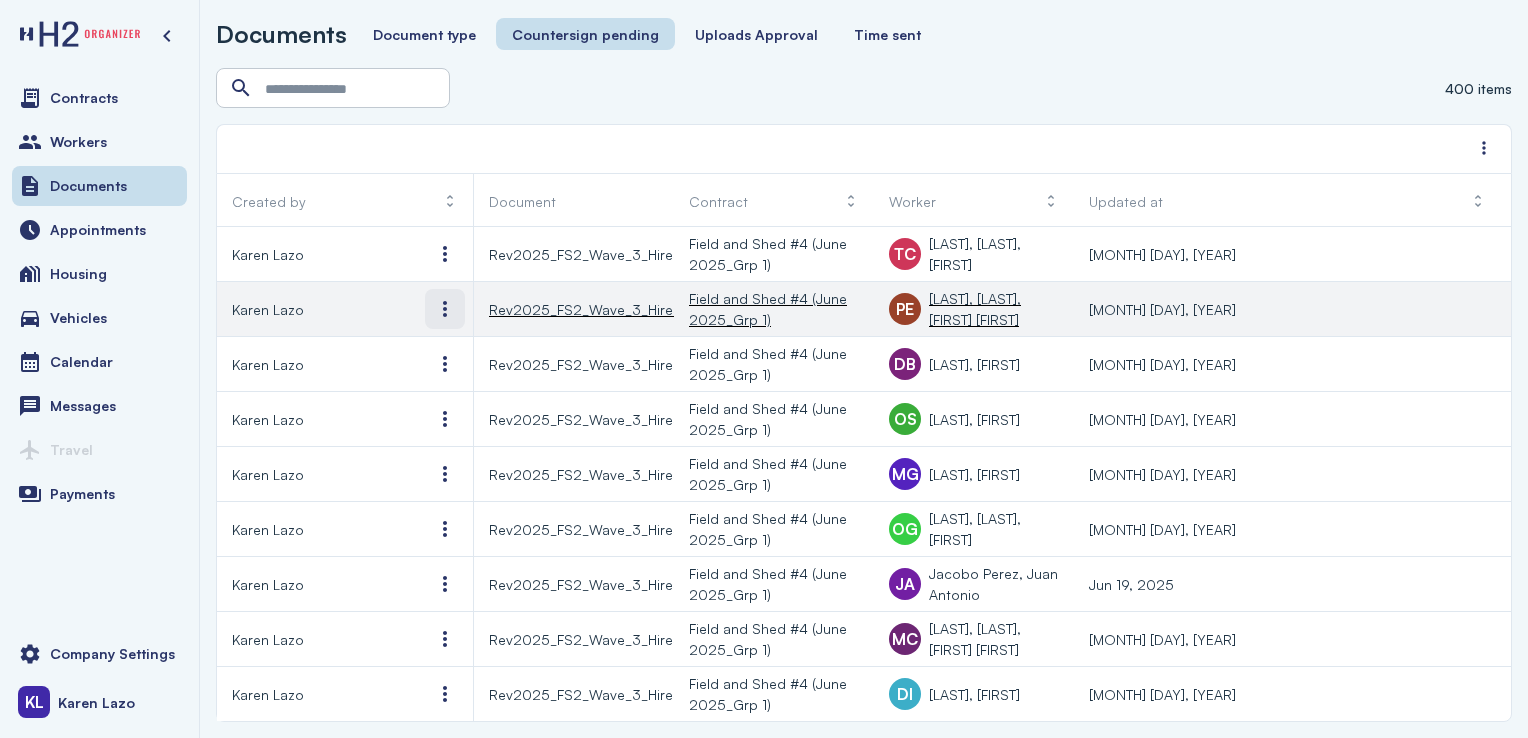 click at bounding box center [445, 309] 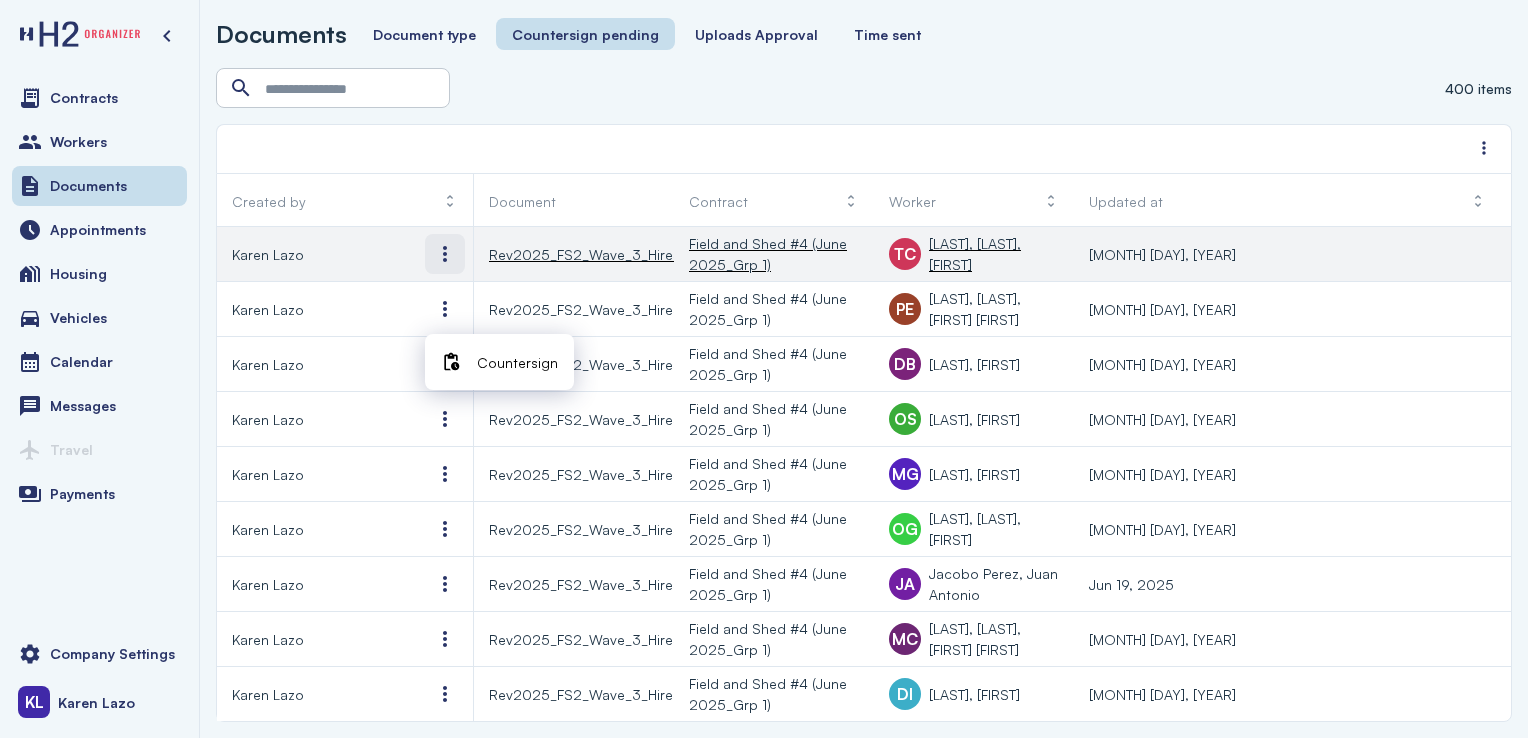 click at bounding box center [445, 254] 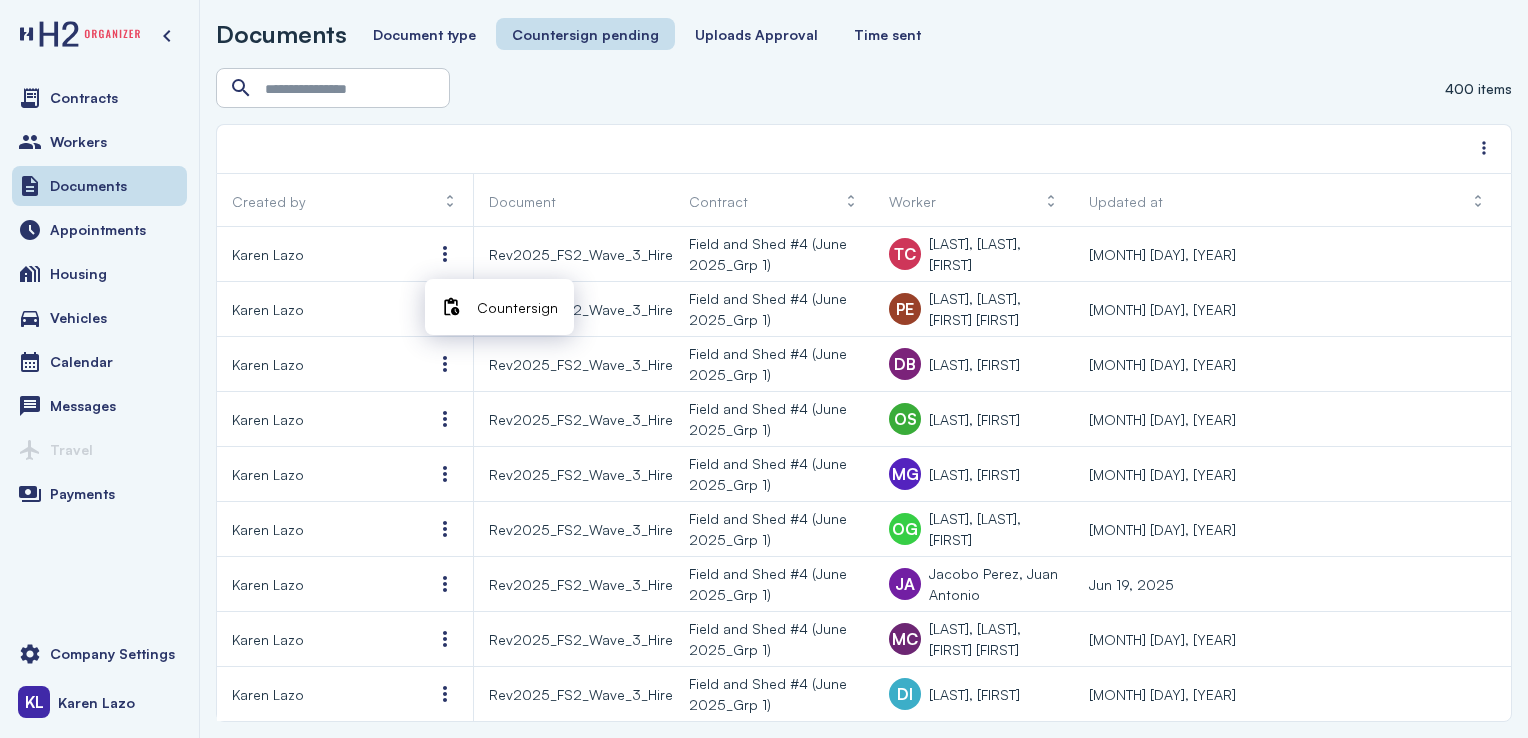 click on "Countersign" at bounding box center [517, 307] 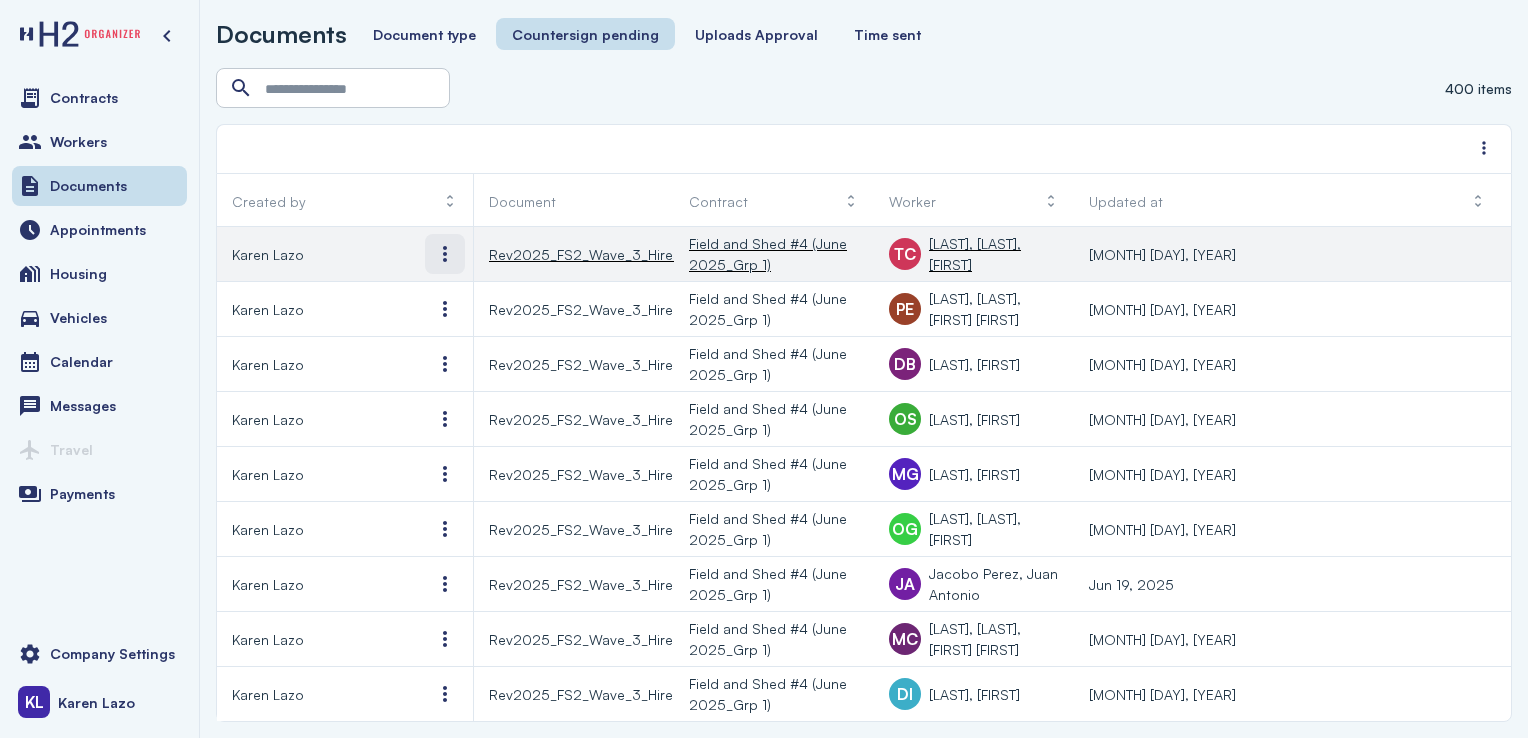 click at bounding box center [445, 254] 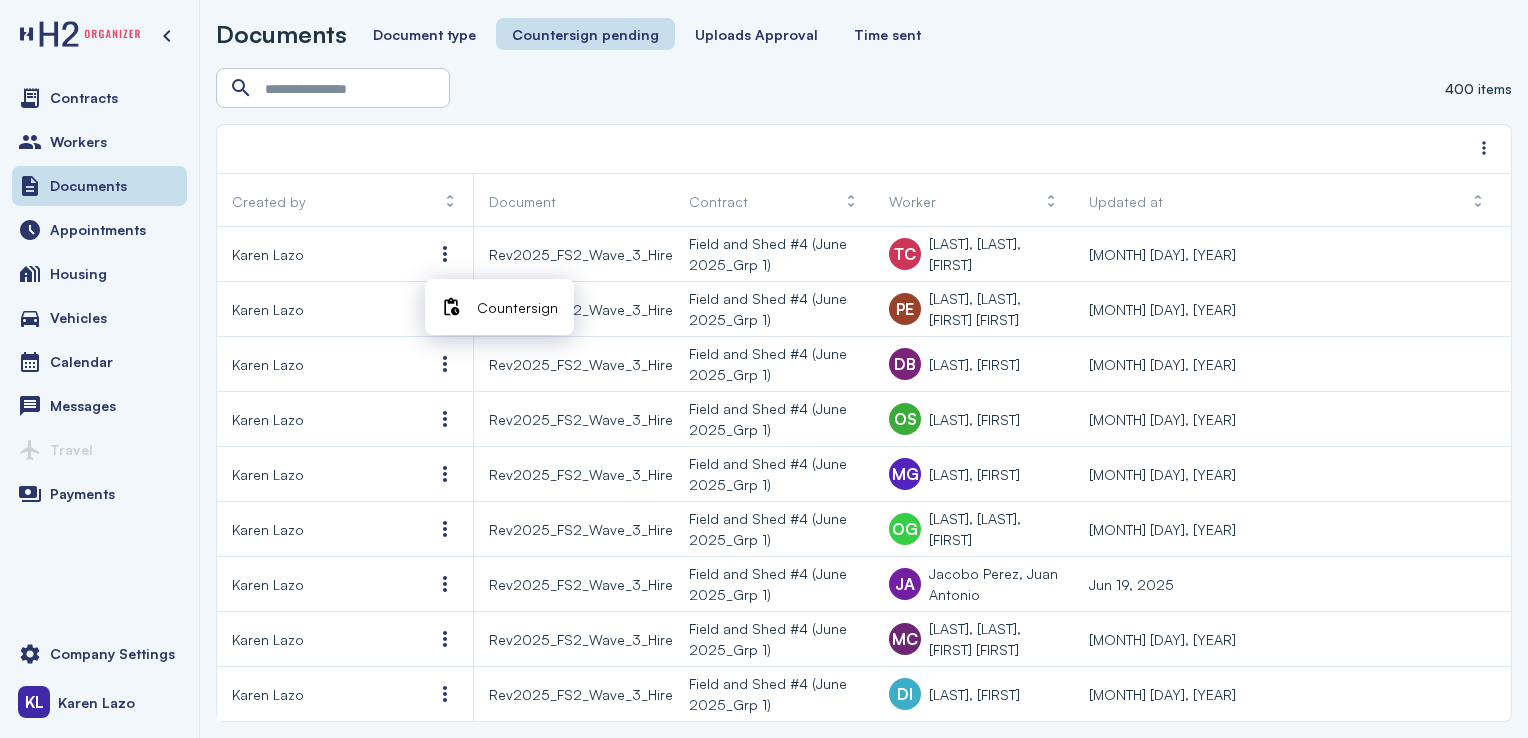 click on "Countersign" at bounding box center [517, 307] 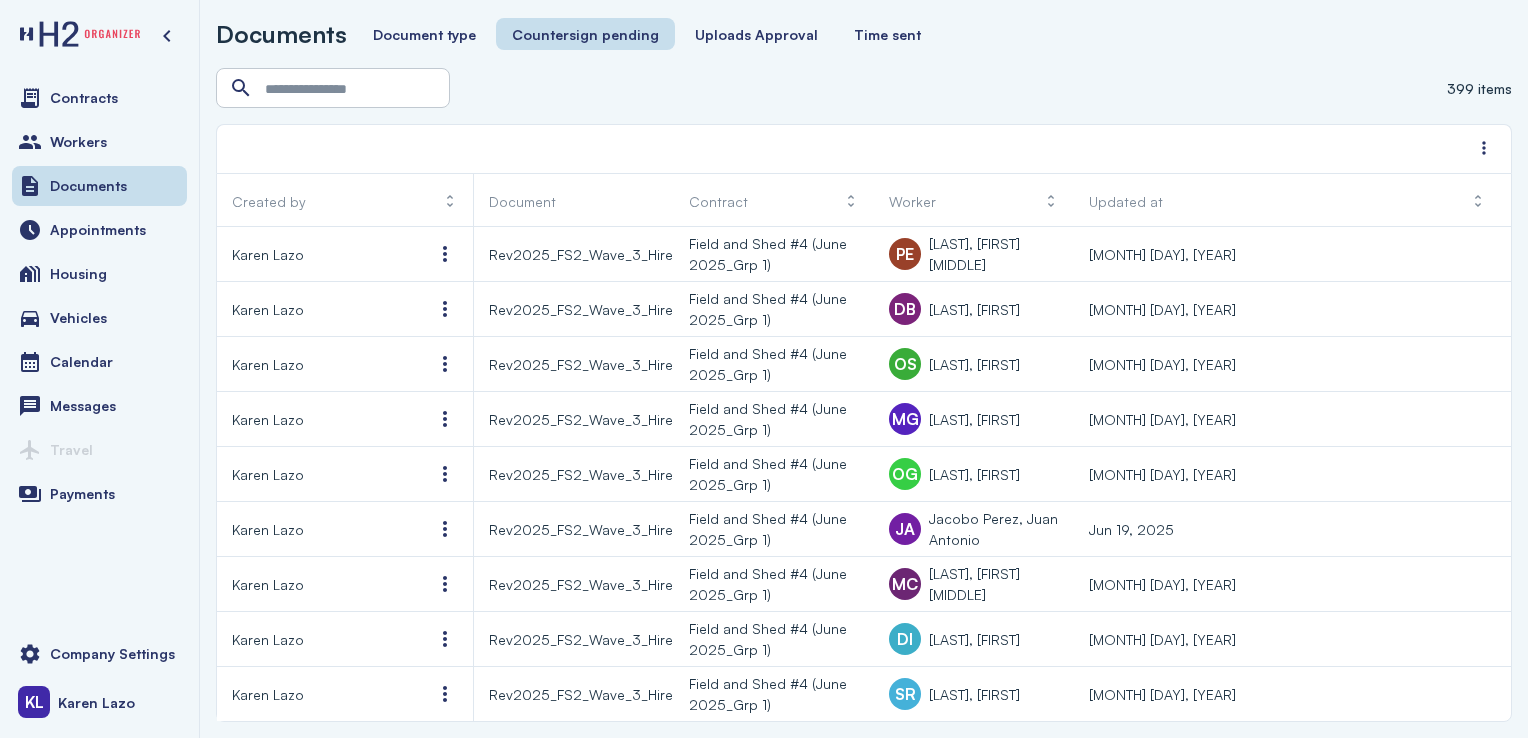 scroll, scrollTop: 0, scrollLeft: 0, axis: both 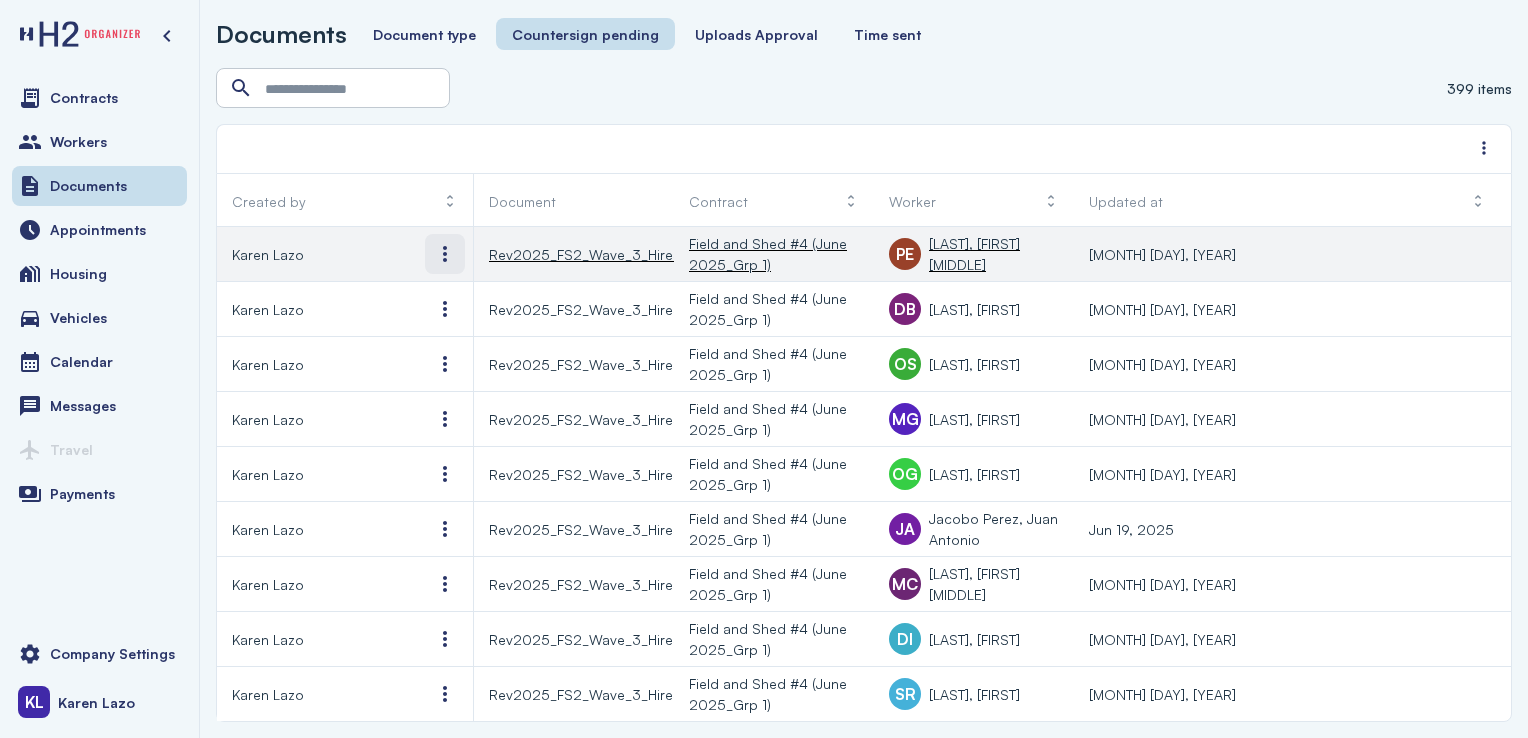 click at bounding box center [445, 254] 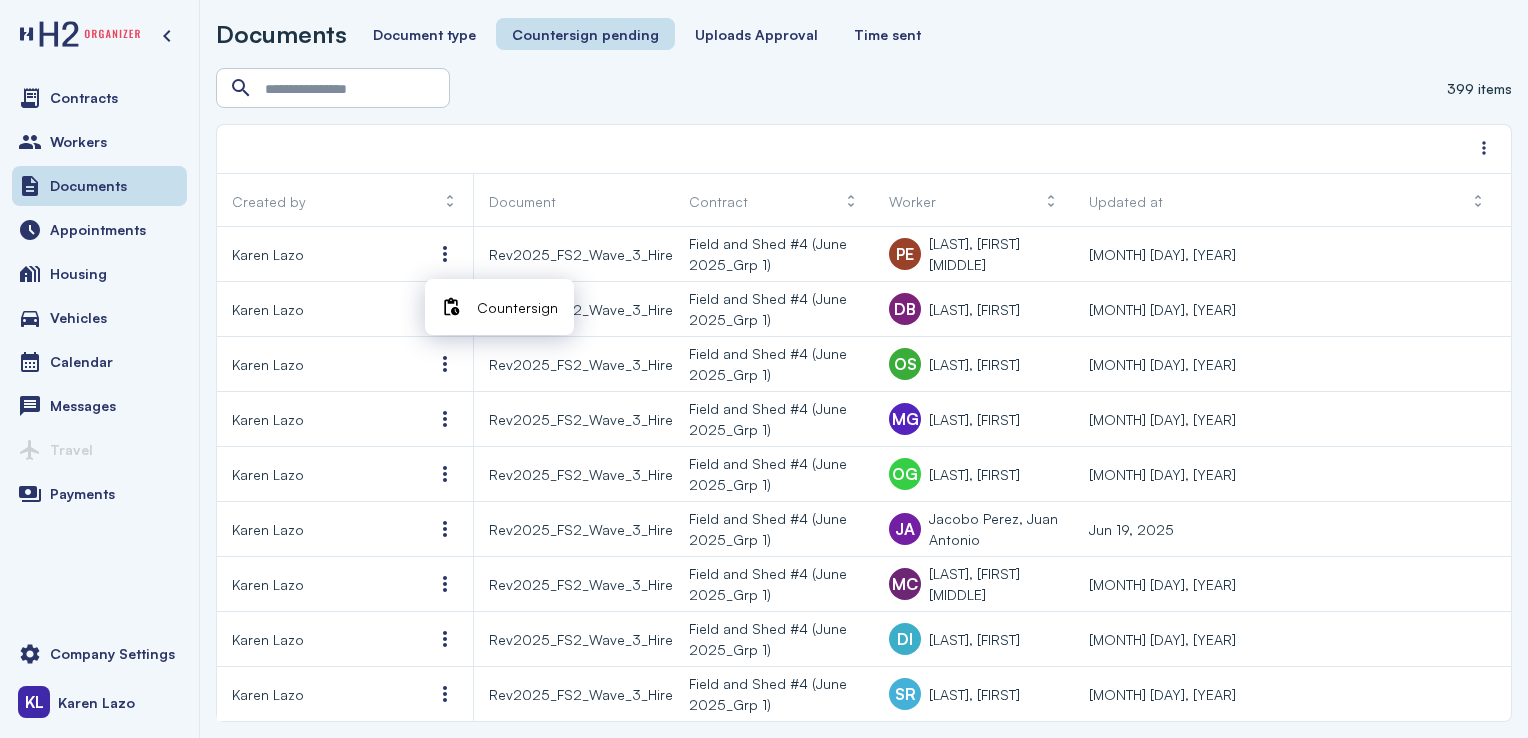 click on "Countersign" at bounding box center (517, 307) 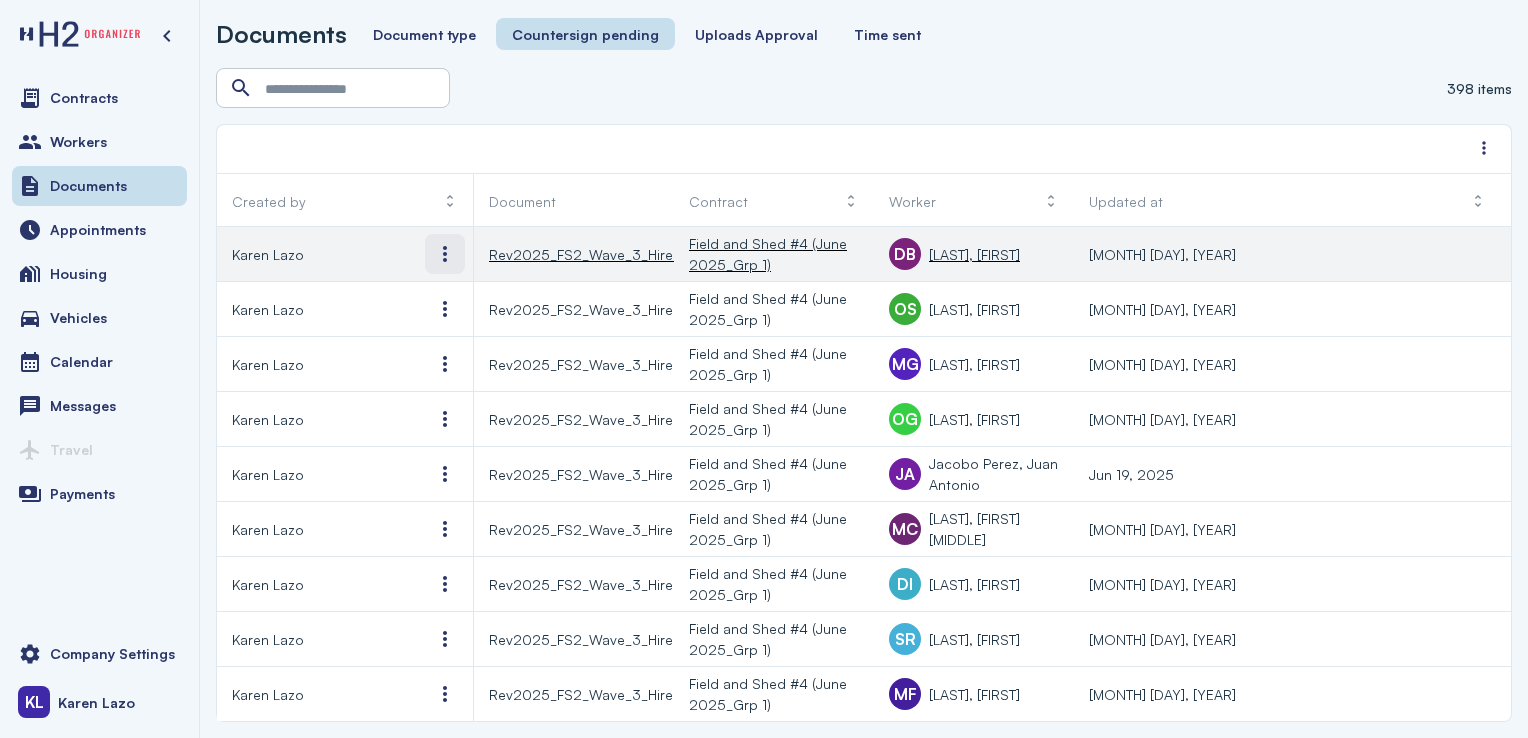 click at bounding box center (445, 254) 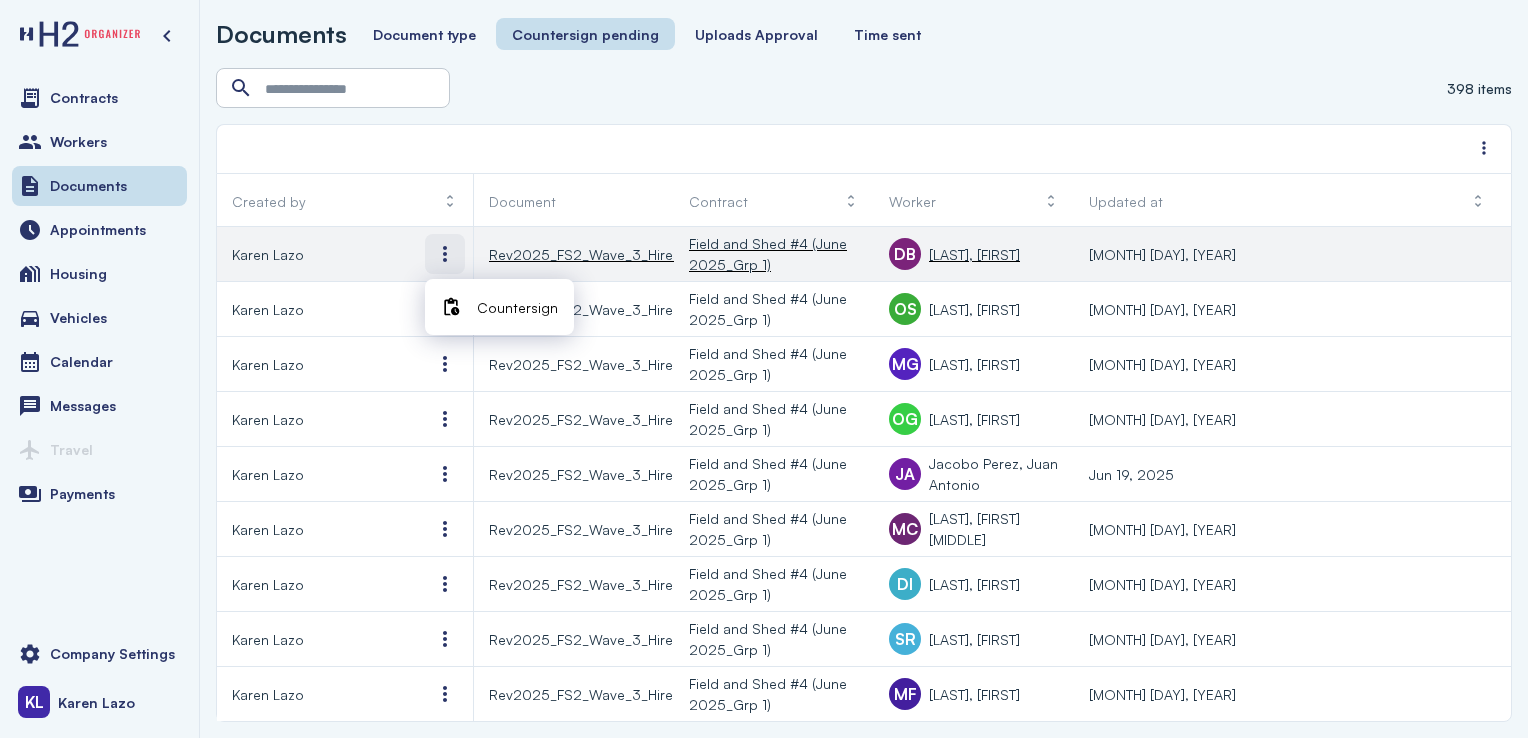 click on "Countersign" at bounding box center (517, 307) 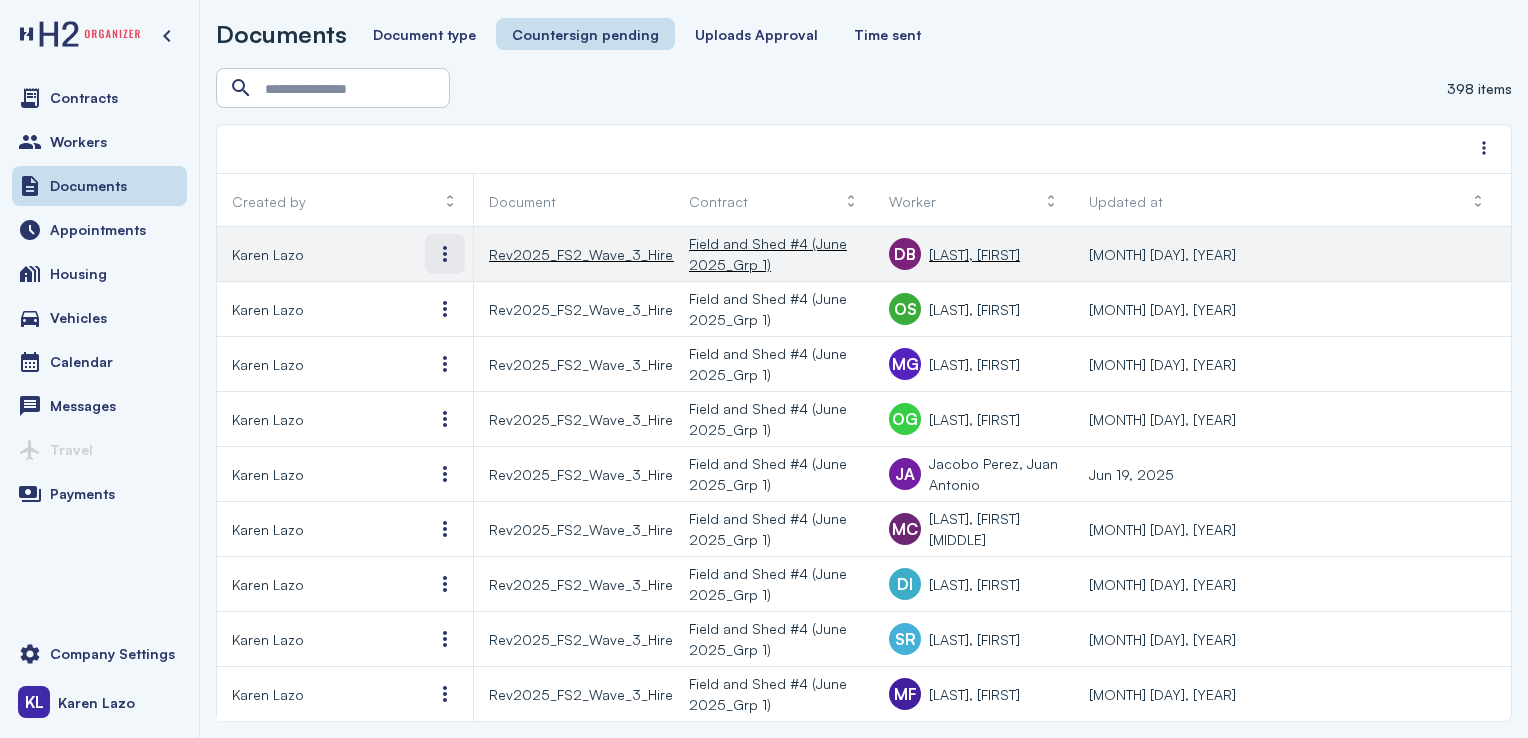 click at bounding box center [445, 254] 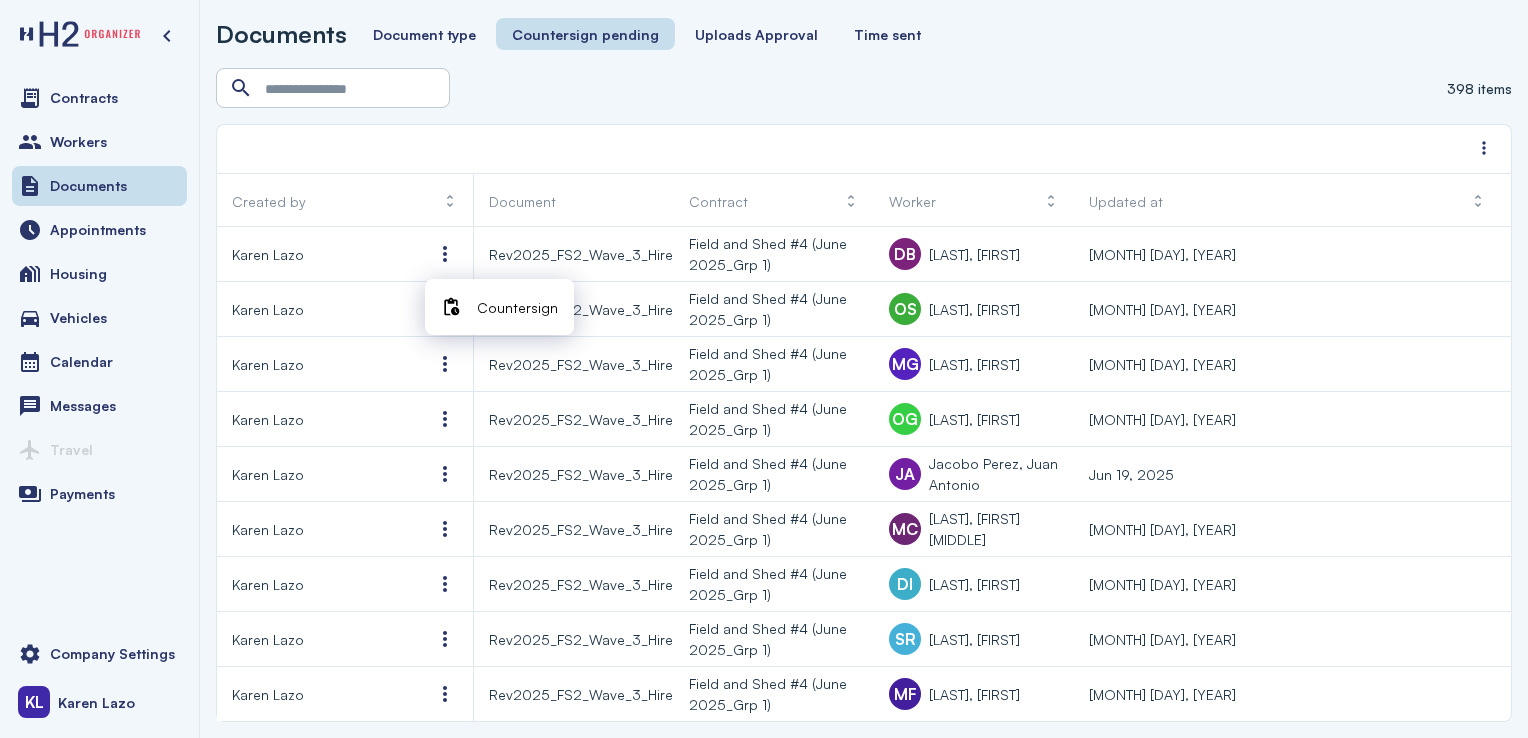 click on "Countersign" at bounding box center [517, 307] 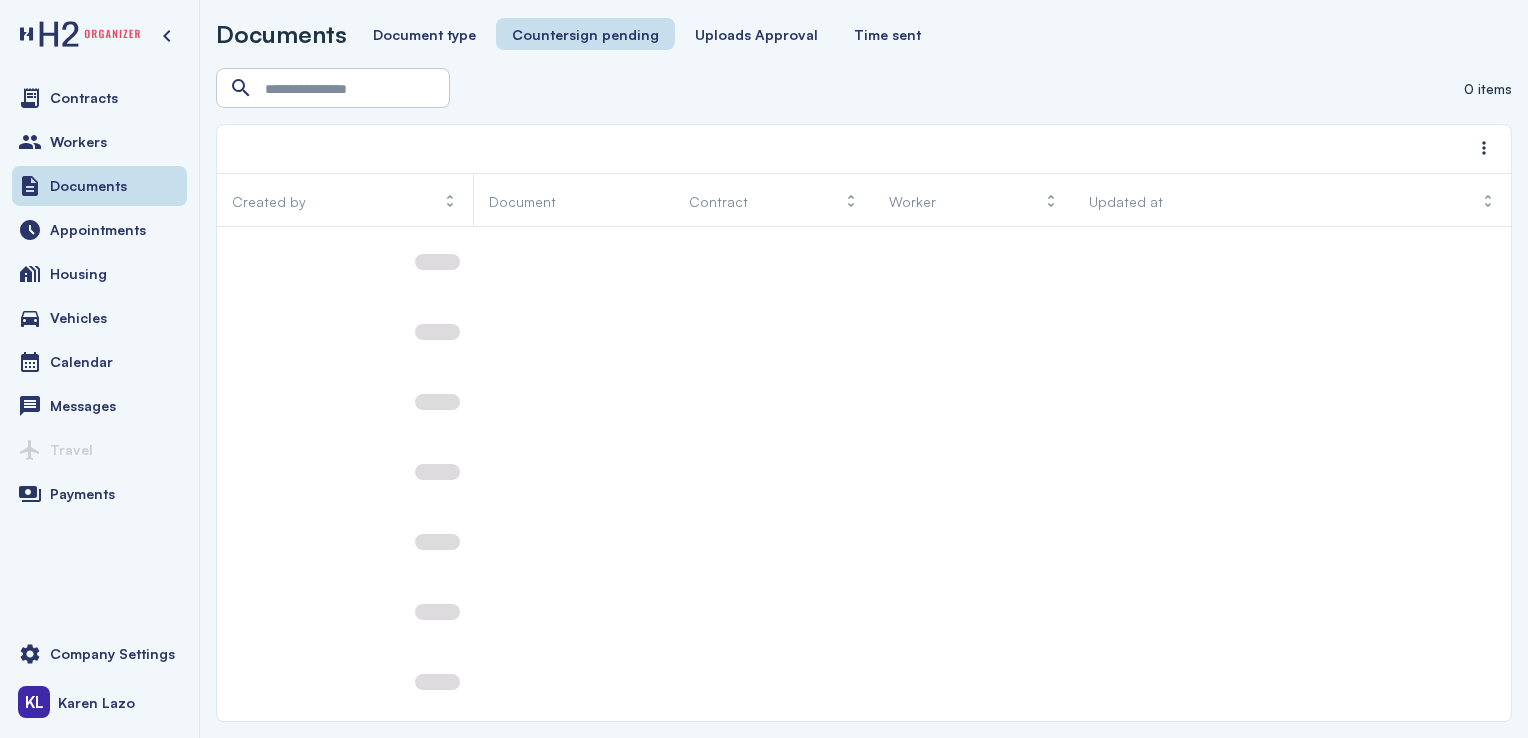 scroll, scrollTop: 0, scrollLeft: 0, axis: both 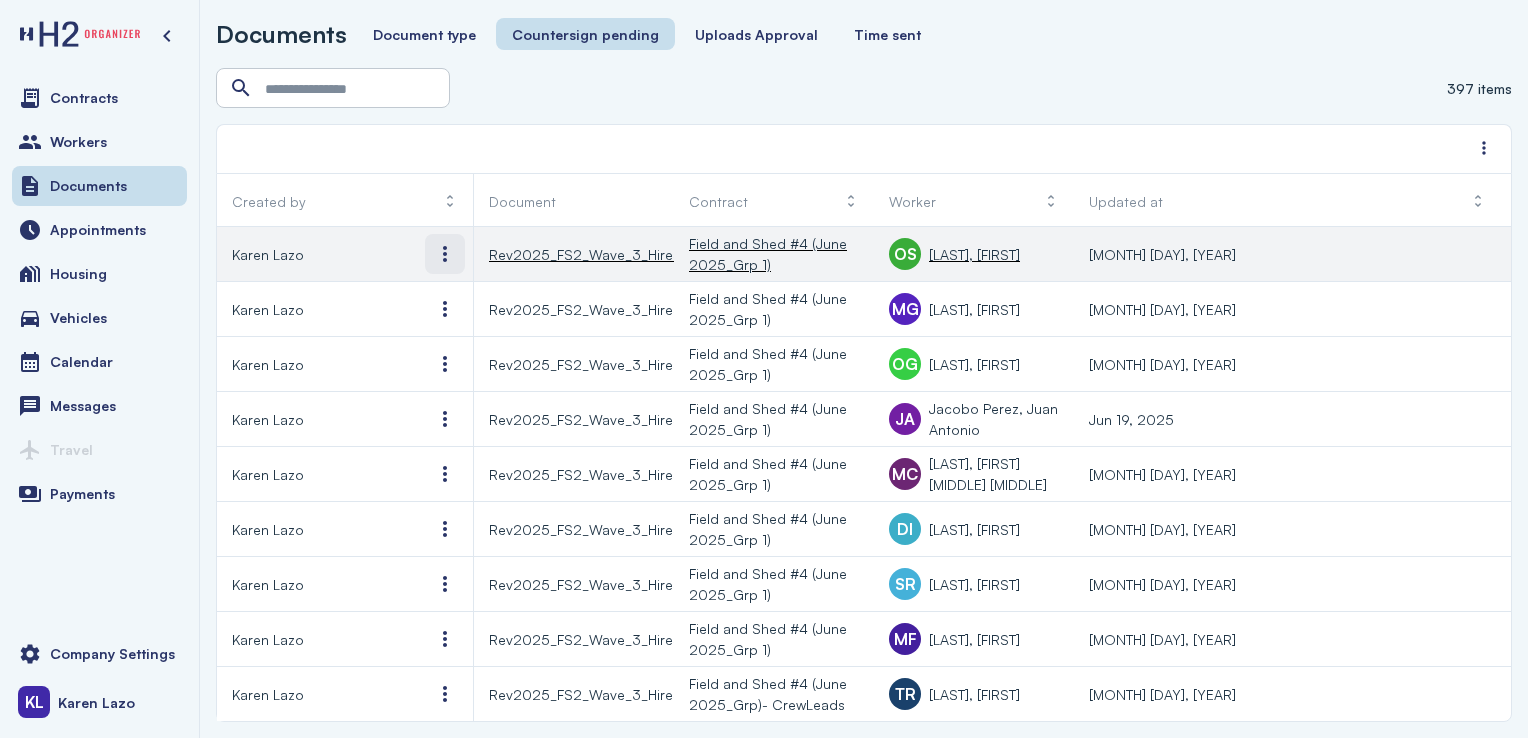 click at bounding box center [445, 254] 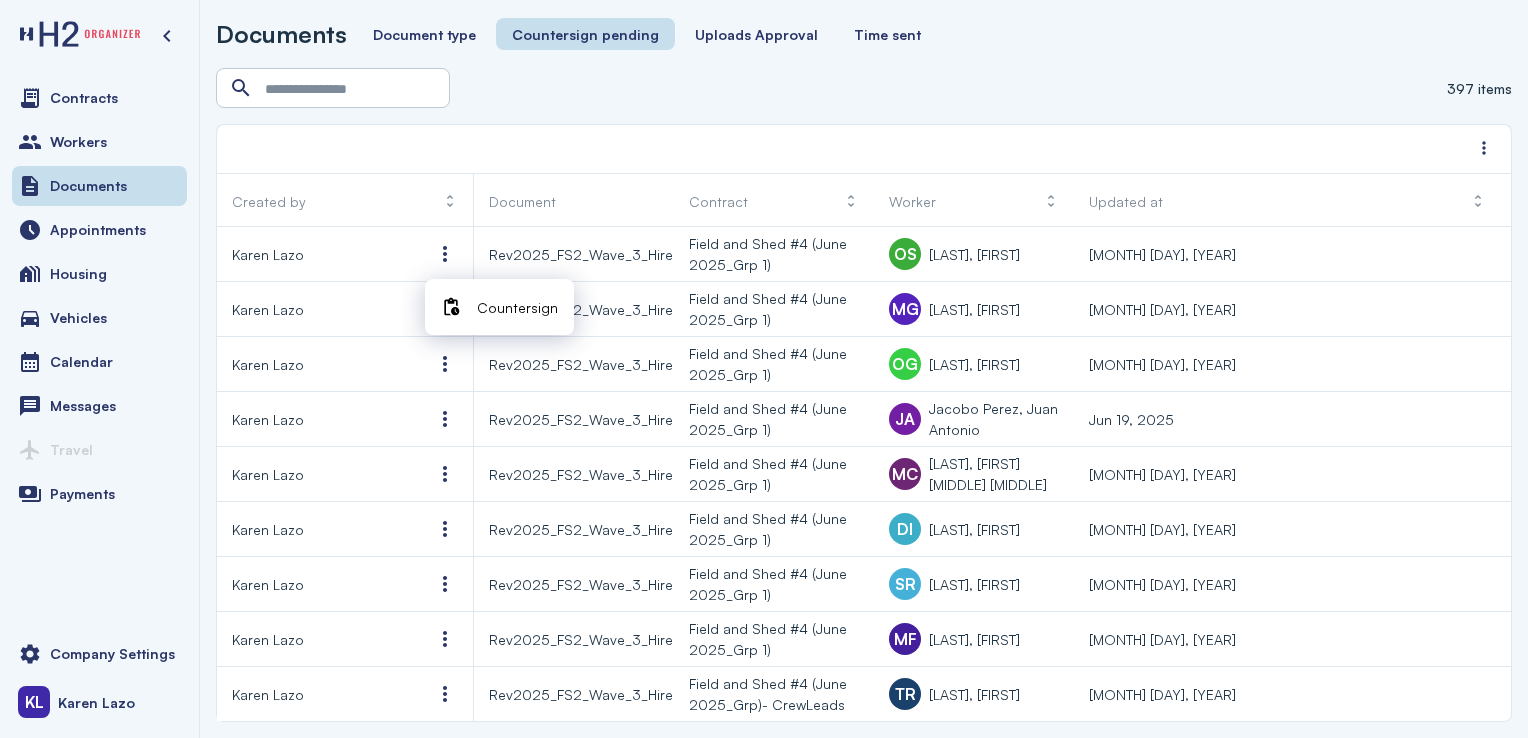 click on "Countersign" at bounding box center [517, 307] 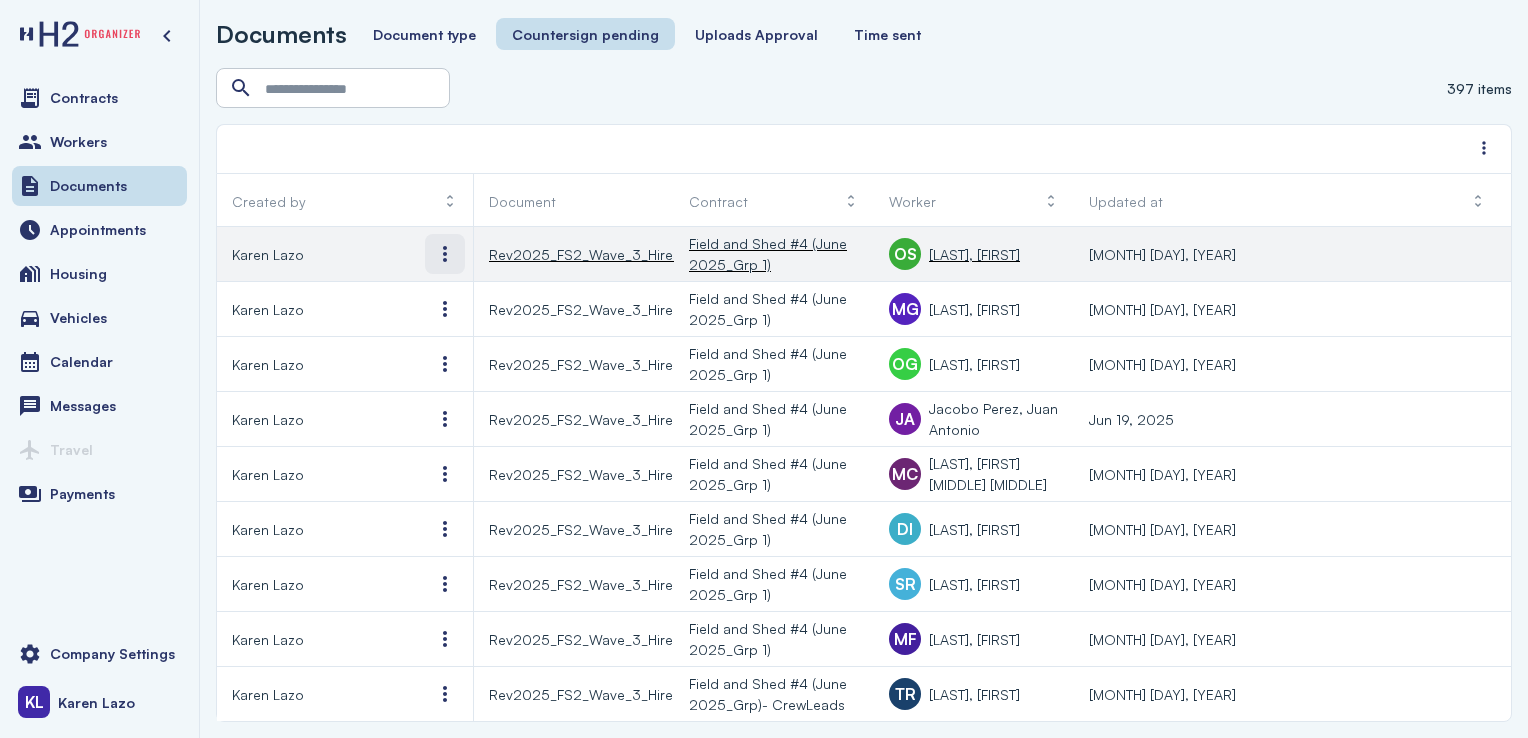 click at bounding box center [445, 254] 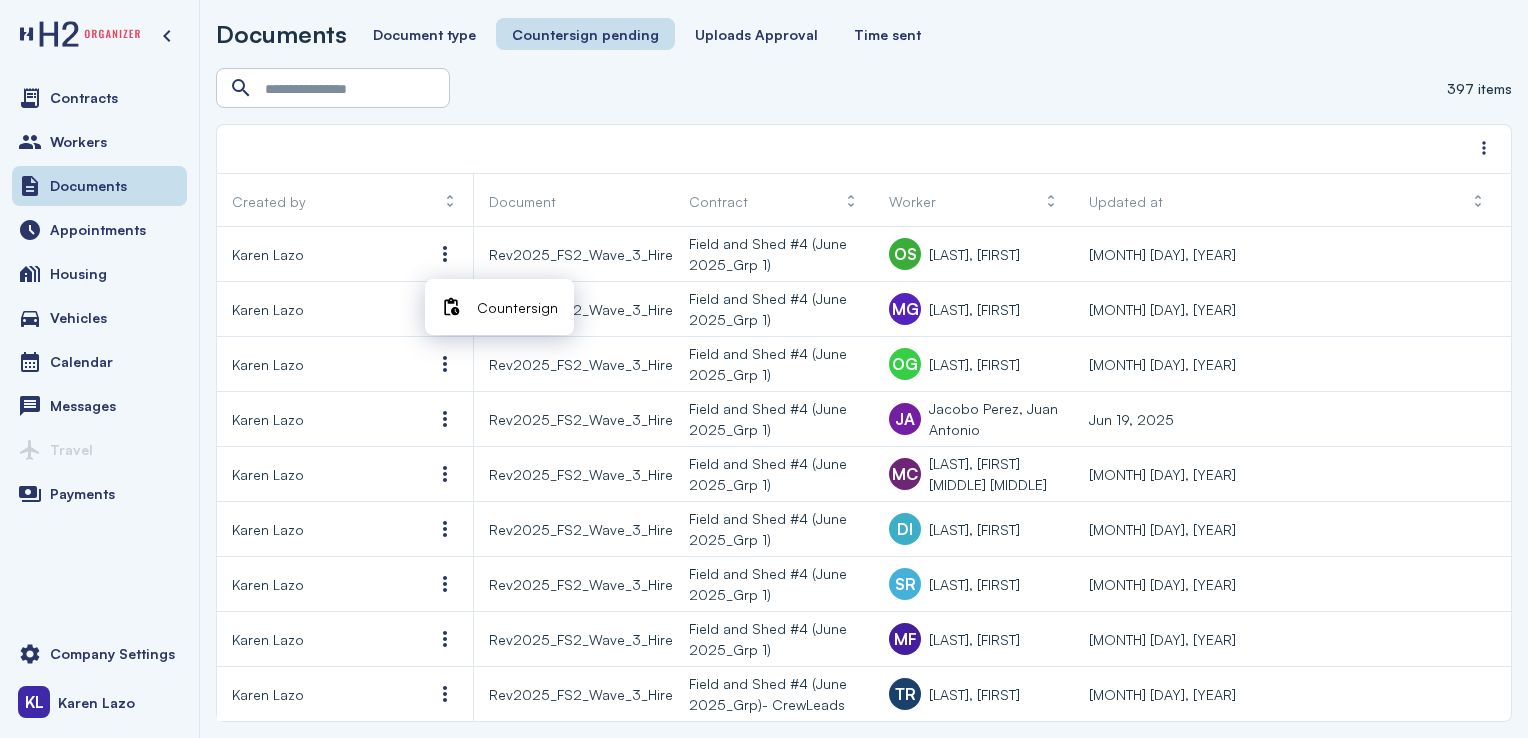 click on "Countersign" at bounding box center (517, 307) 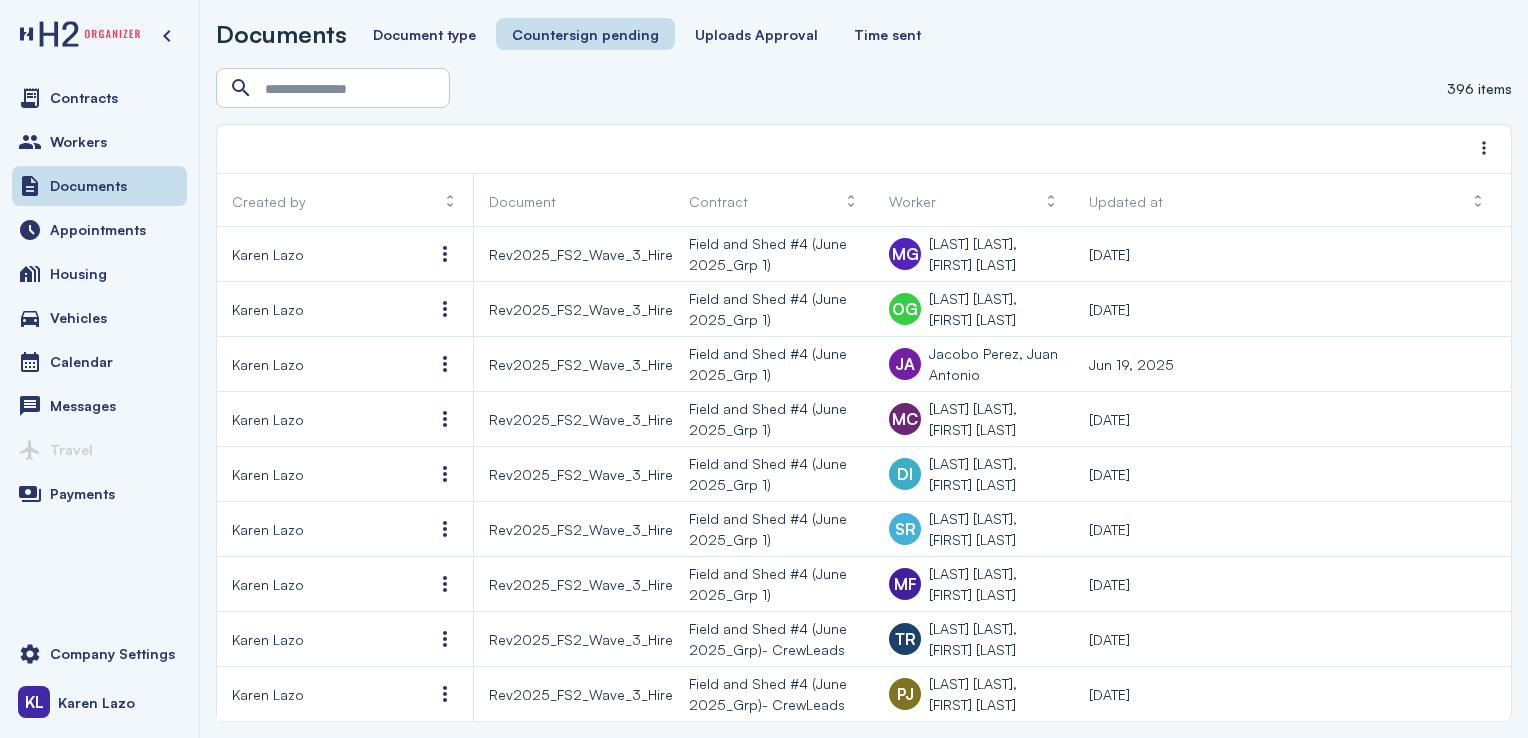scroll, scrollTop: 0, scrollLeft: 0, axis: both 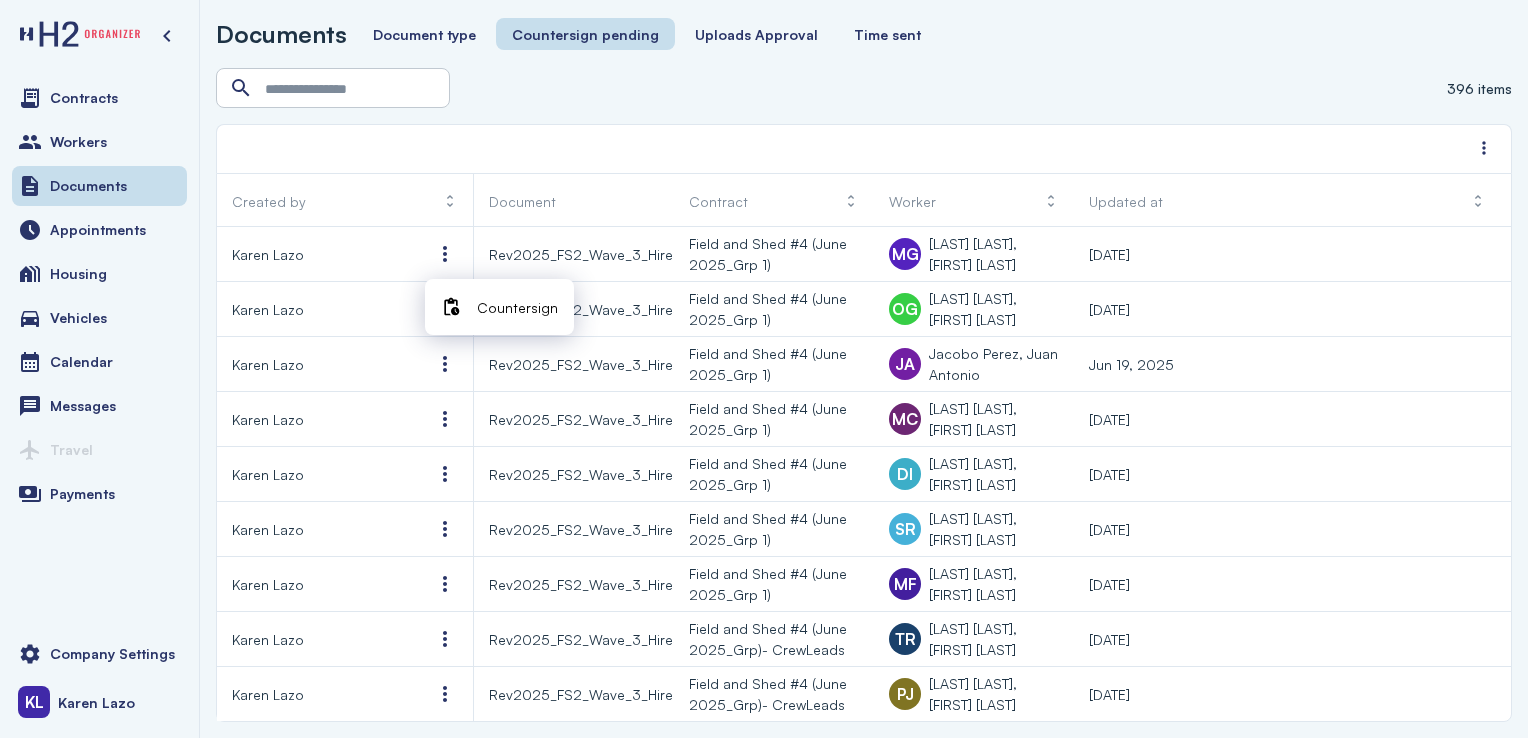 click on "Countersign" at bounding box center [499, 307] 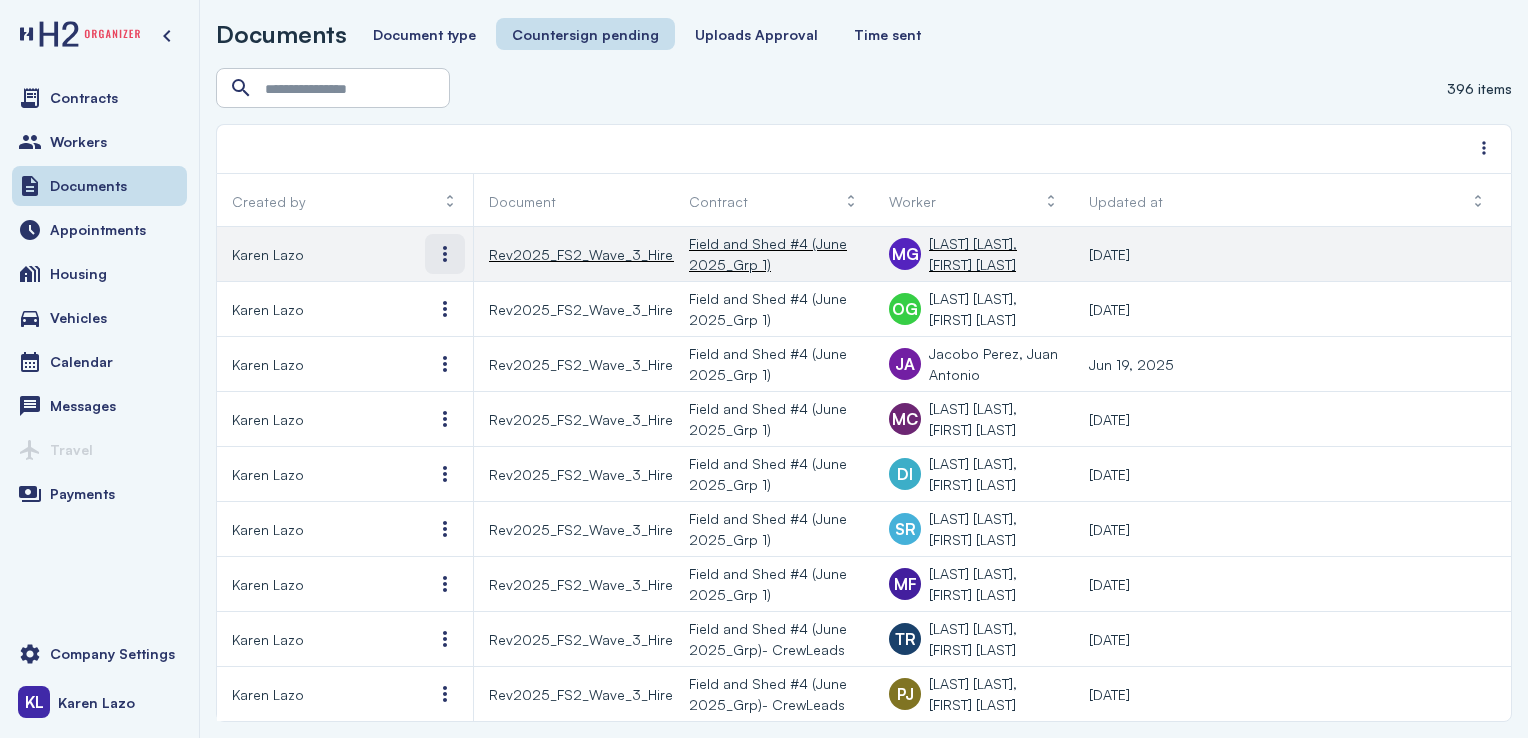 click at bounding box center [445, 254] 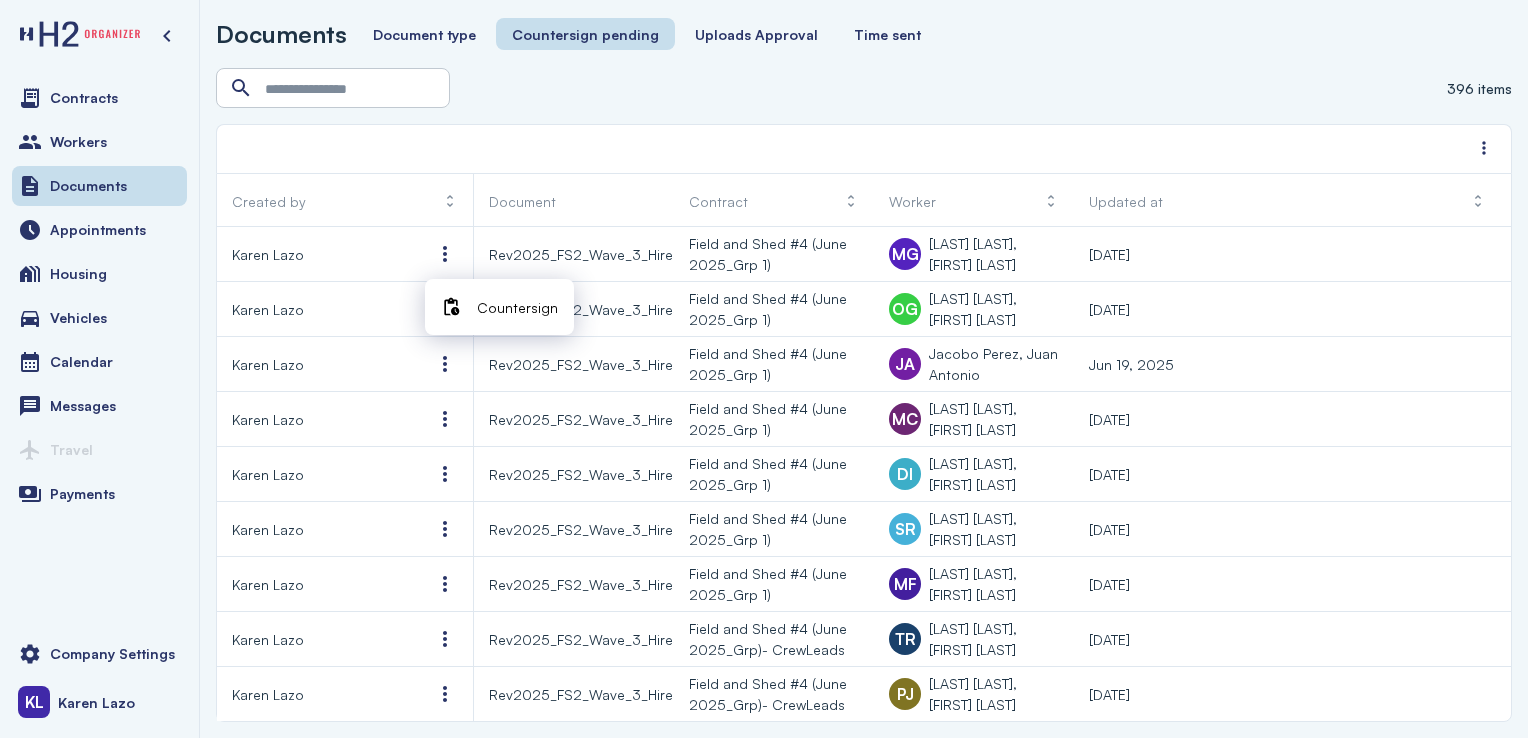 click on "Countersign" at bounding box center [517, 307] 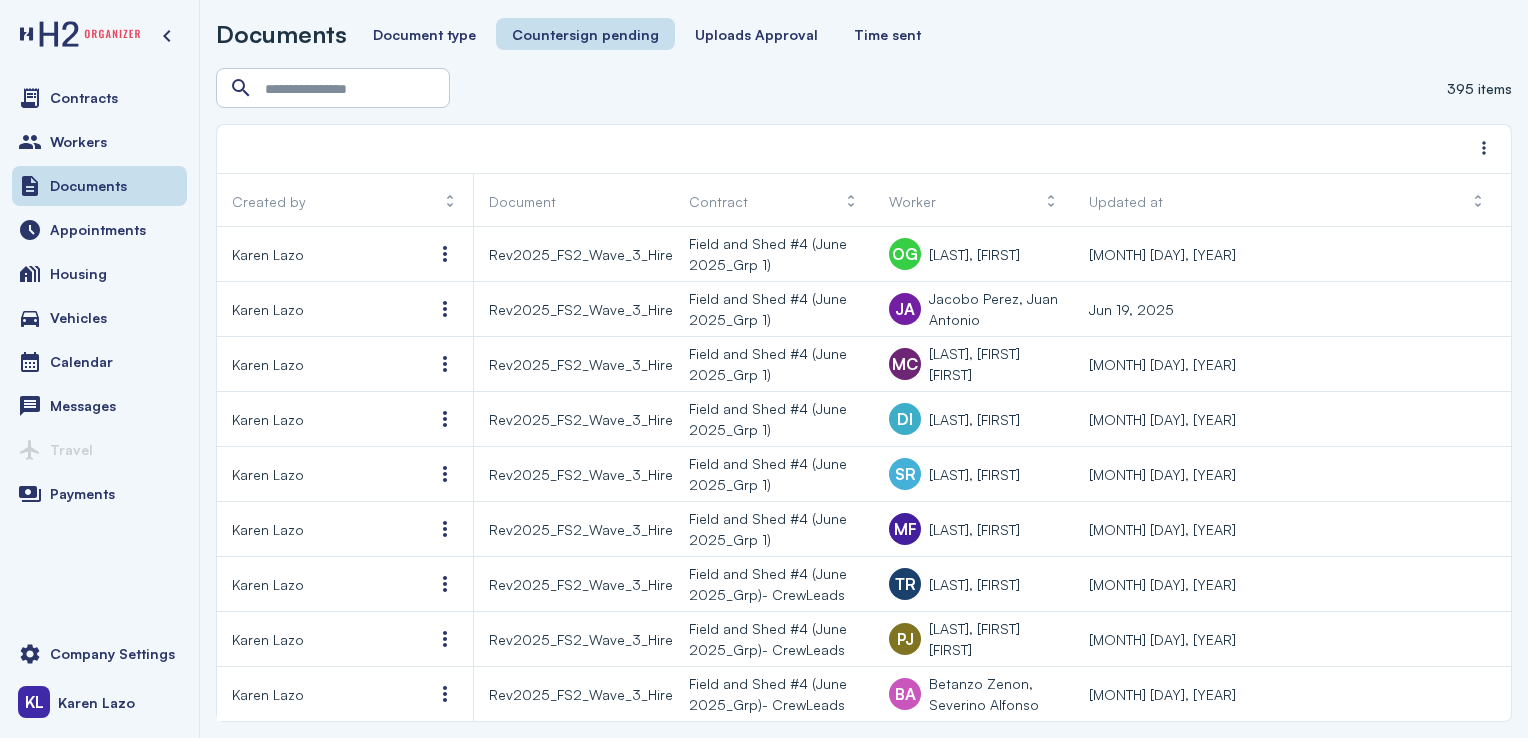 scroll, scrollTop: 0, scrollLeft: 0, axis: both 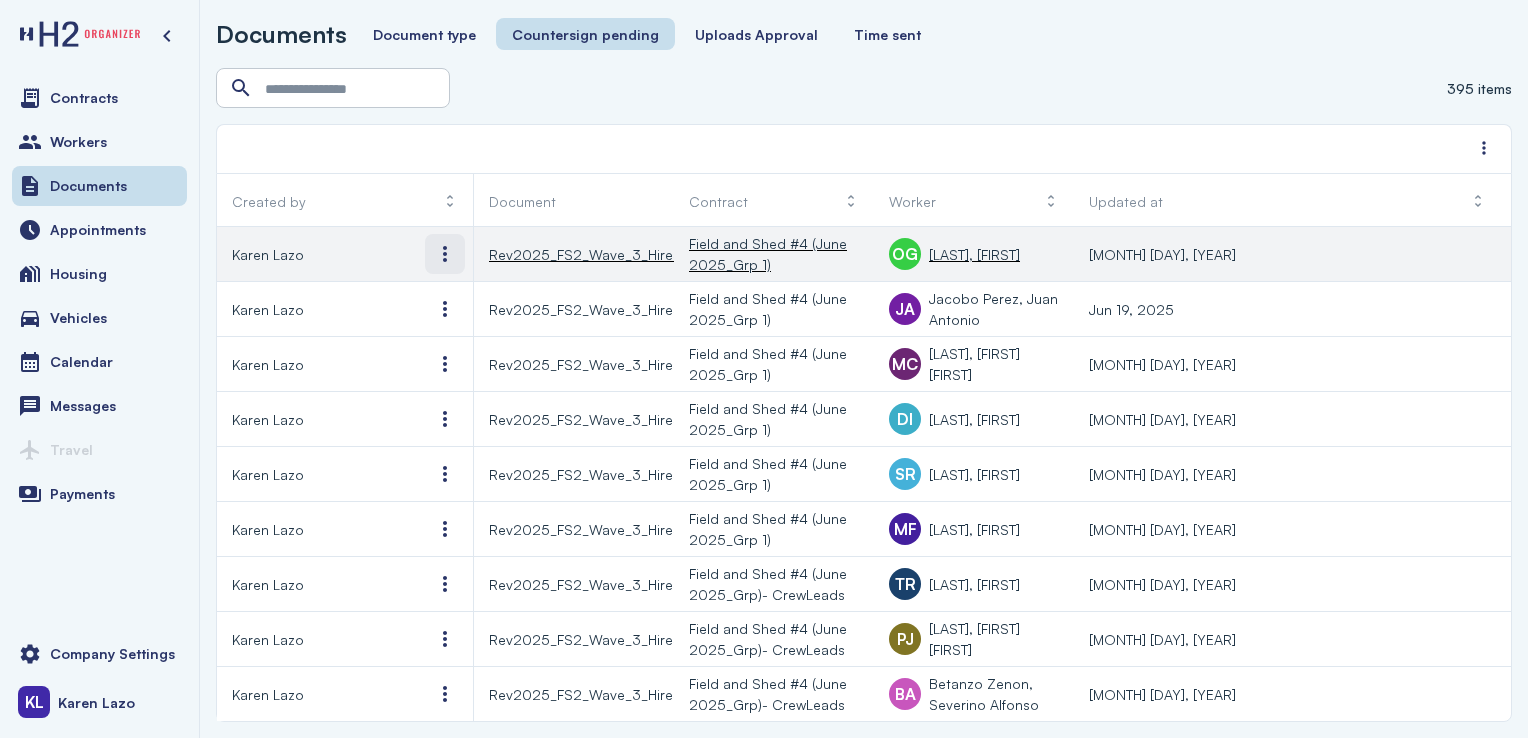 click at bounding box center [445, 254] 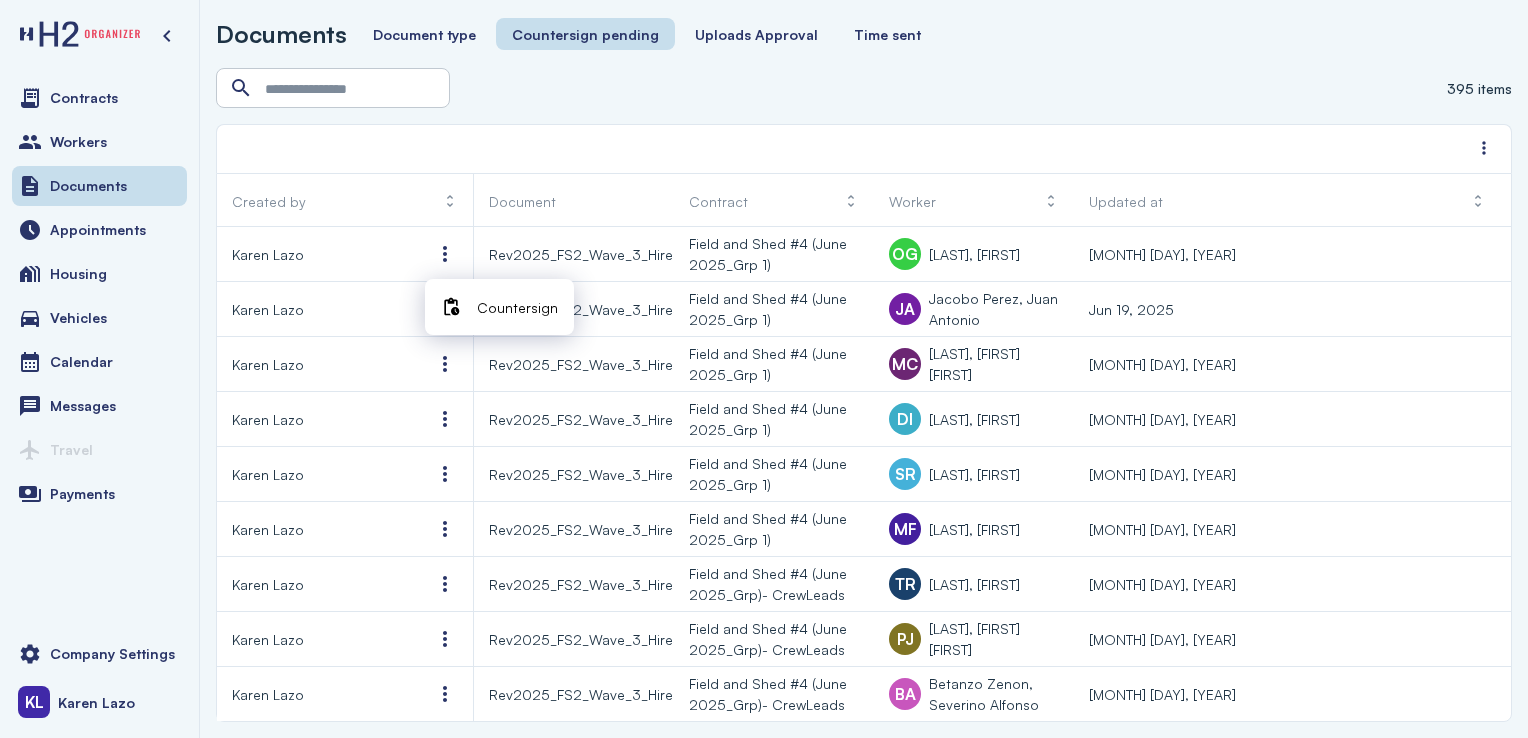 click at bounding box center [451, 307] 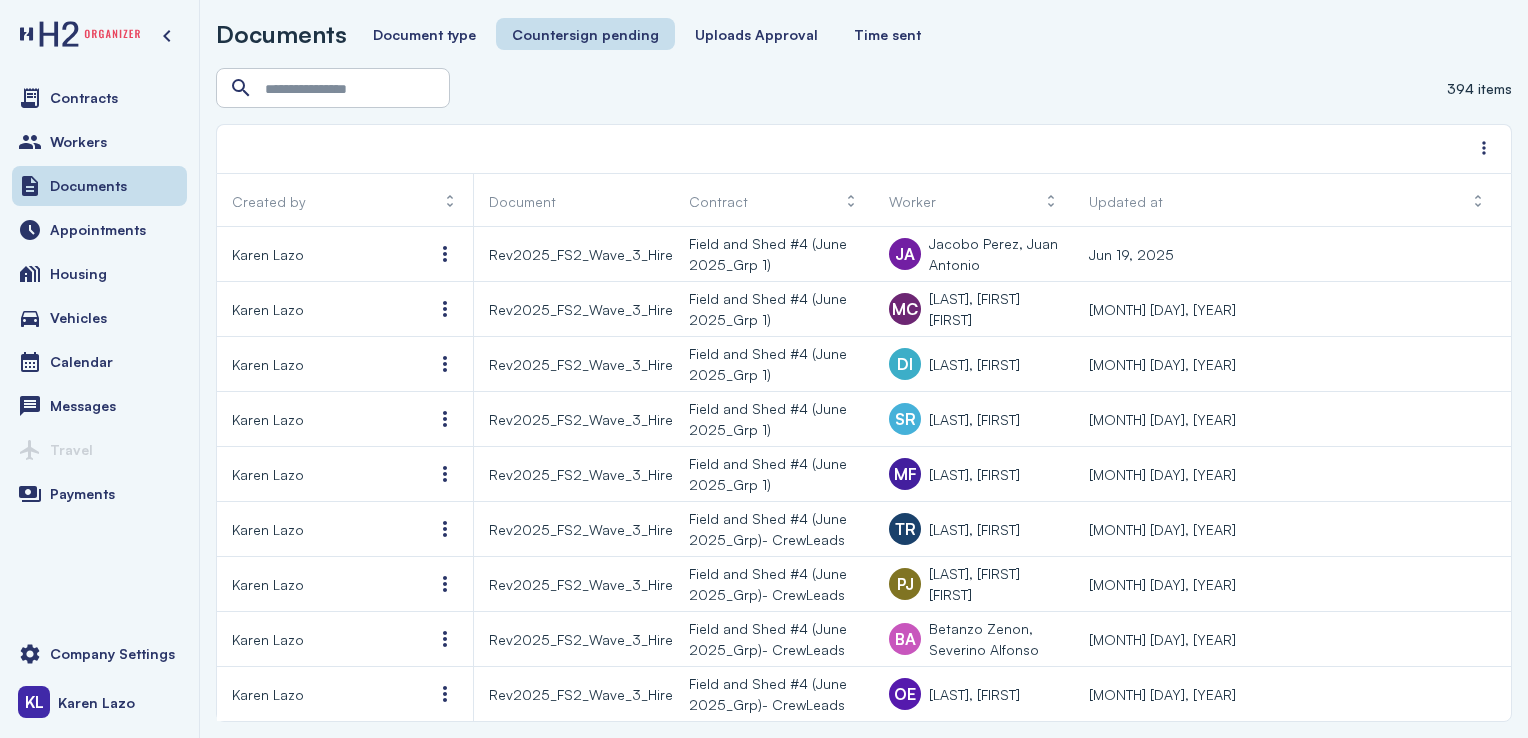 click at bounding box center (445, 254) 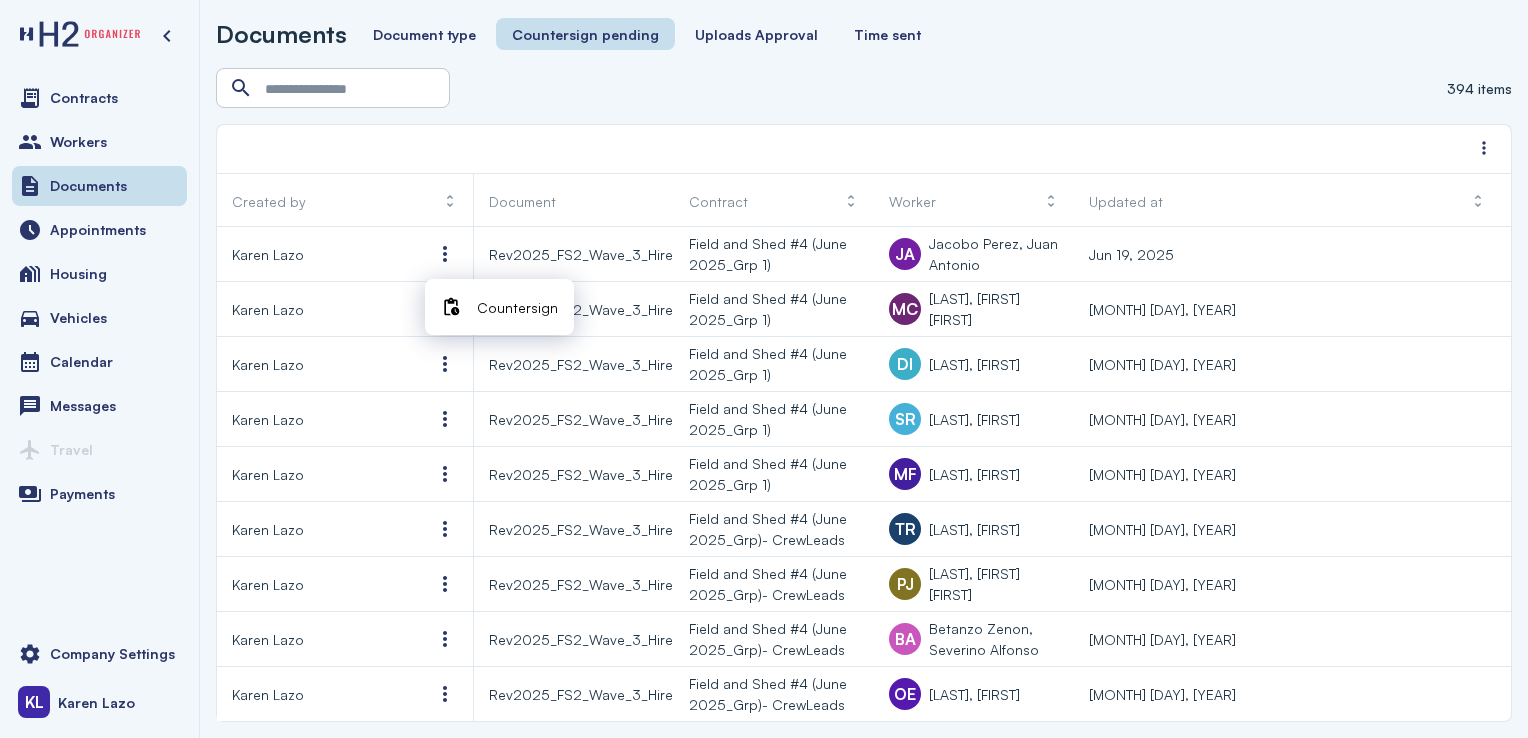 click on "Countersign" at bounding box center [517, 307] 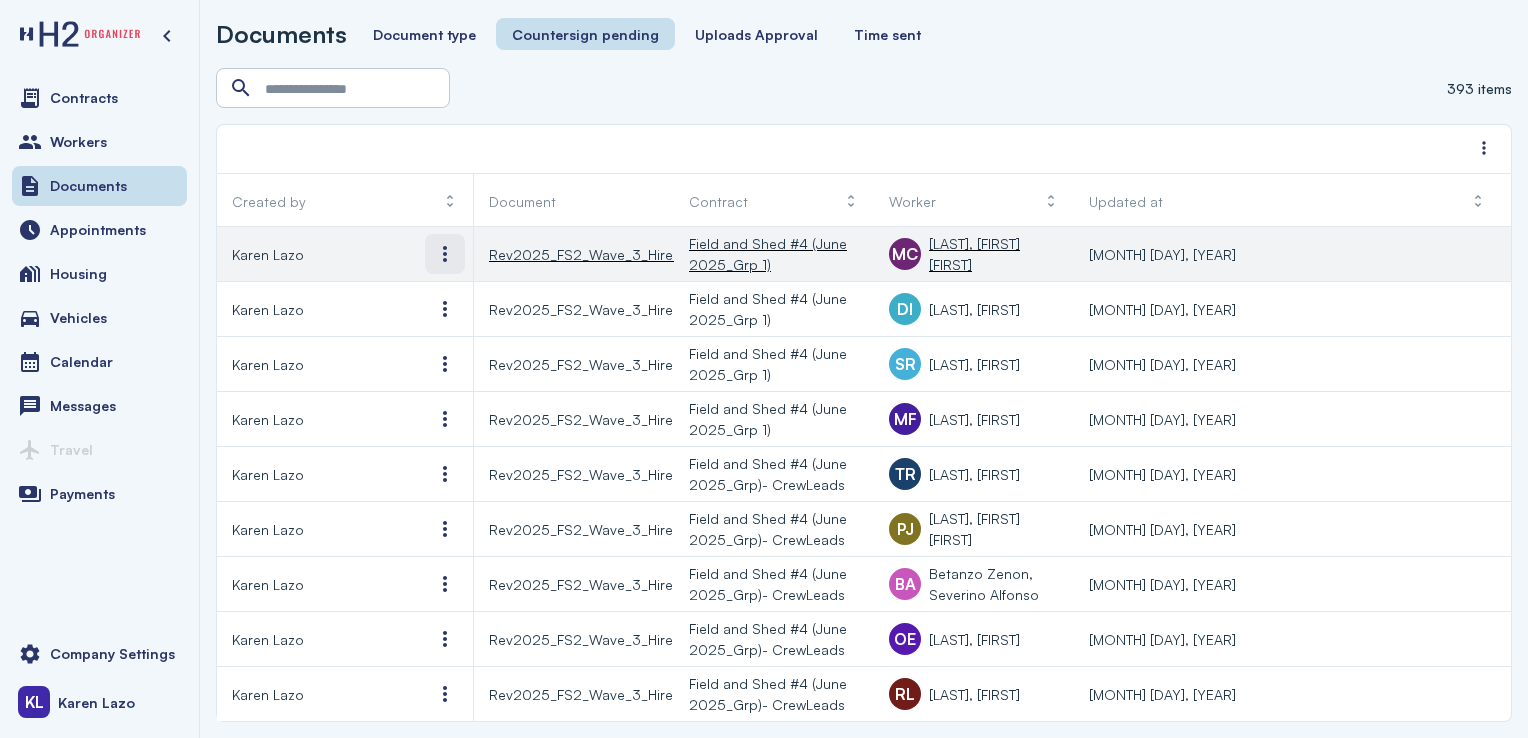 click at bounding box center [445, 254] 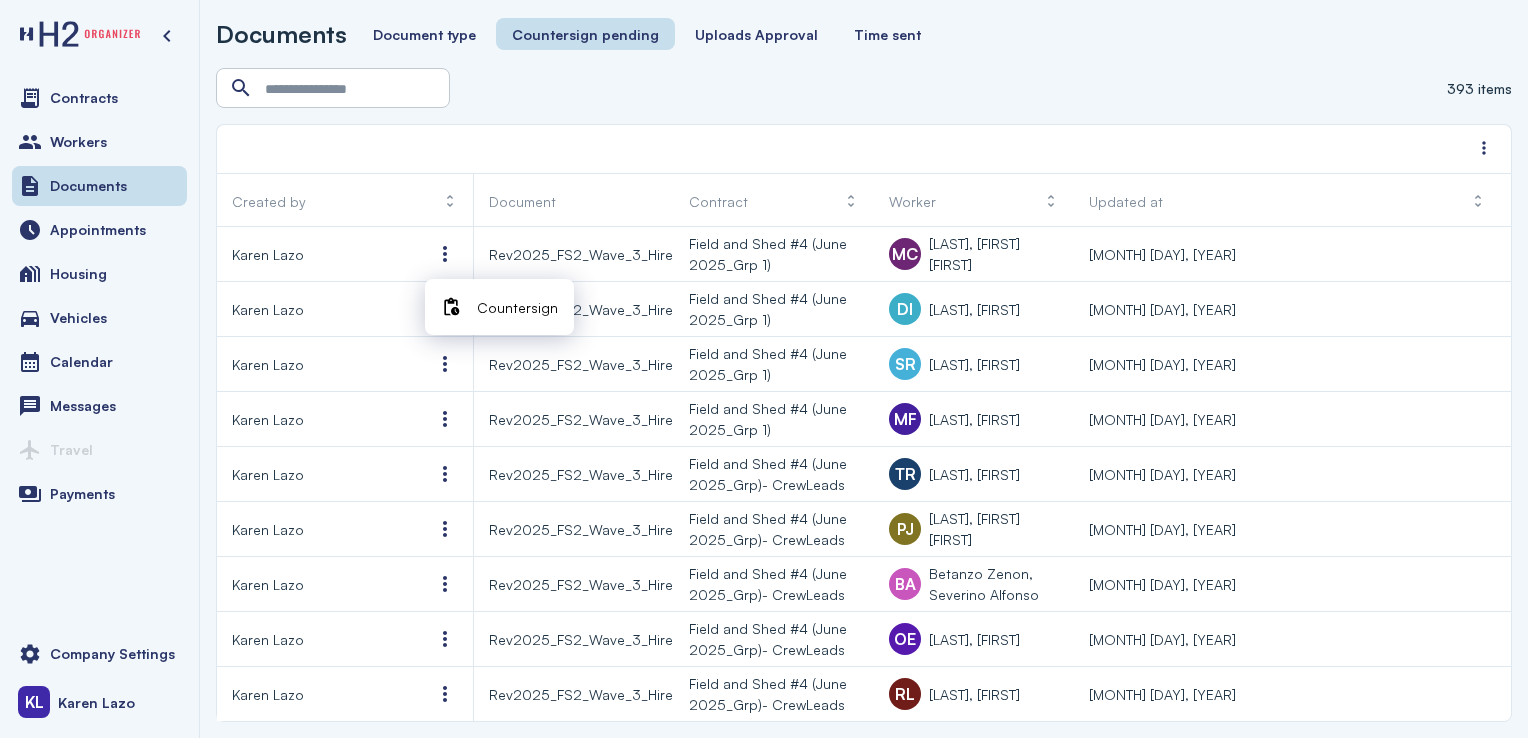 click on "Countersign" at bounding box center [517, 307] 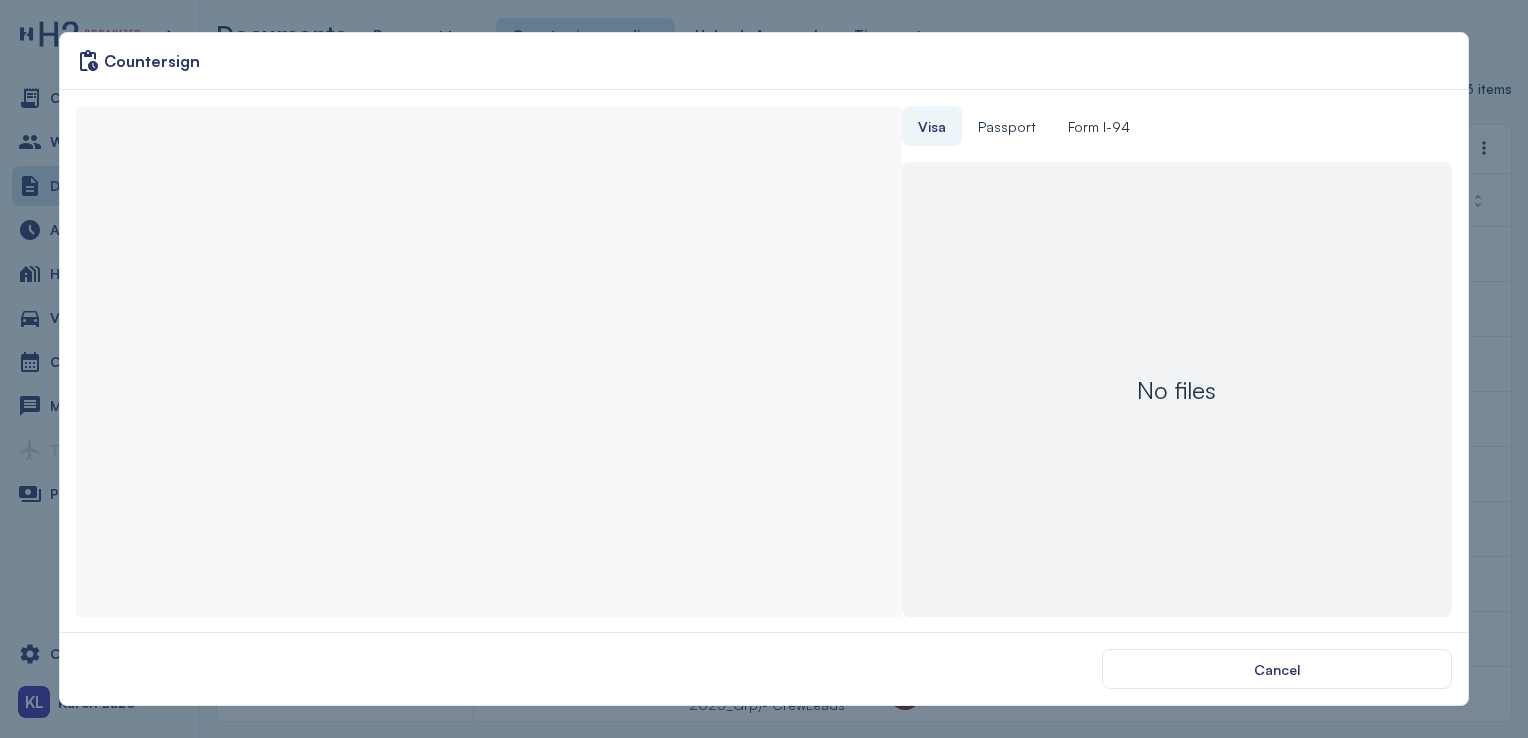 click at bounding box center (488, 361) 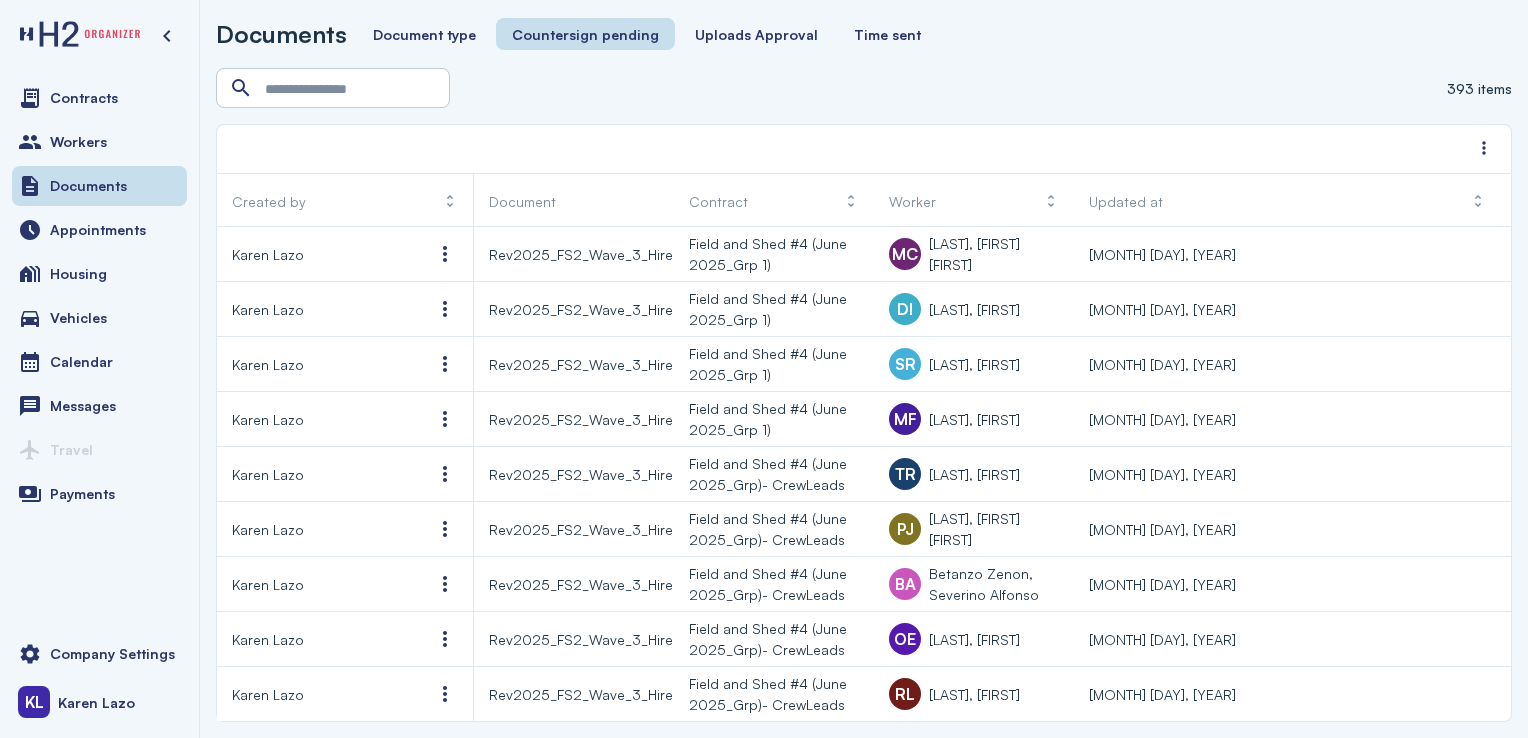 click at bounding box center (445, 254) 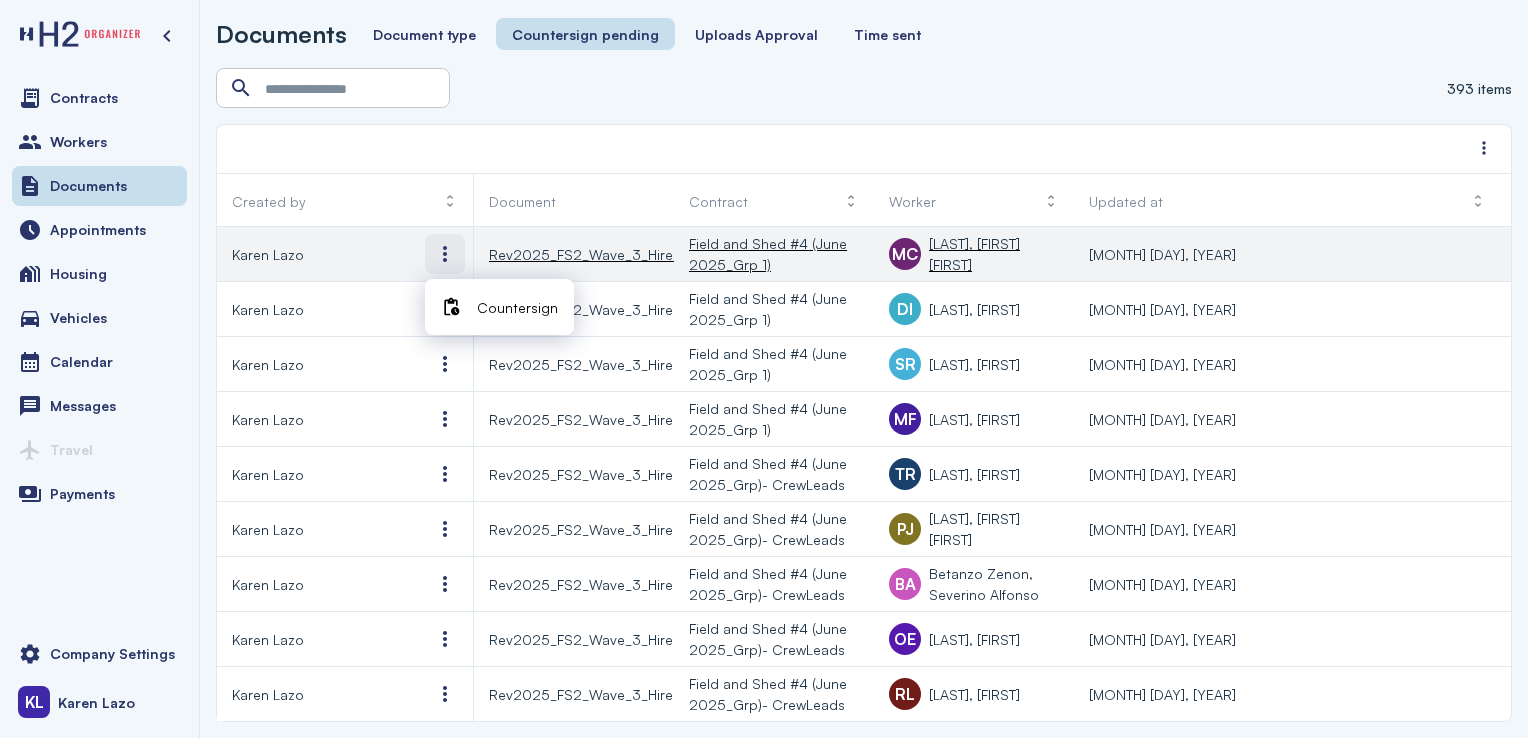 click on "Countersign" at bounding box center (517, 307) 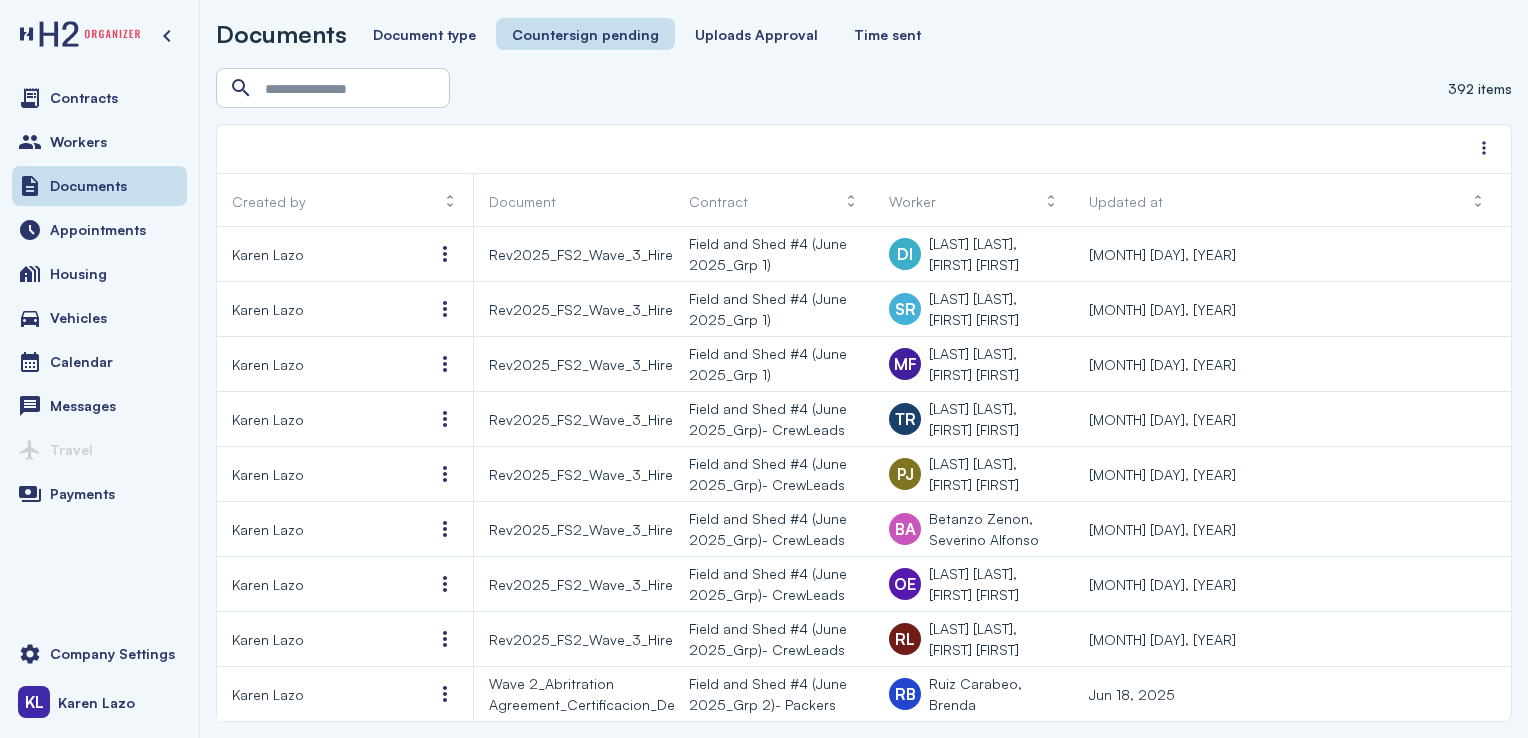 scroll, scrollTop: 0, scrollLeft: 0, axis: both 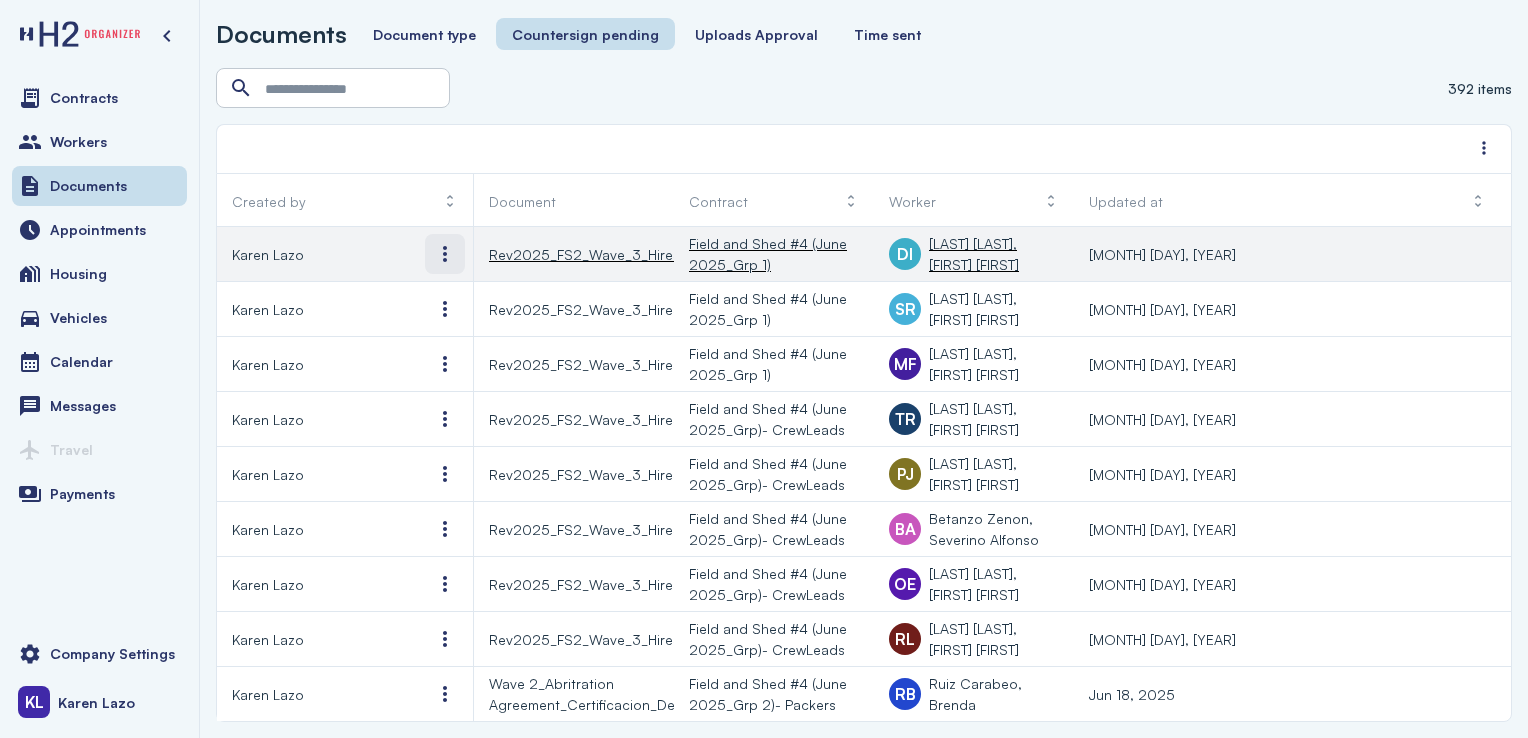 click at bounding box center (445, 254) 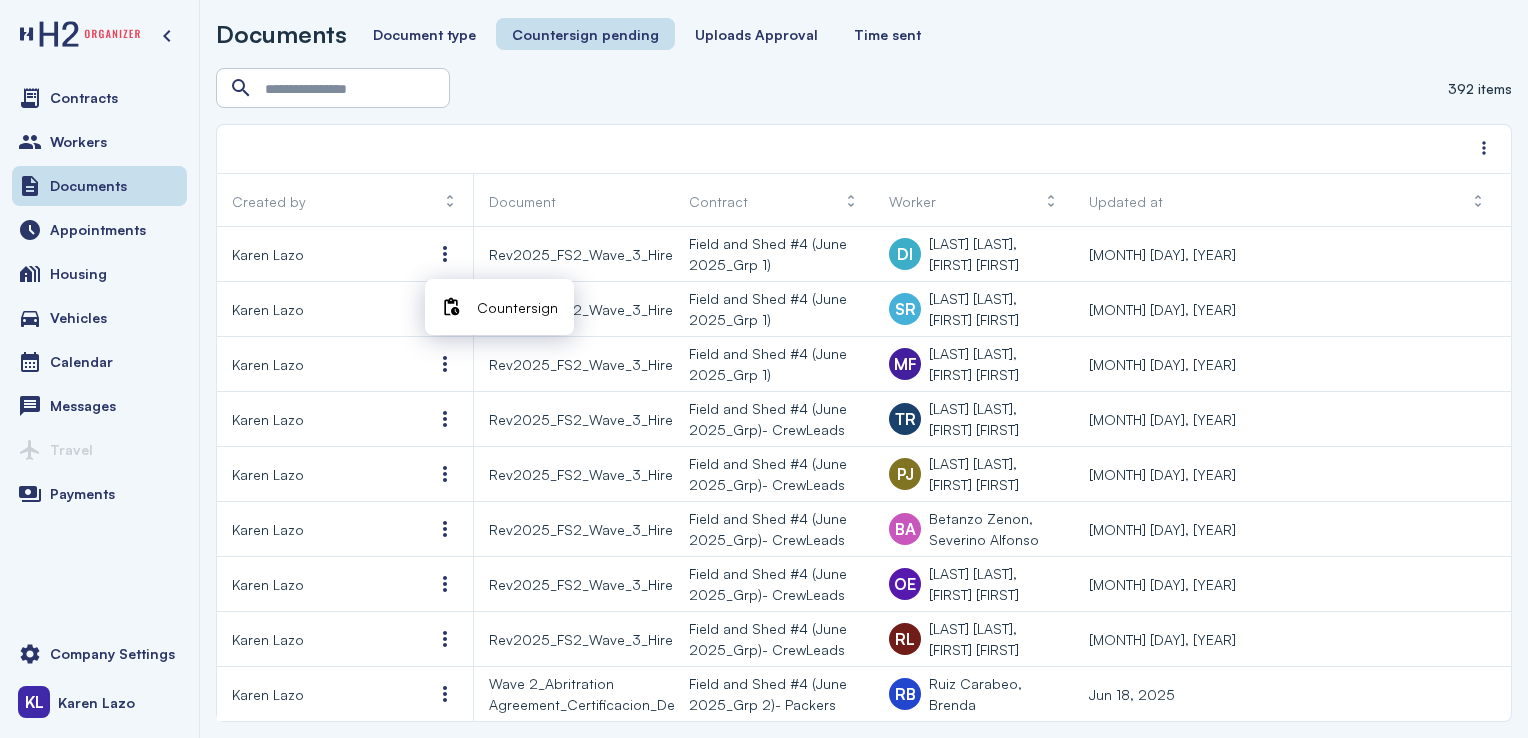 click on "Countersign" at bounding box center (517, 307) 